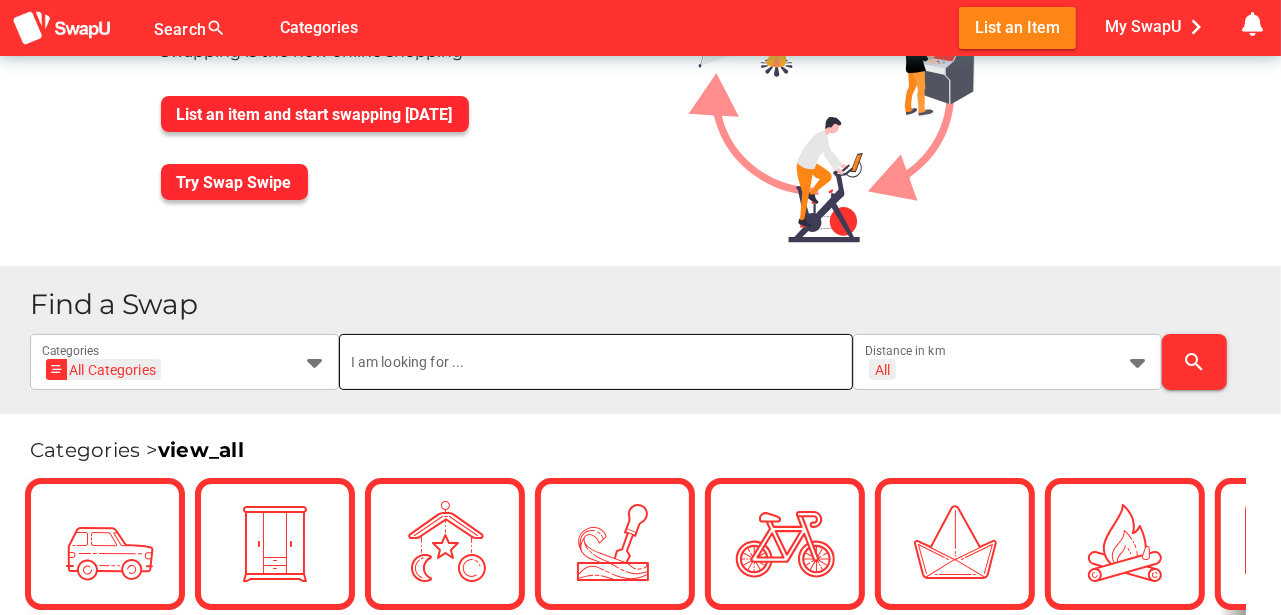 scroll, scrollTop: 166, scrollLeft: 0, axis: vertical 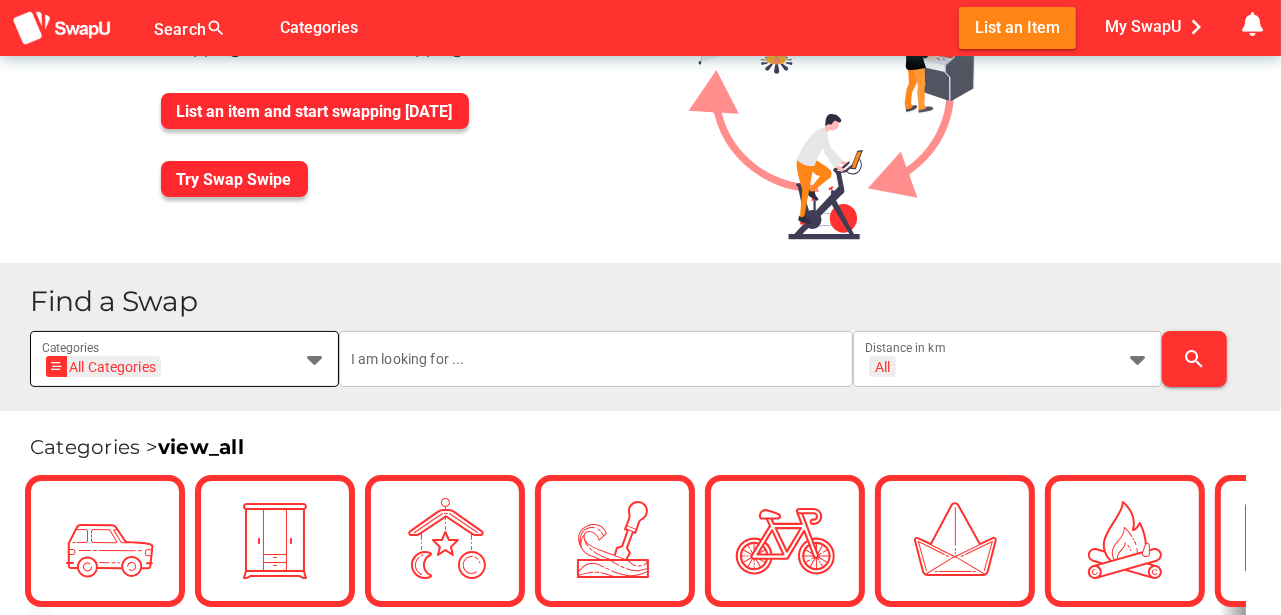 click at bounding box center (315, 359) 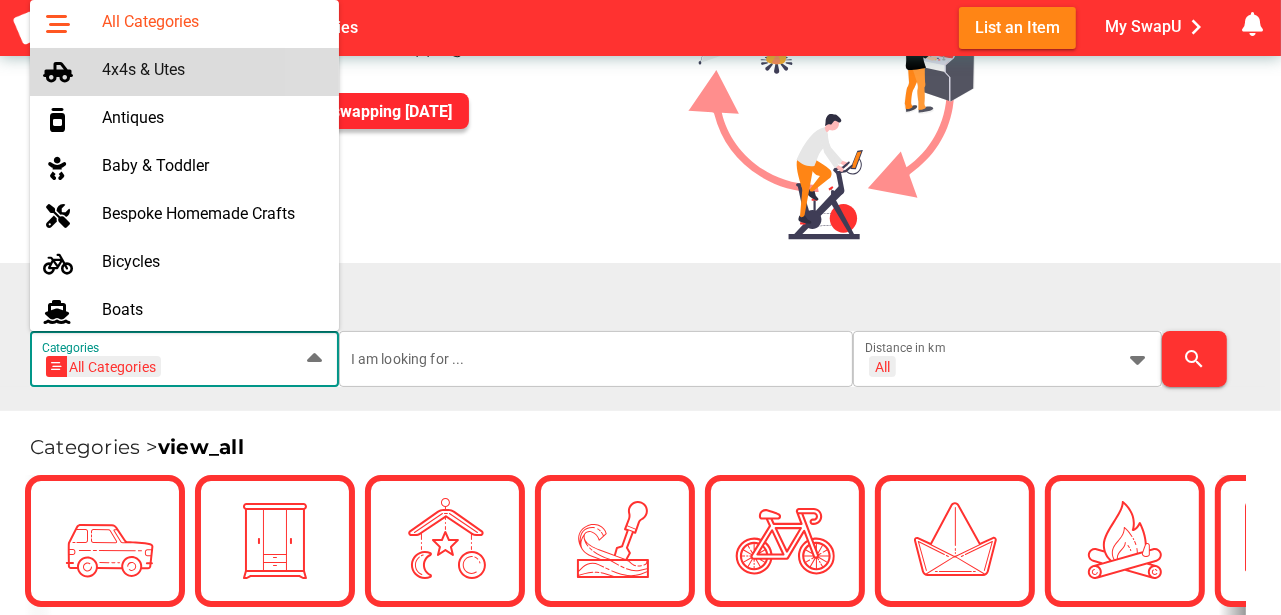click on "4x4s & Utes" at bounding box center (212, 69) 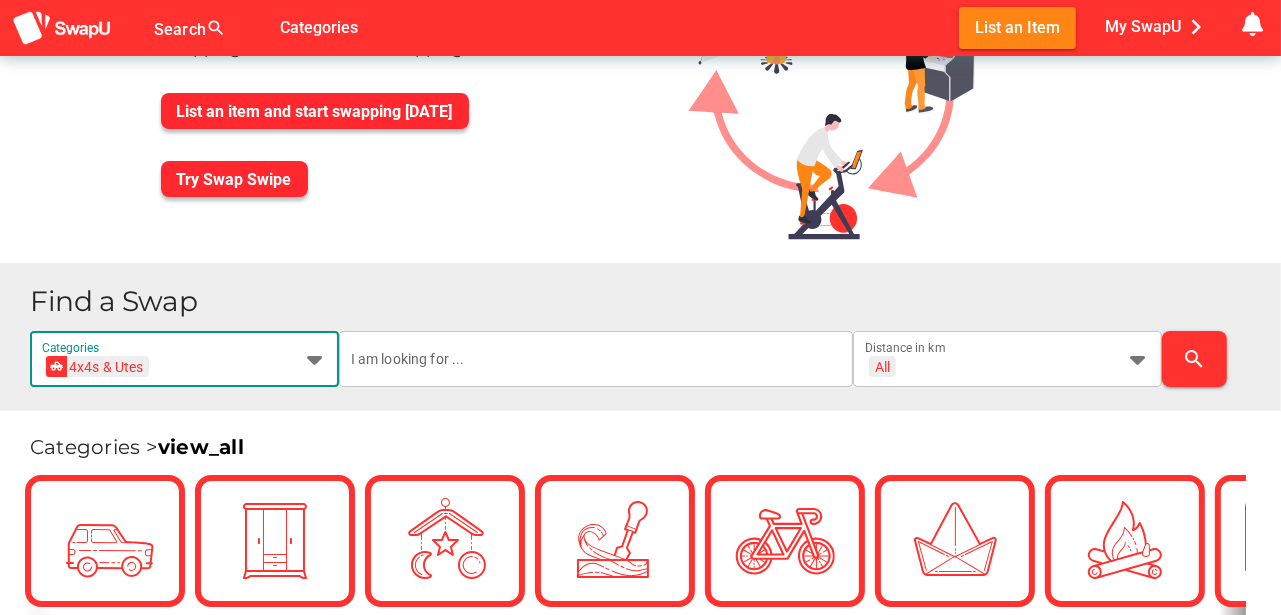 scroll, scrollTop: 0, scrollLeft: 73, axis: horizontal 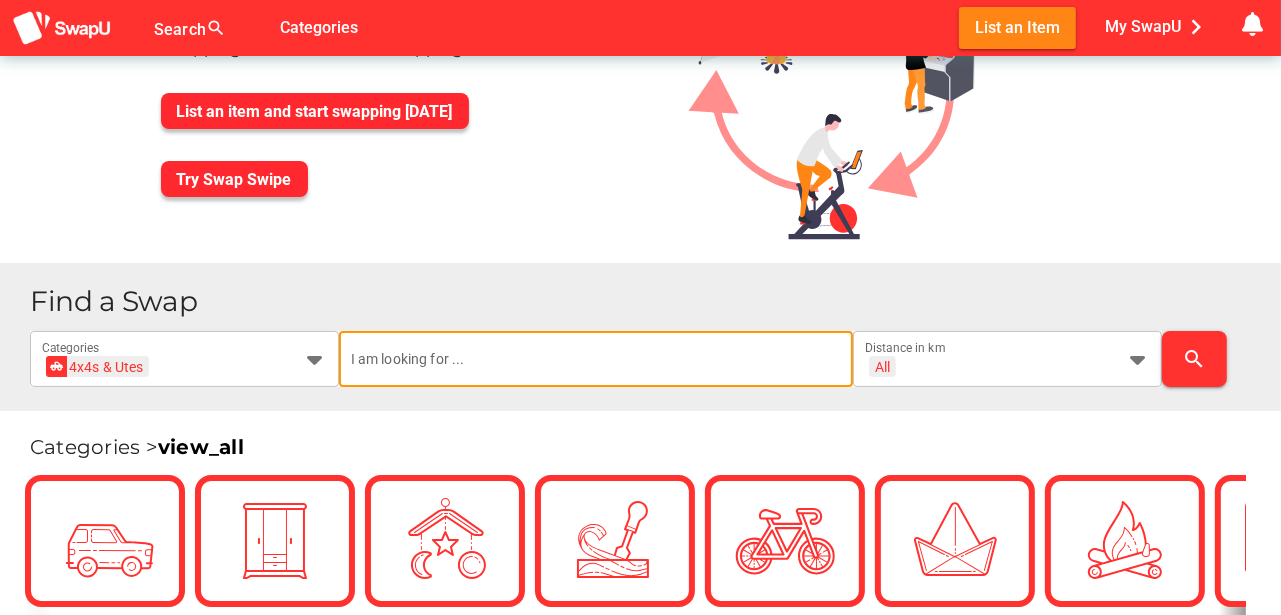 click at bounding box center [596, 359] 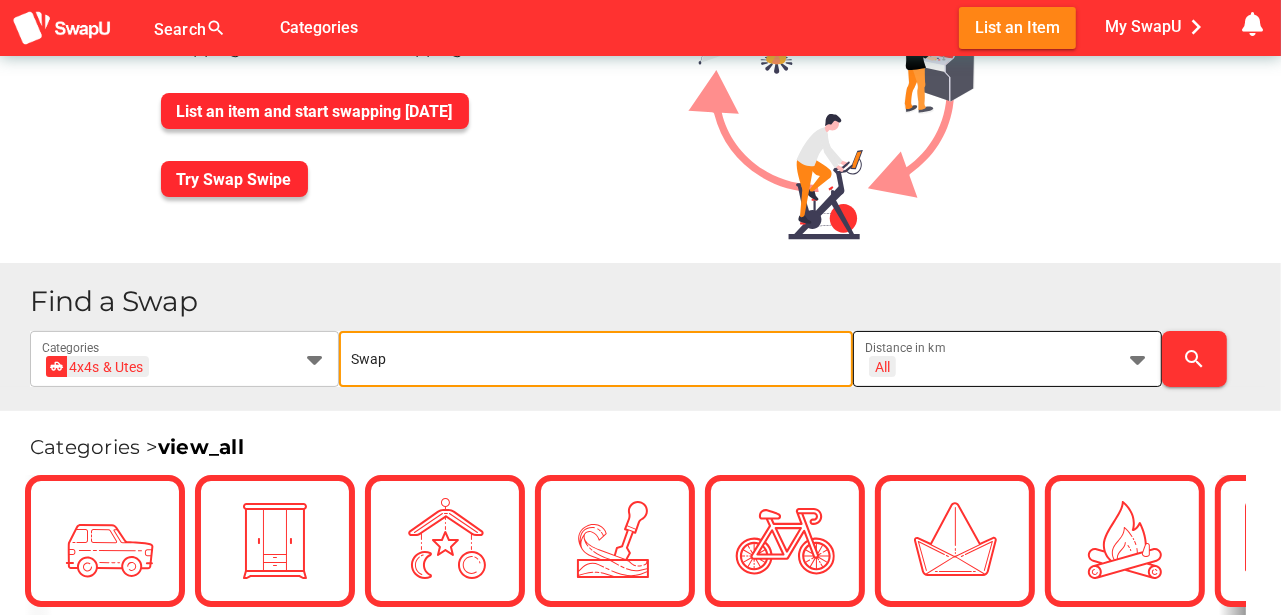 type on "Swap" 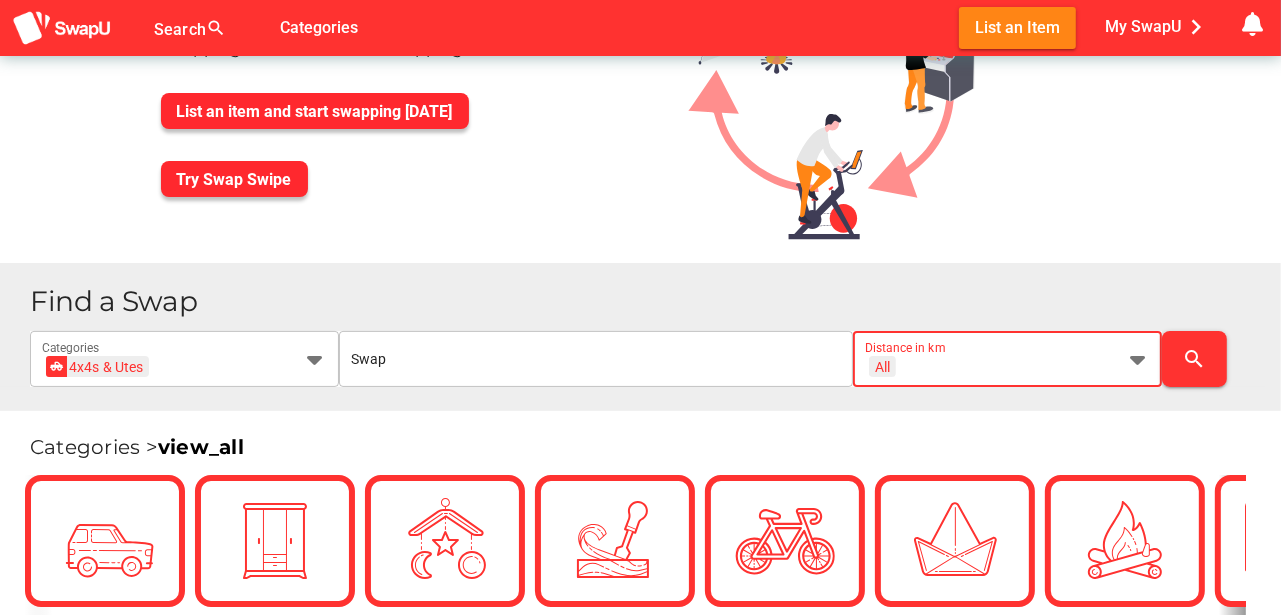 click at bounding box center (1138, 359) 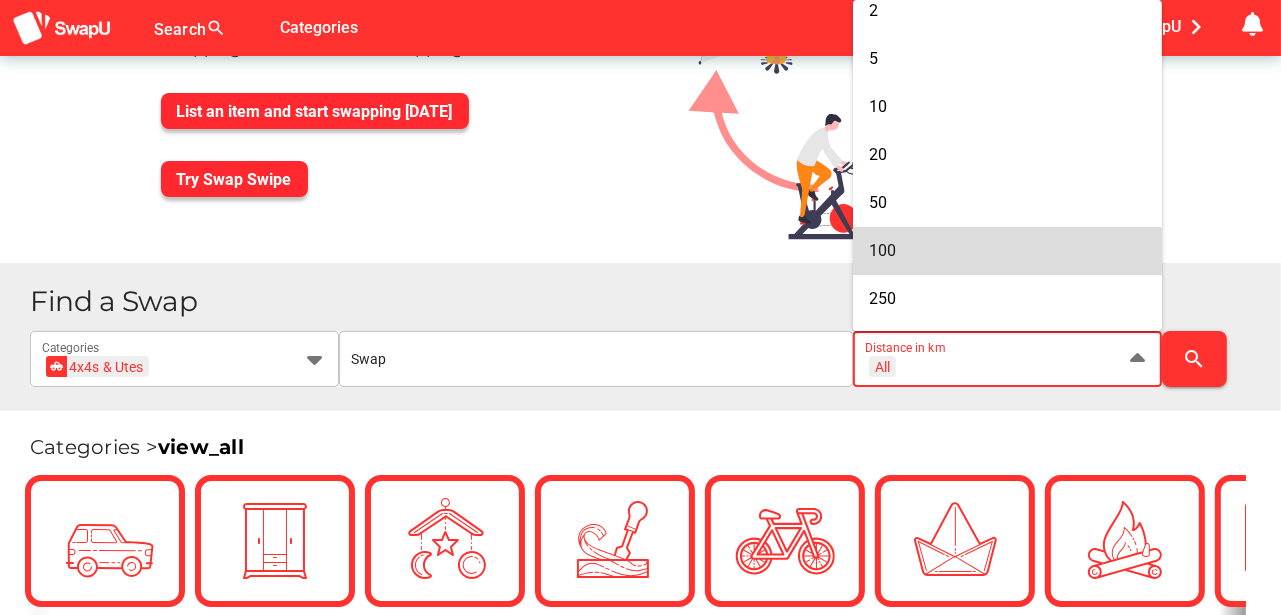 scroll, scrollTop: 66, scrollLeft: 0, axis: vertical 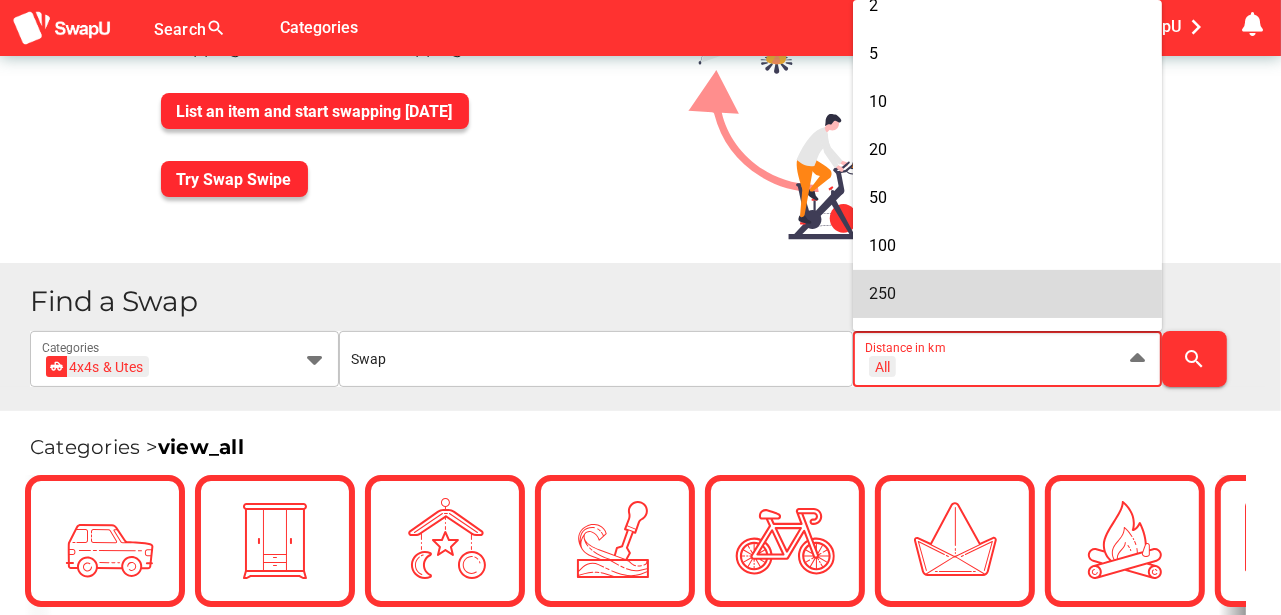 click on "250" at bounding box center (1007, 293) 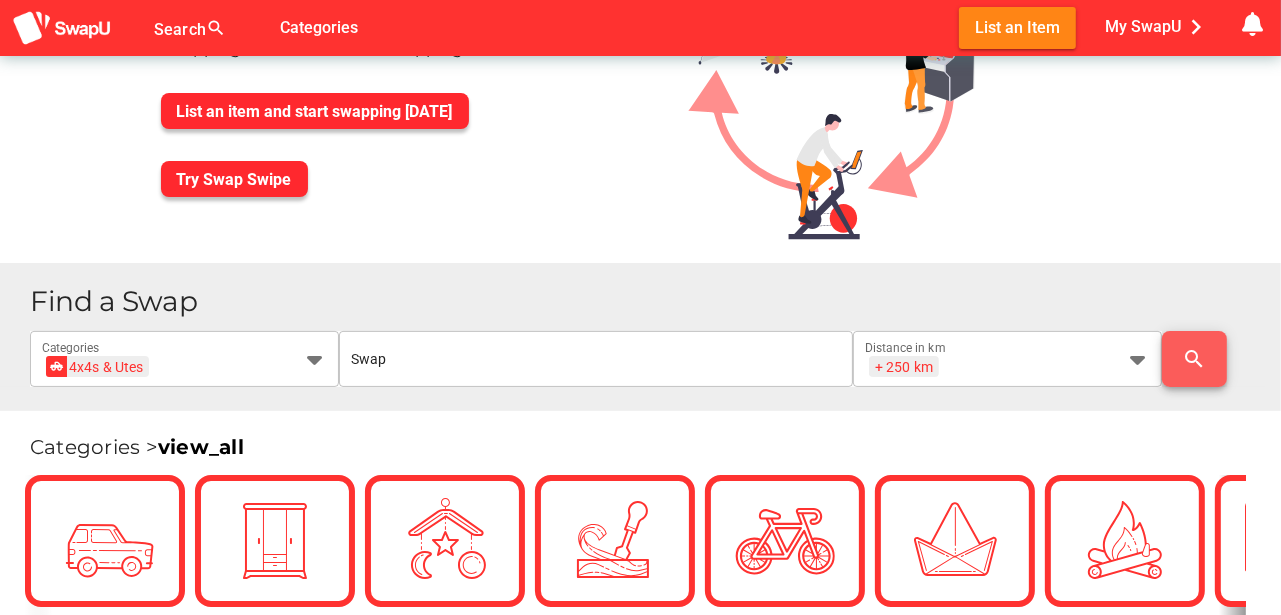 click on "search" at bounding box center (1194, 359) 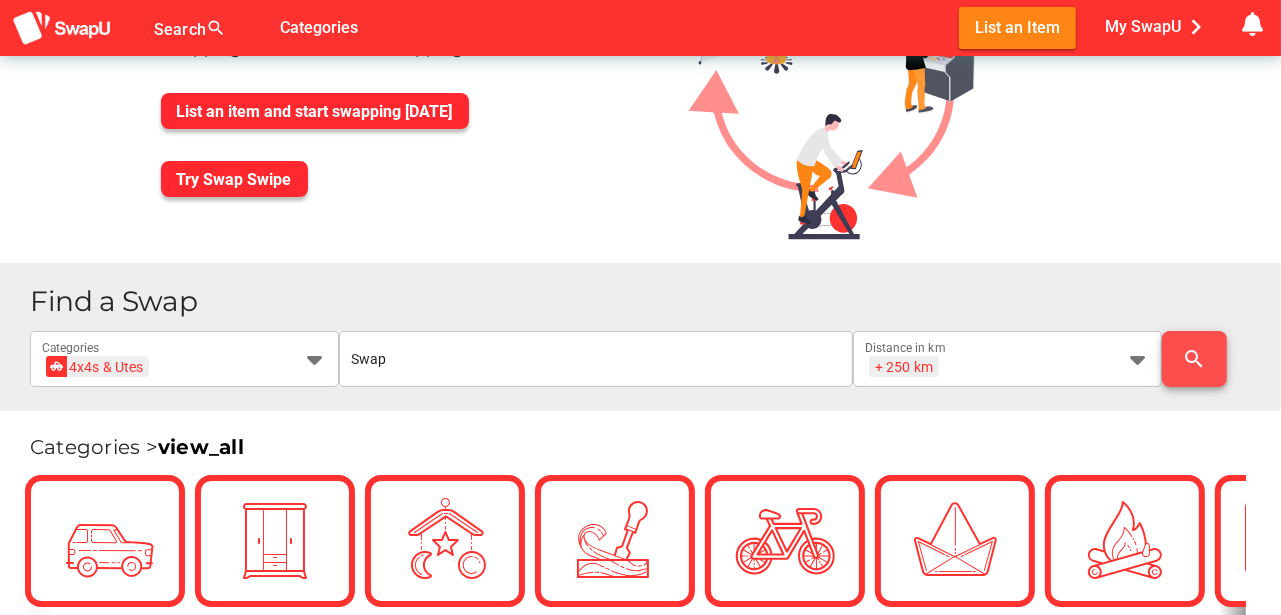 scroll, scrollTop: 0, scrollLeft: 0, axis: both 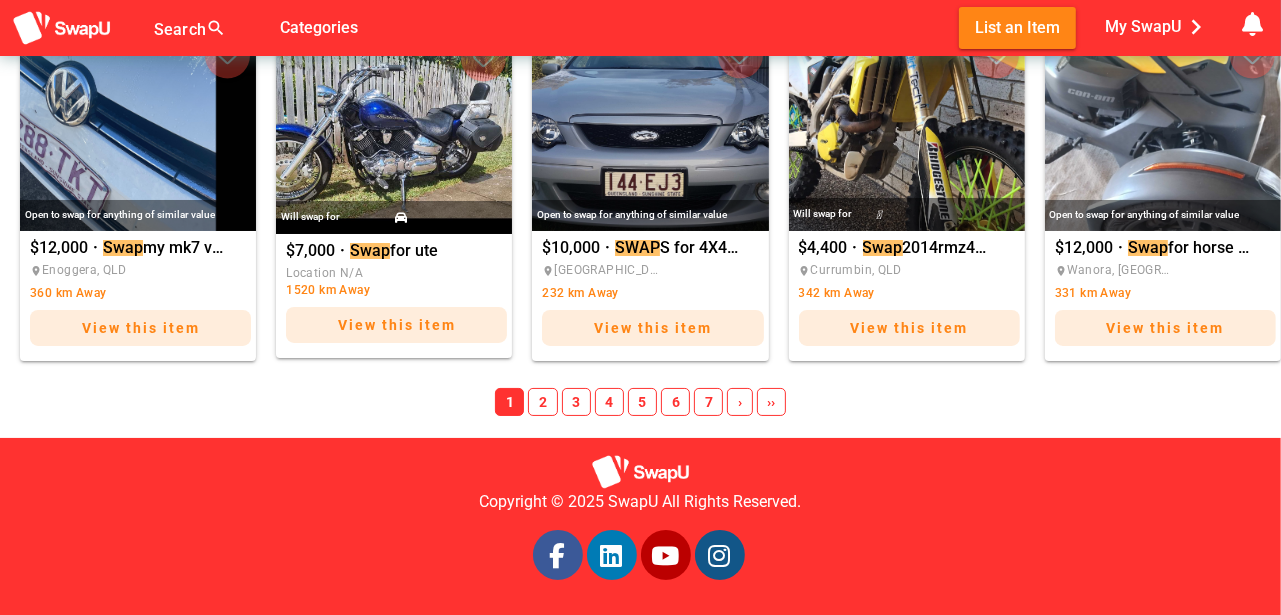 click on "7" at bounding box center [708, 402] 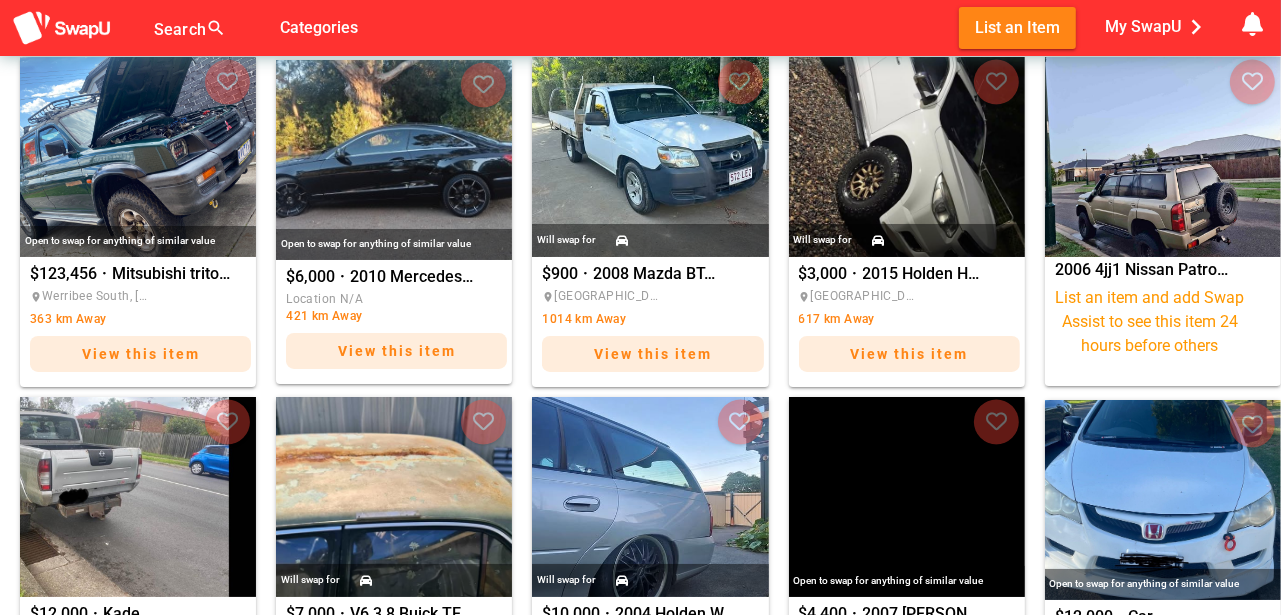 scroll, scrollTop: 1284, scrollLeft: 0, axis: vertical 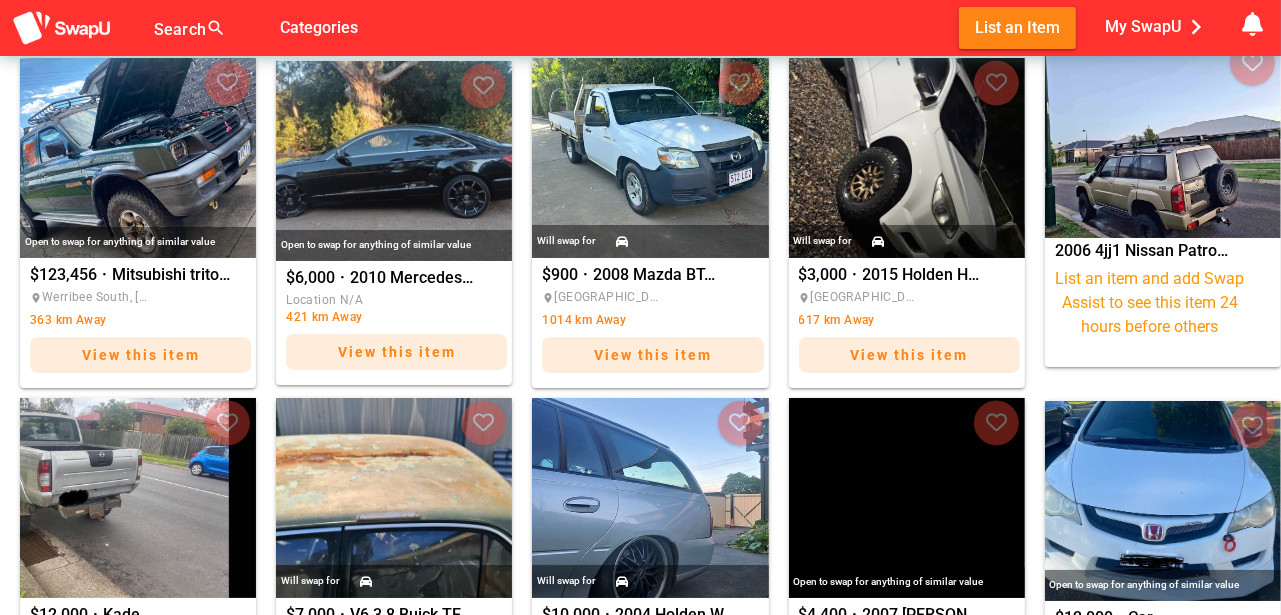 click at bounding box center [1163, 138] 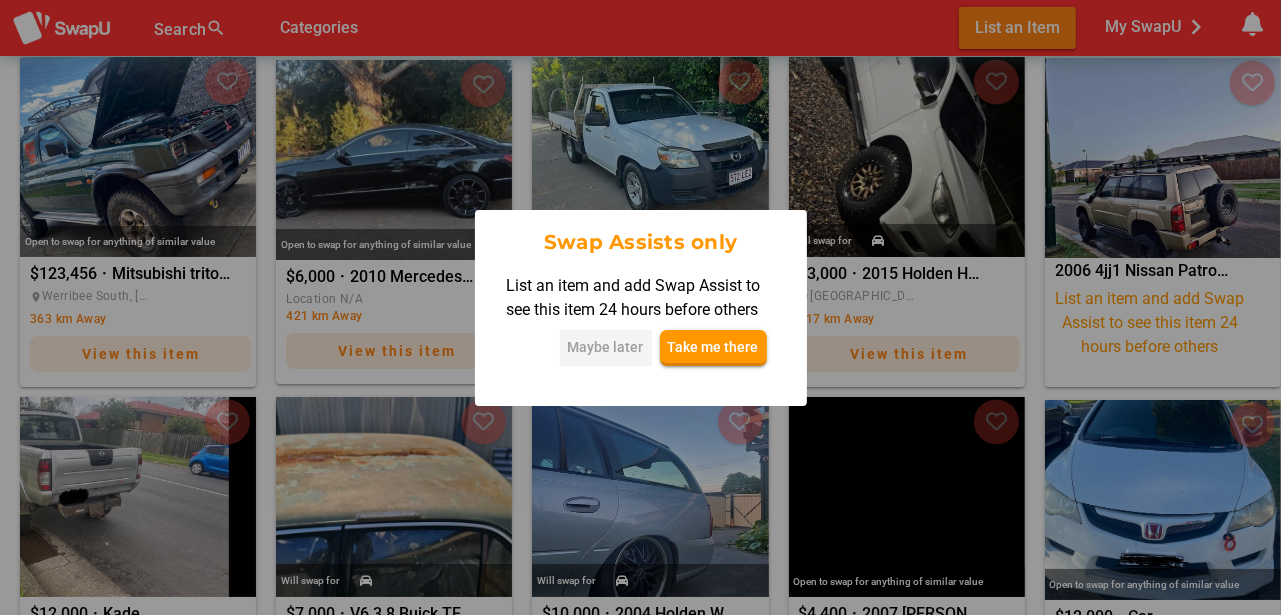 click on "Maybe later" at bounding box center (606, 347) 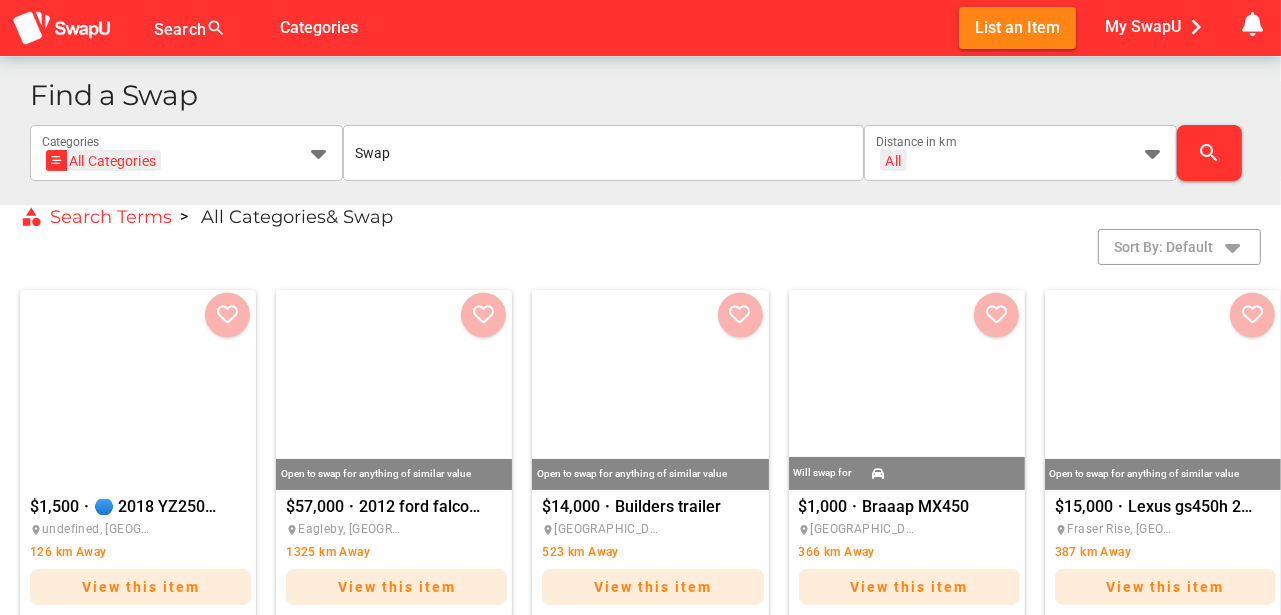 scroll, scrollTop: 394, scrollLeft: 0, axis: vertical 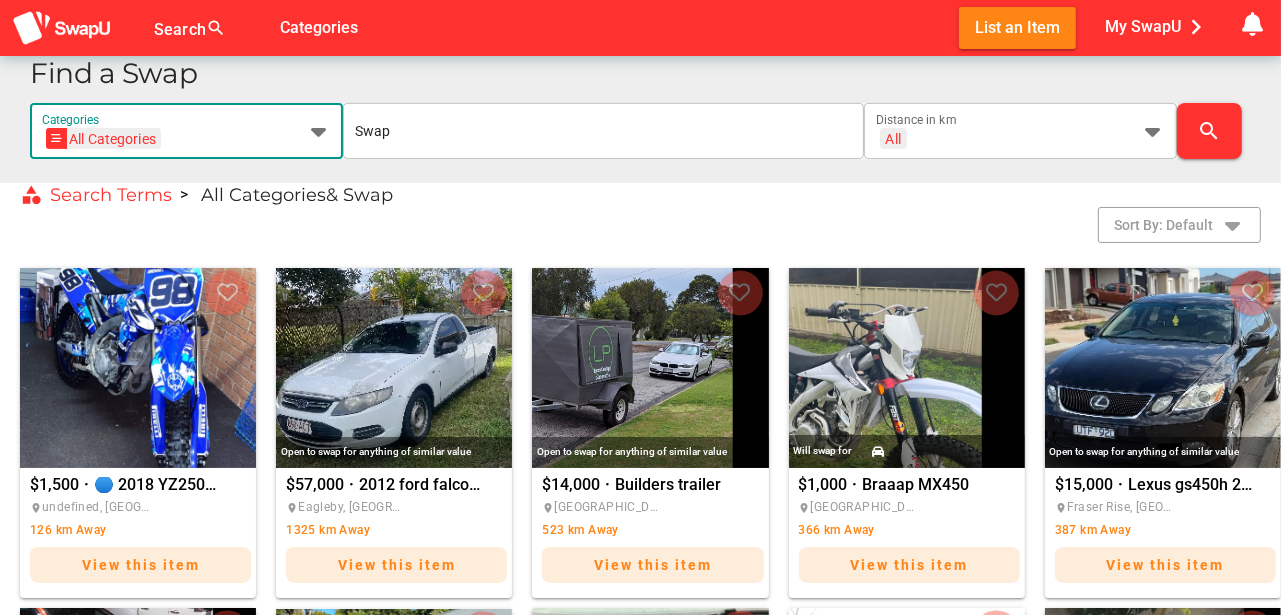 click at bounding box center (319, 131) 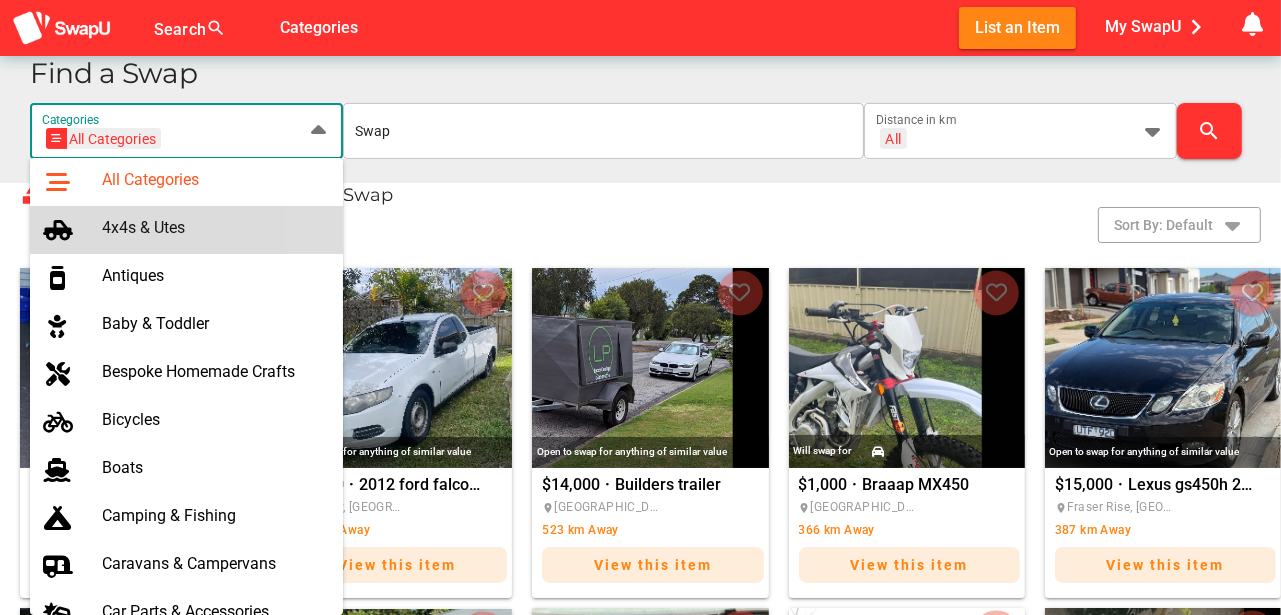 click on "4x4s & Utes" at bounding box center (214, 228) 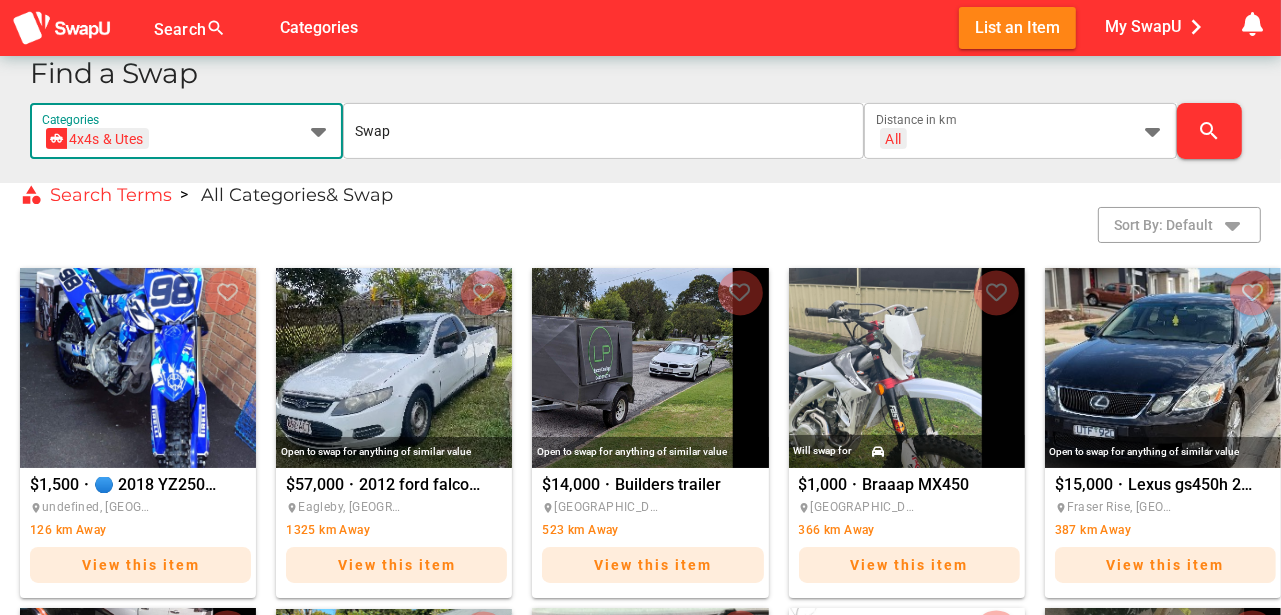 scroll, scrollTop: 0, scrollLeft: 73, axis: horizontal 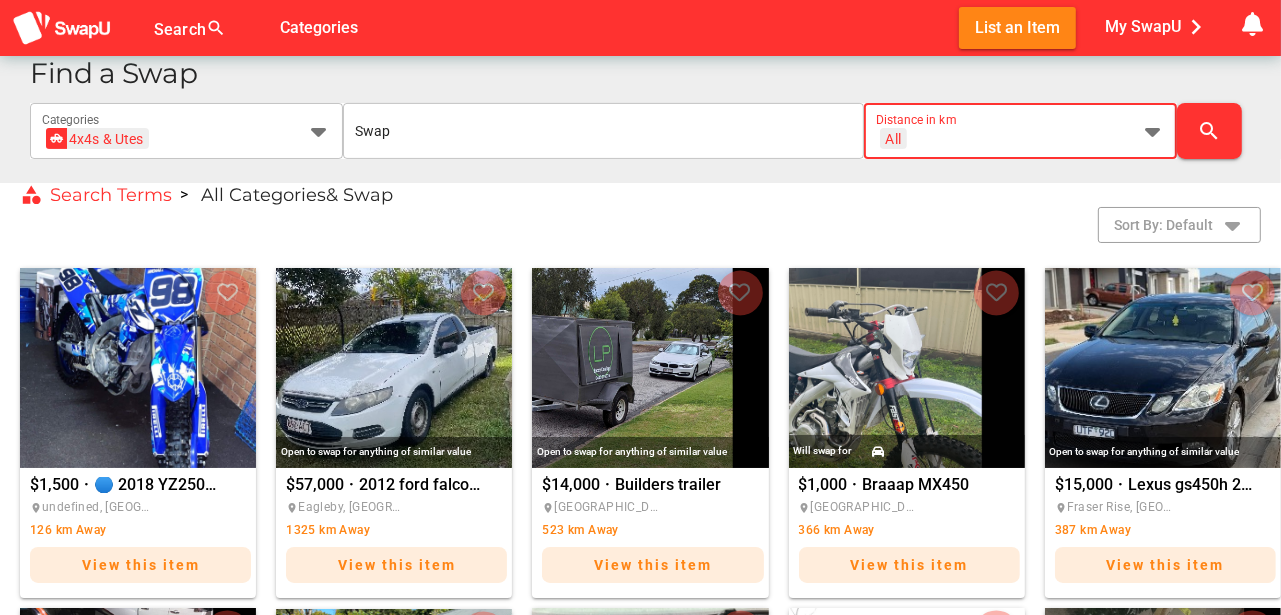 click at bounding box center (1153, 131) 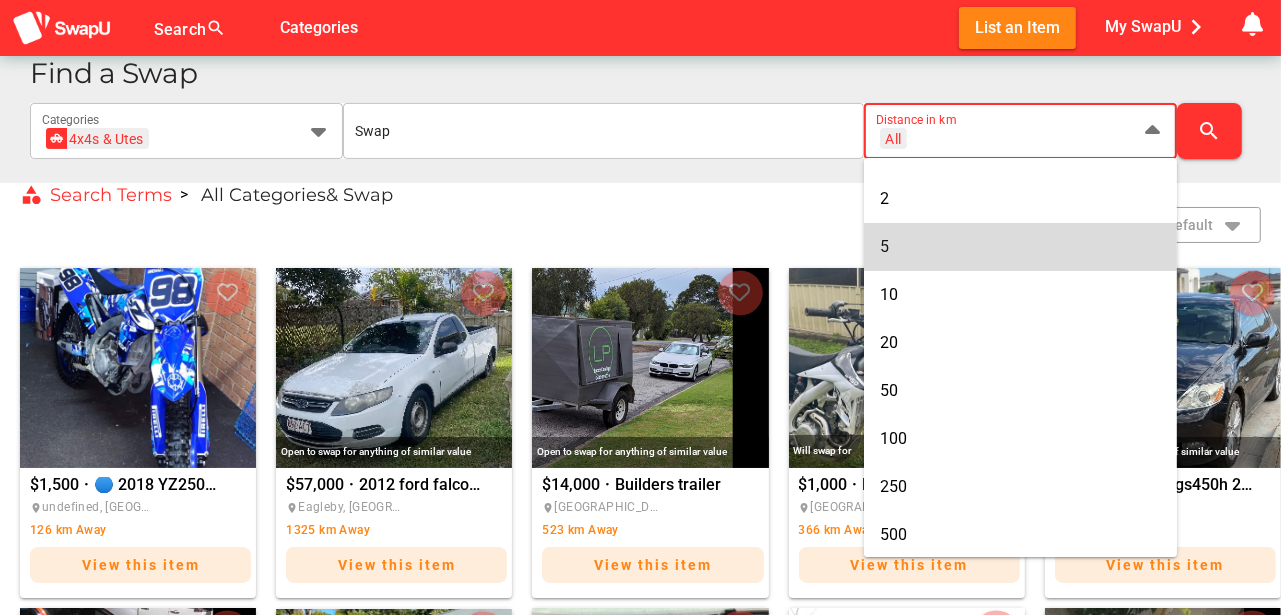 scroll, scrollTop: 32, scrollLeft: 0, axis: vertical 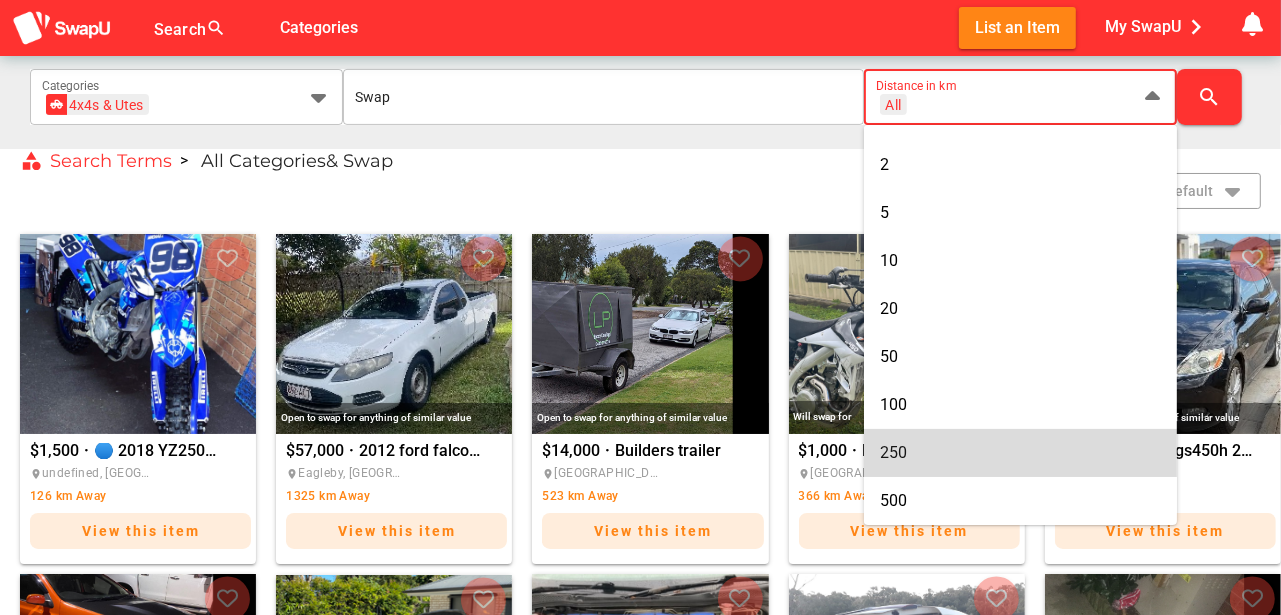 click on "250" at bounding box center [1020, 453] 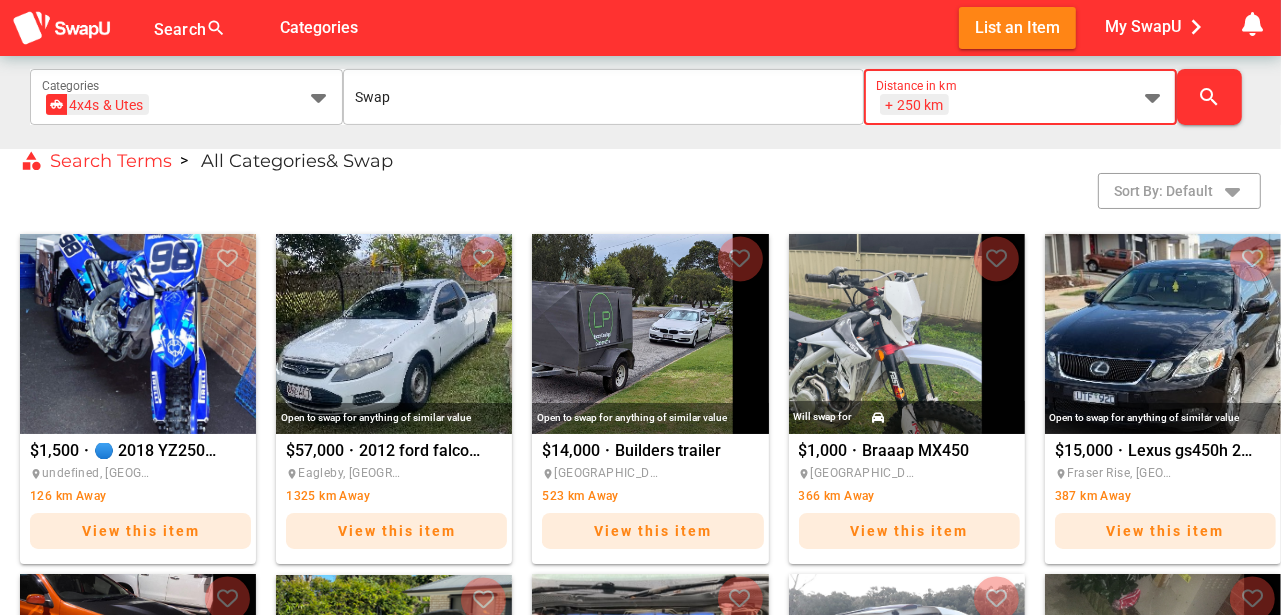scroll, scrollTop: 0, scrollLeft: 26, axis: horizontal 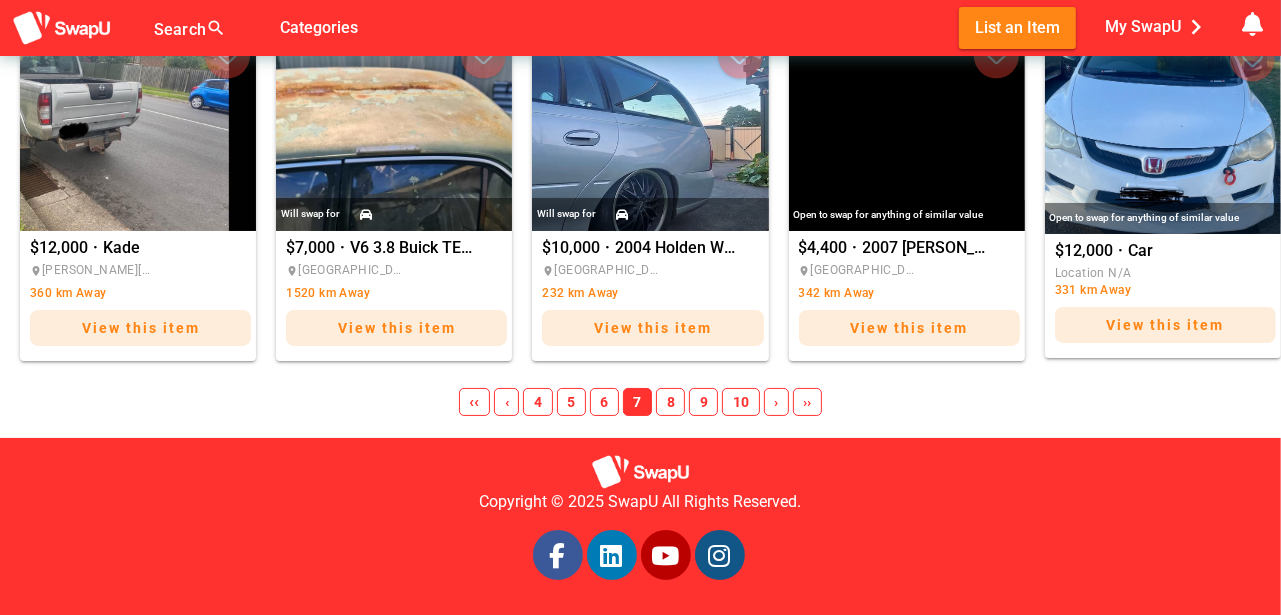 click on "9" at bounding box center [703, 402] 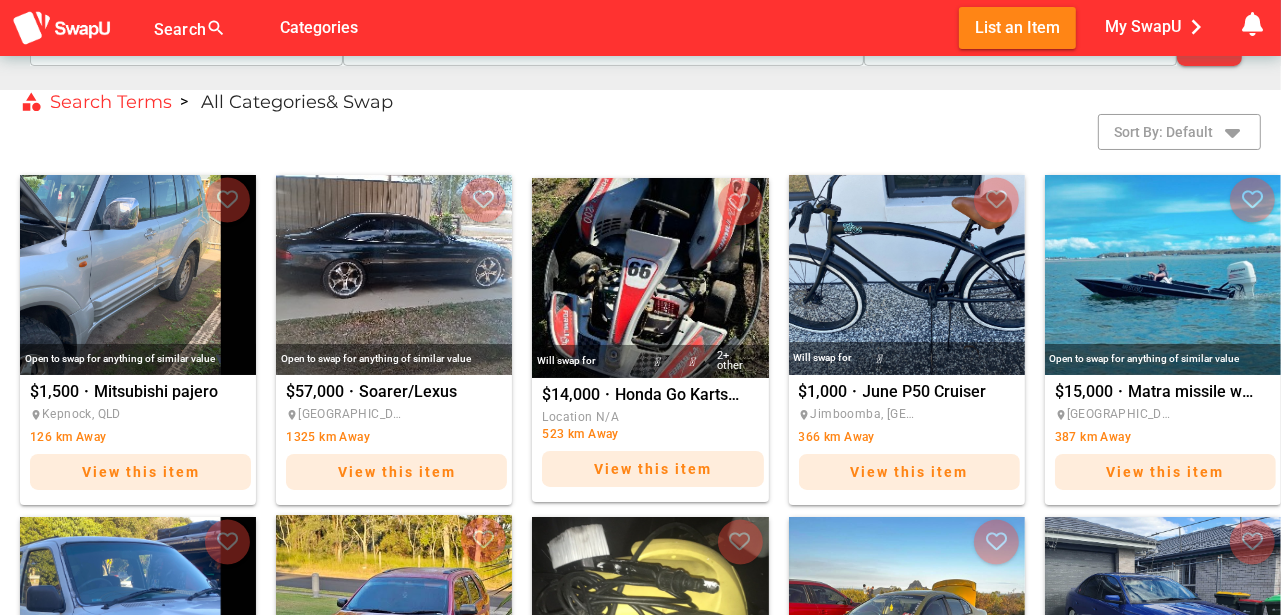 scroll, scrollTop: 488, scrollLeft: 0, axis: vertical 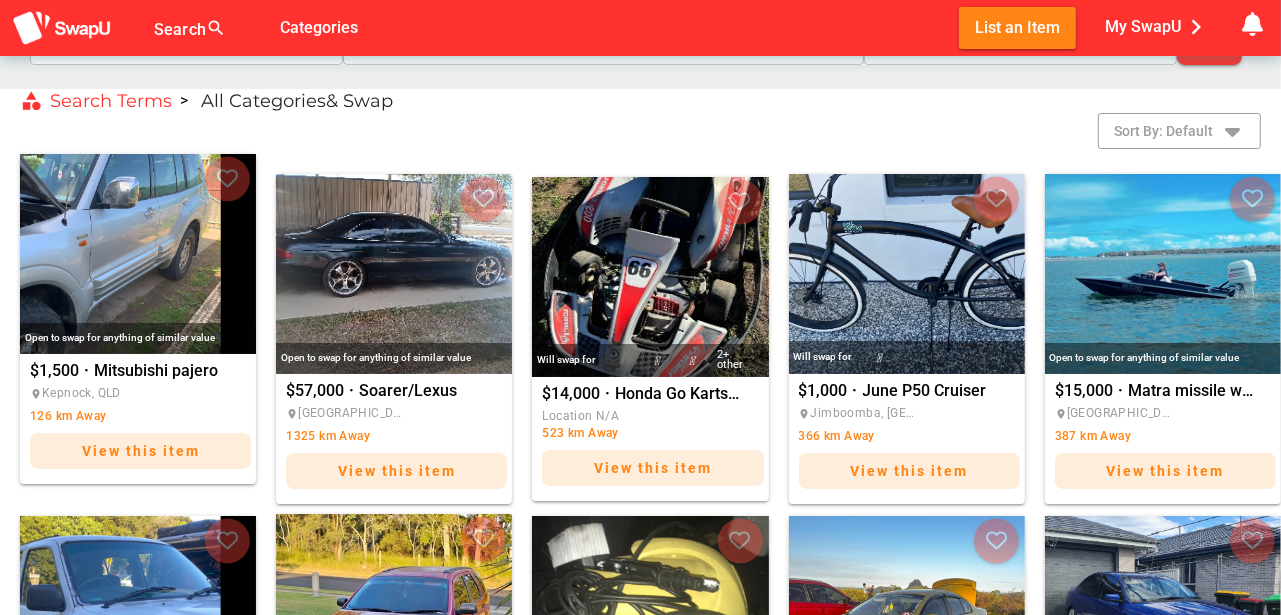 click at bounding box center (138, 254) 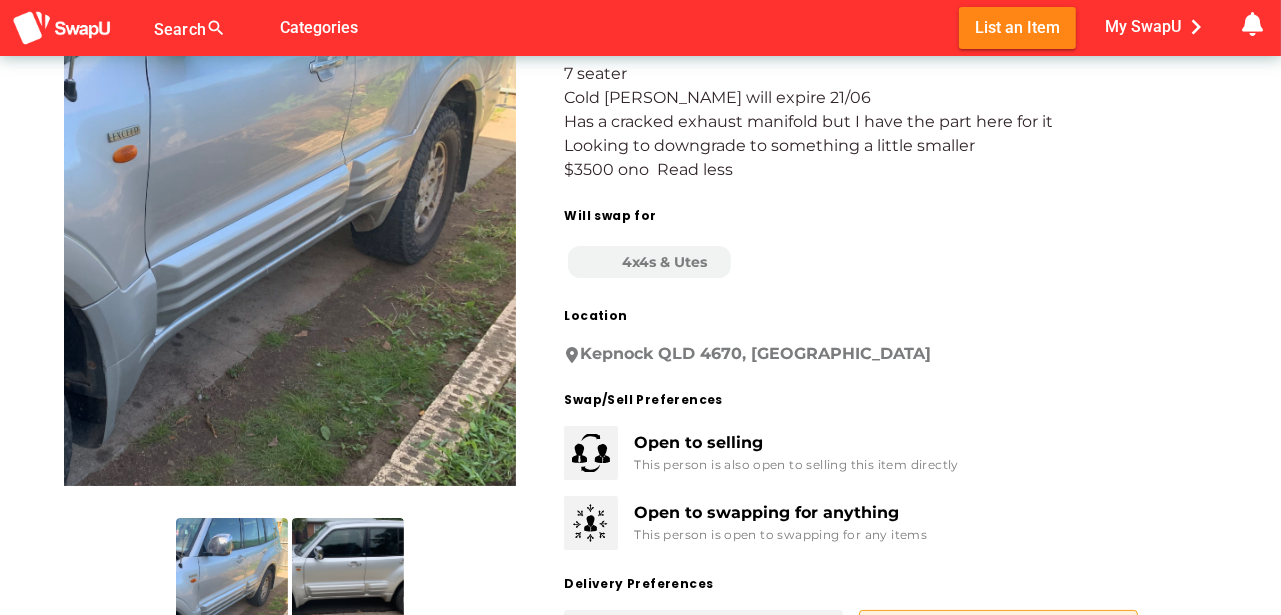 scroll, scrollTop: 233, scrollLeft: 0, axis: vertical 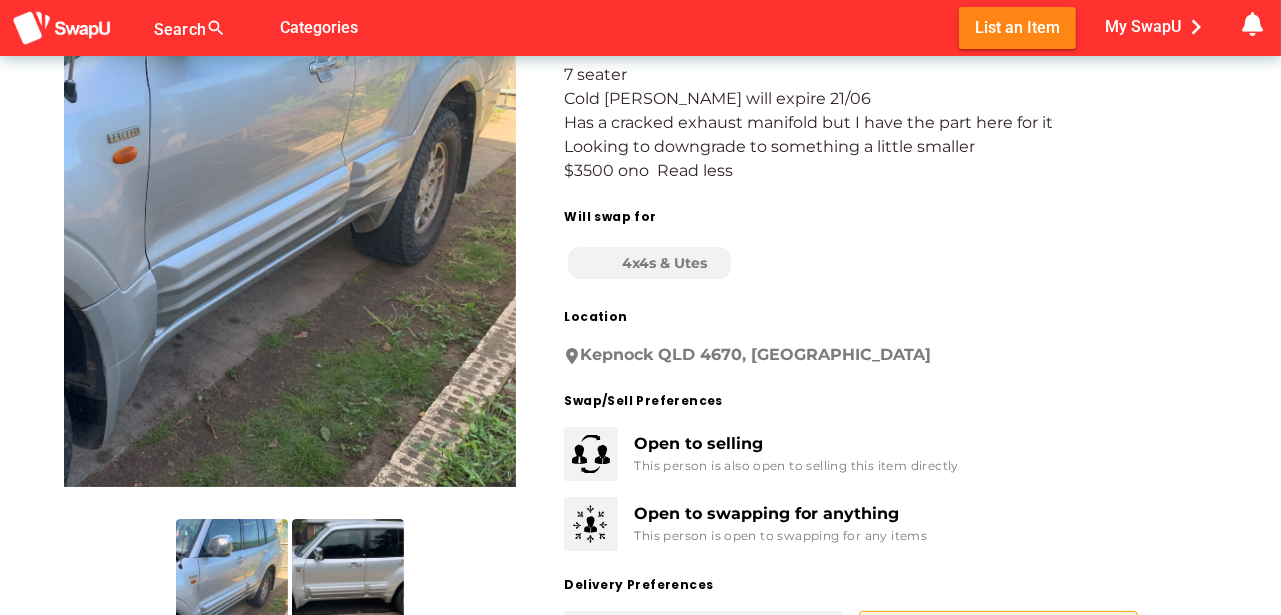 click at bounding box center (290, 187) 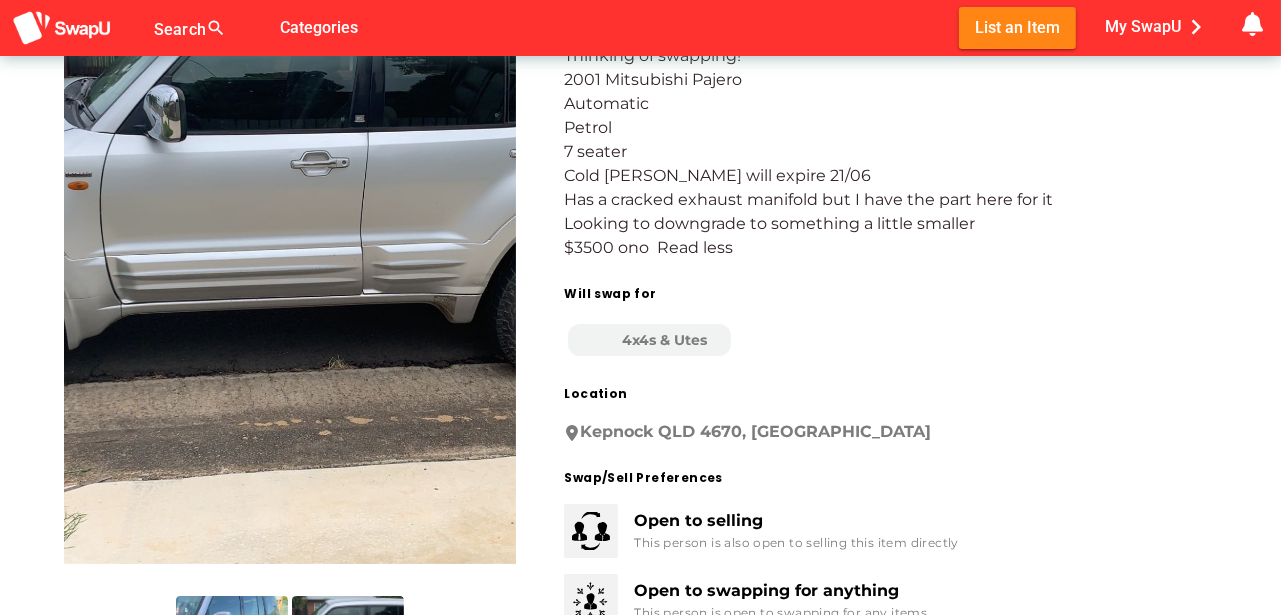 scroll, scrollTop: 100, scrollLeft: 0, axis: vertical 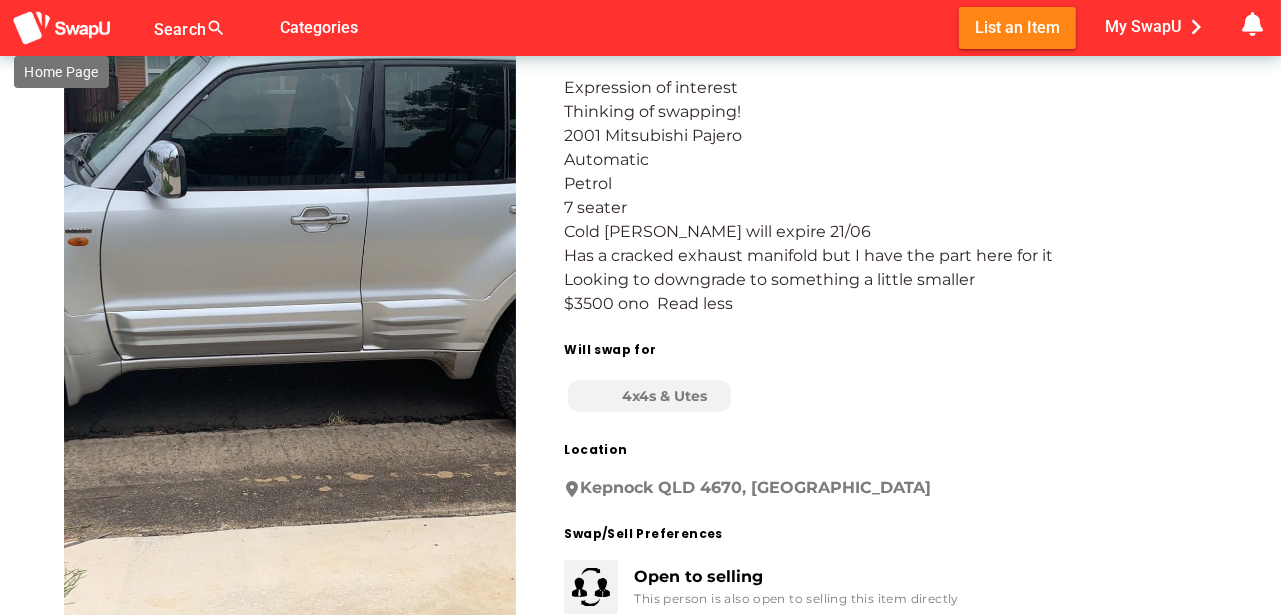 click at bounding box center (62, 28) 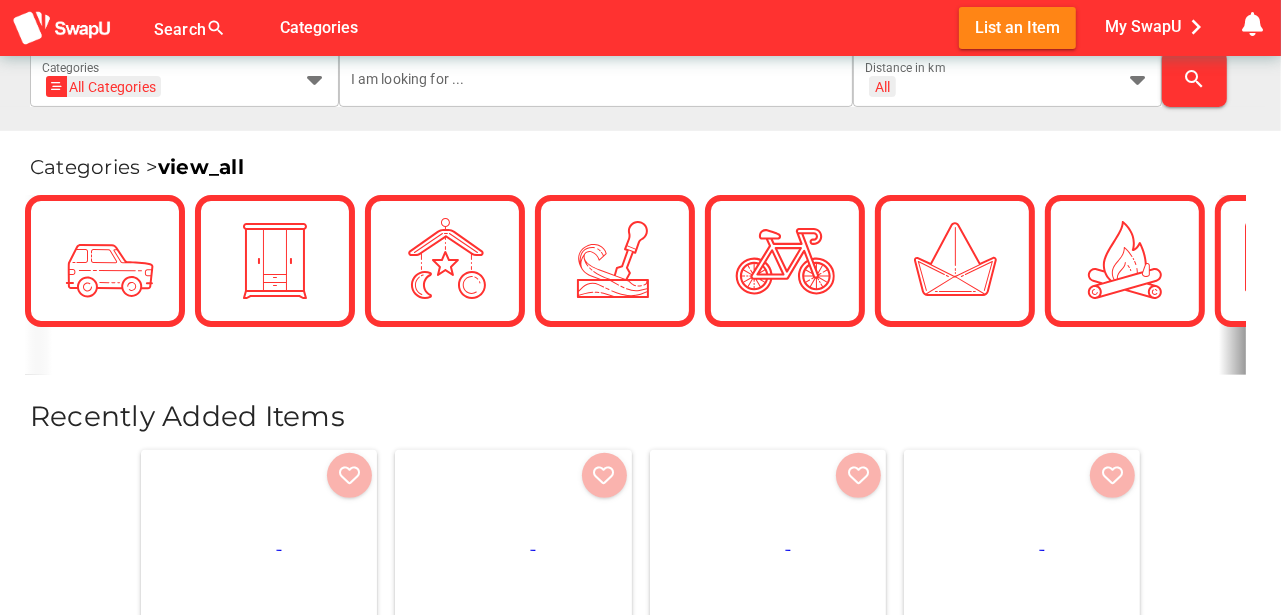 scroll, scrollTop: 300, scrollLeft: 0, axis: vertical 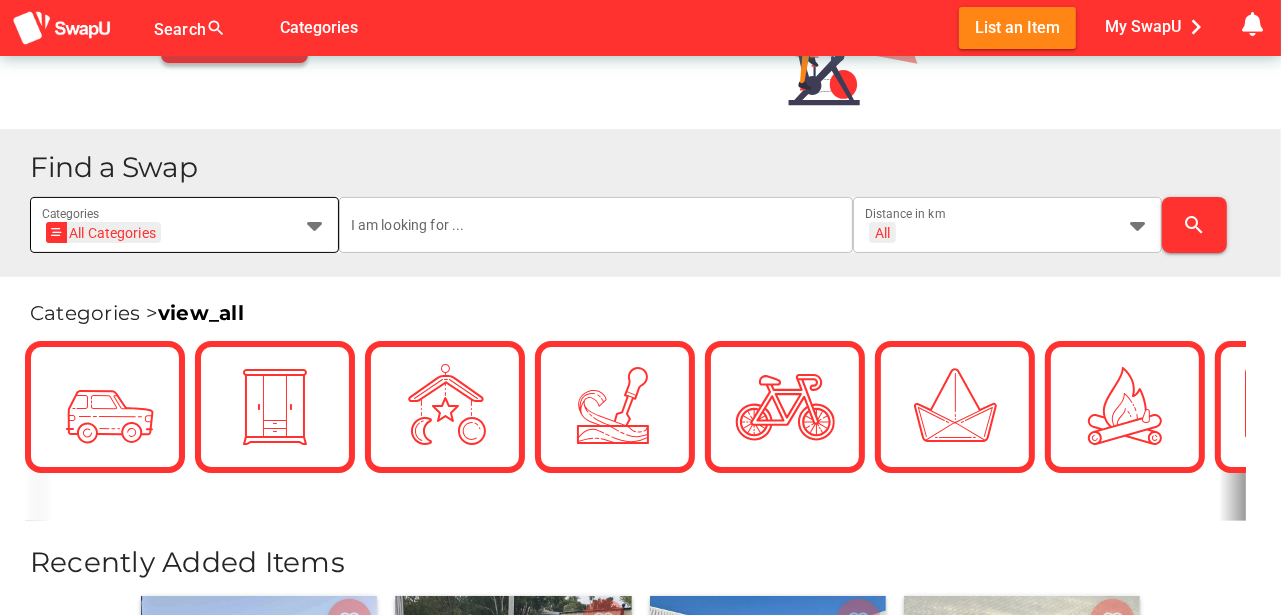 click at bounding box center (315, 225) 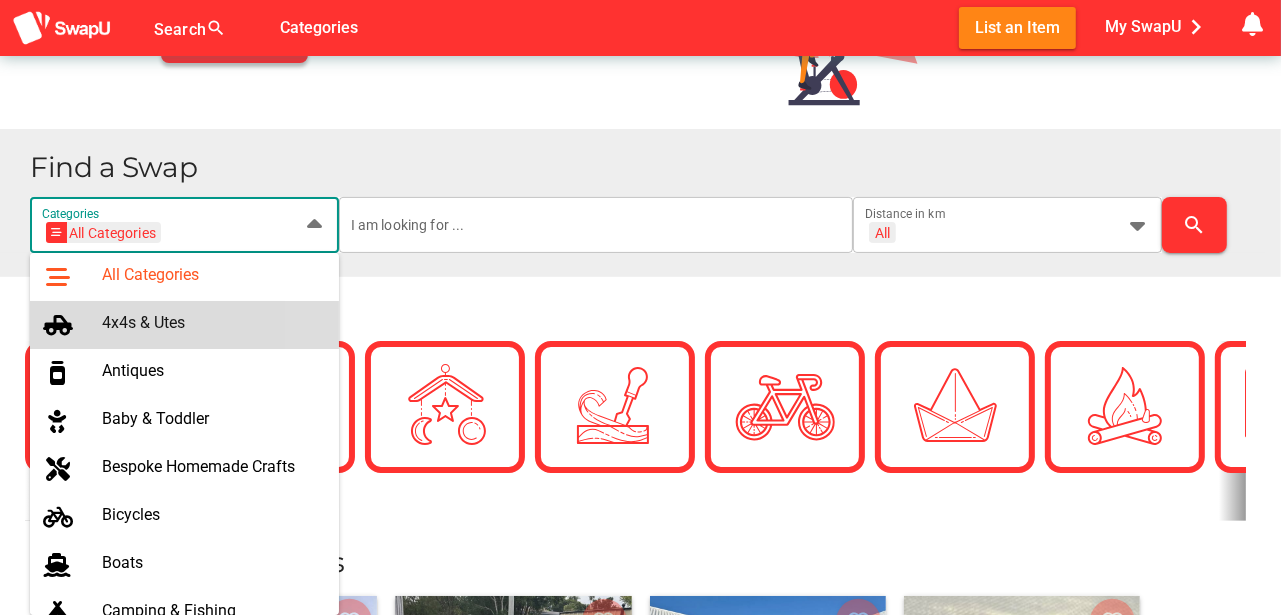 click on "4x4s & Utes" at bounding box center [212, 322] 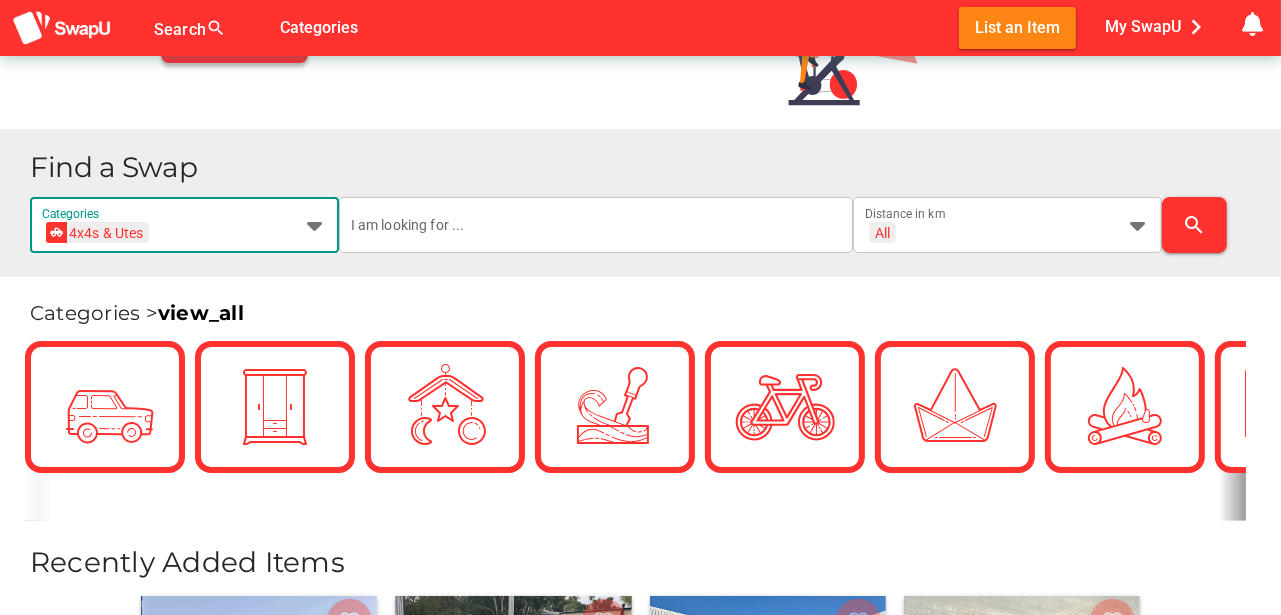 scroll, scrollTop: 0, scrollLeft: 73, axis: horizontal 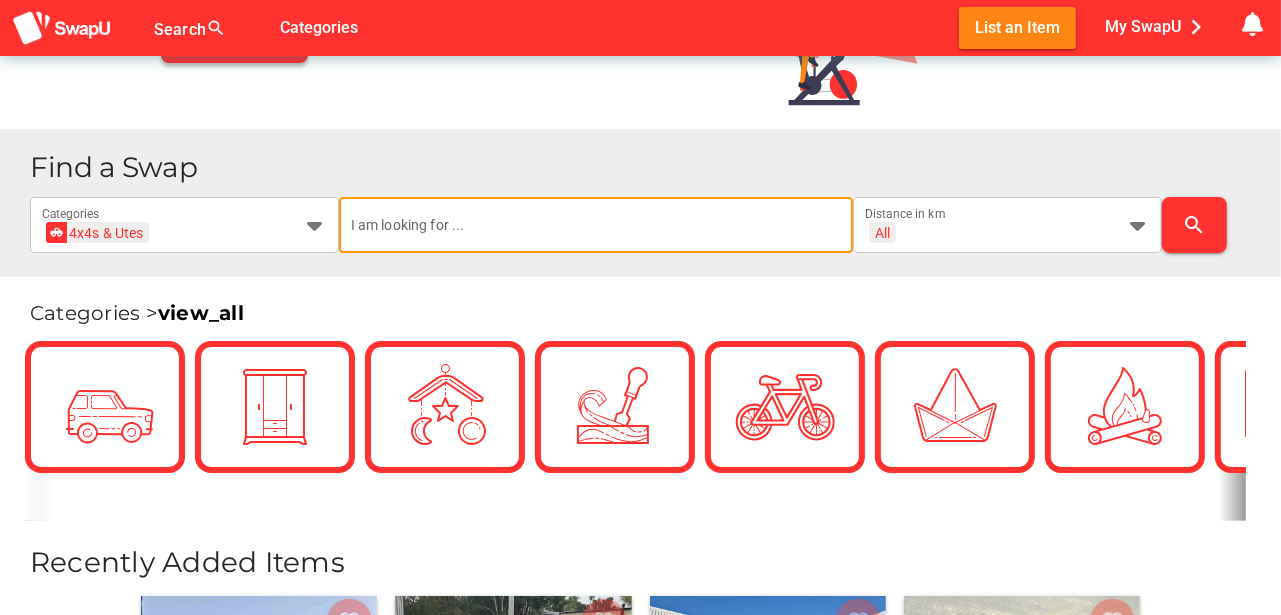 click at bounding box center (596, 225) 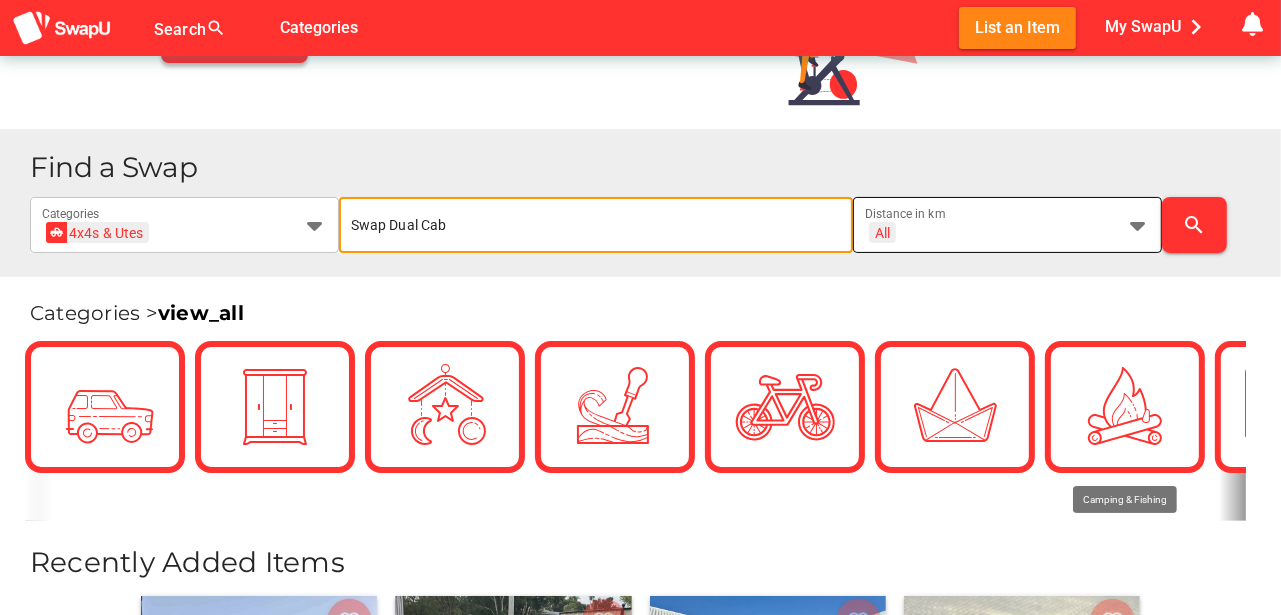 type on "Swap Dual Cab" 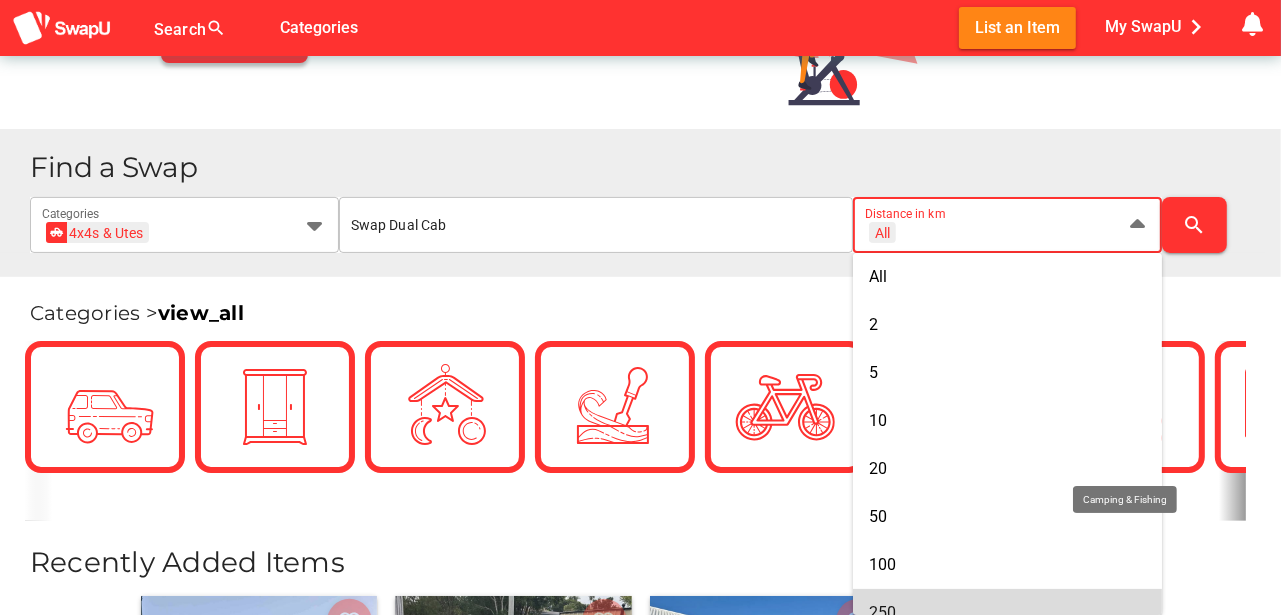 click on "250" at bounding box center [1007, 613] 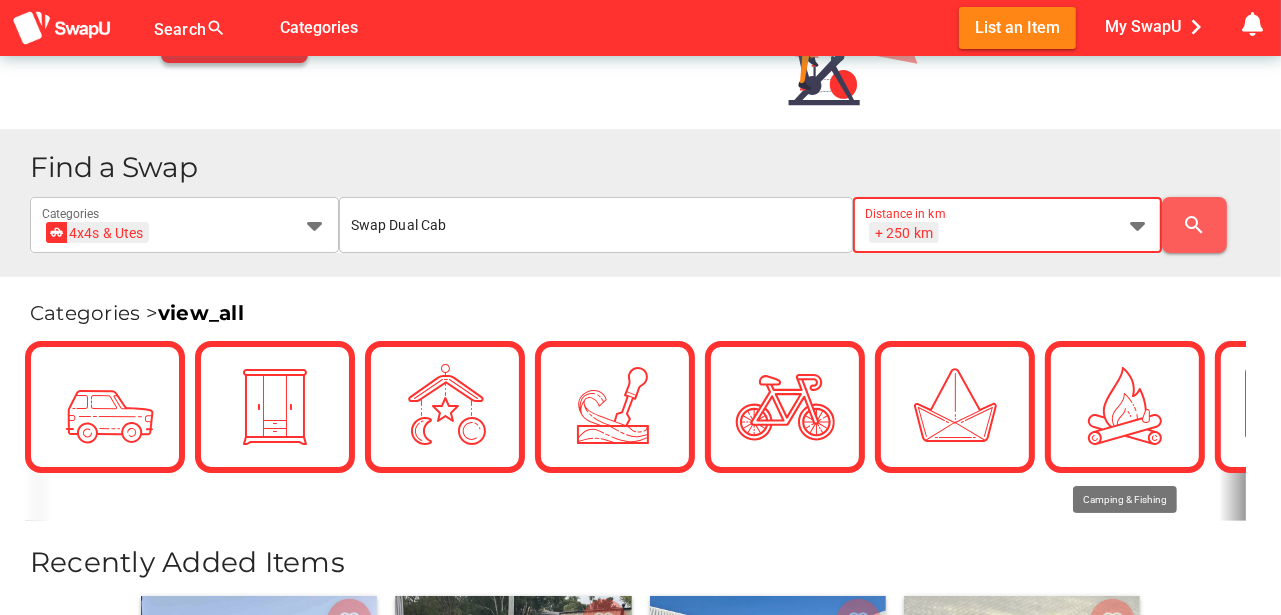 scroll, scrollTop: 0, scrollLeft: 0, axis: both 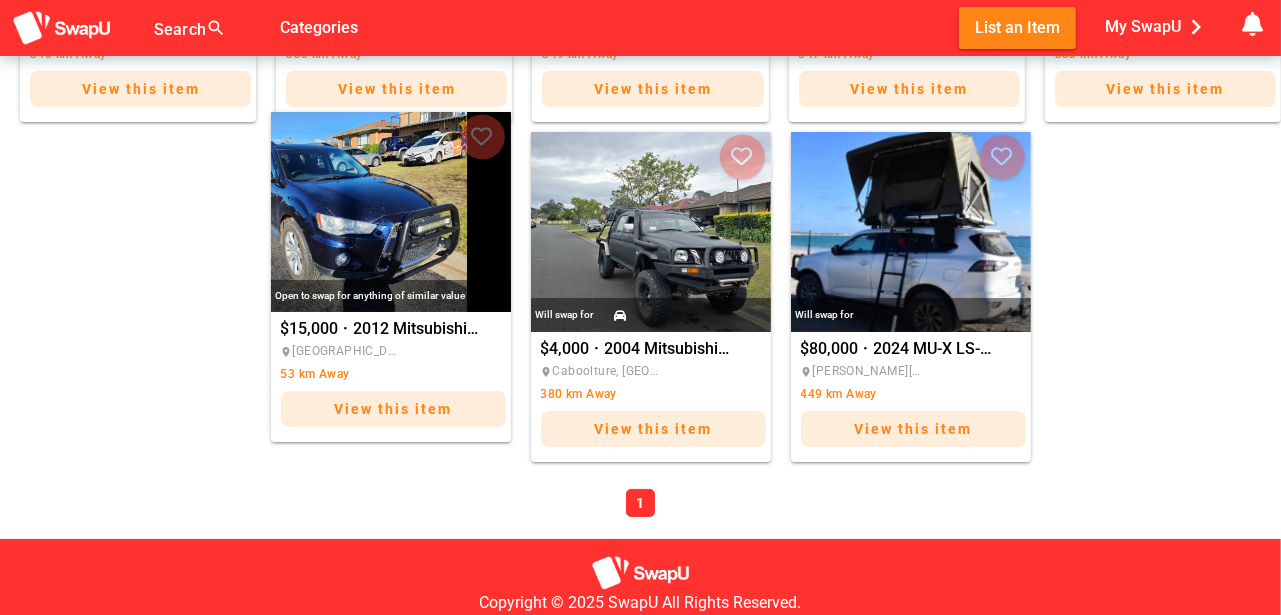 drag, startPoint x: 380, startPoint y: 278, endPoint x: 374, endPoint y: 268, distance: 11.661903 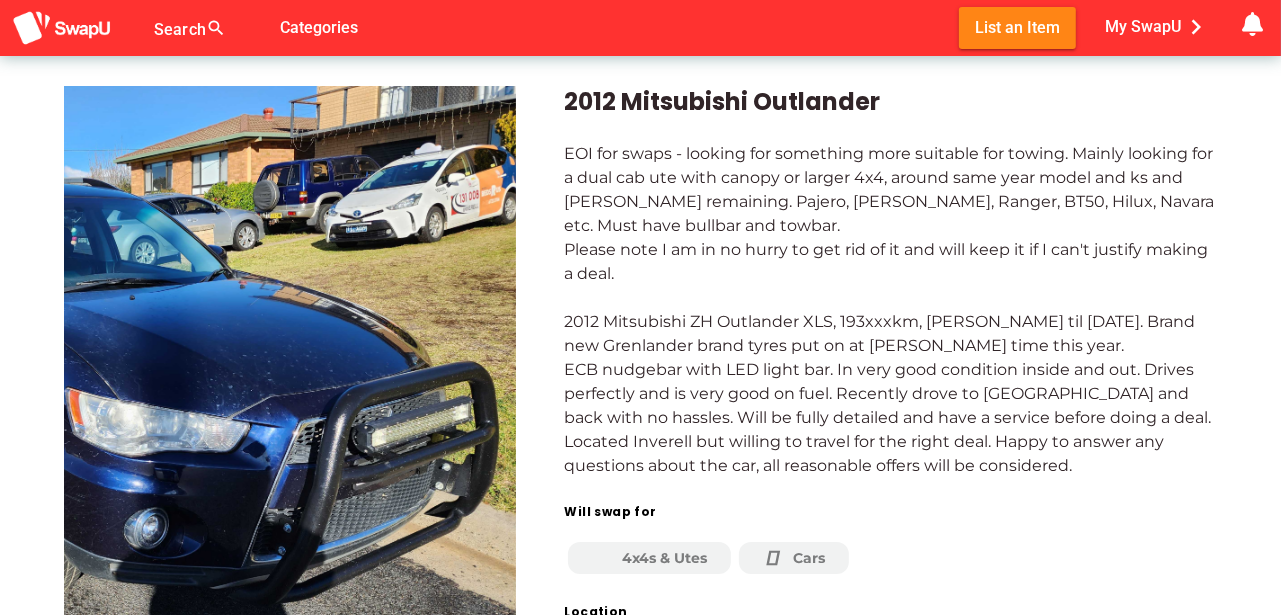 scroll, scrollTop: 0, scrollLeft: 0, axis: both 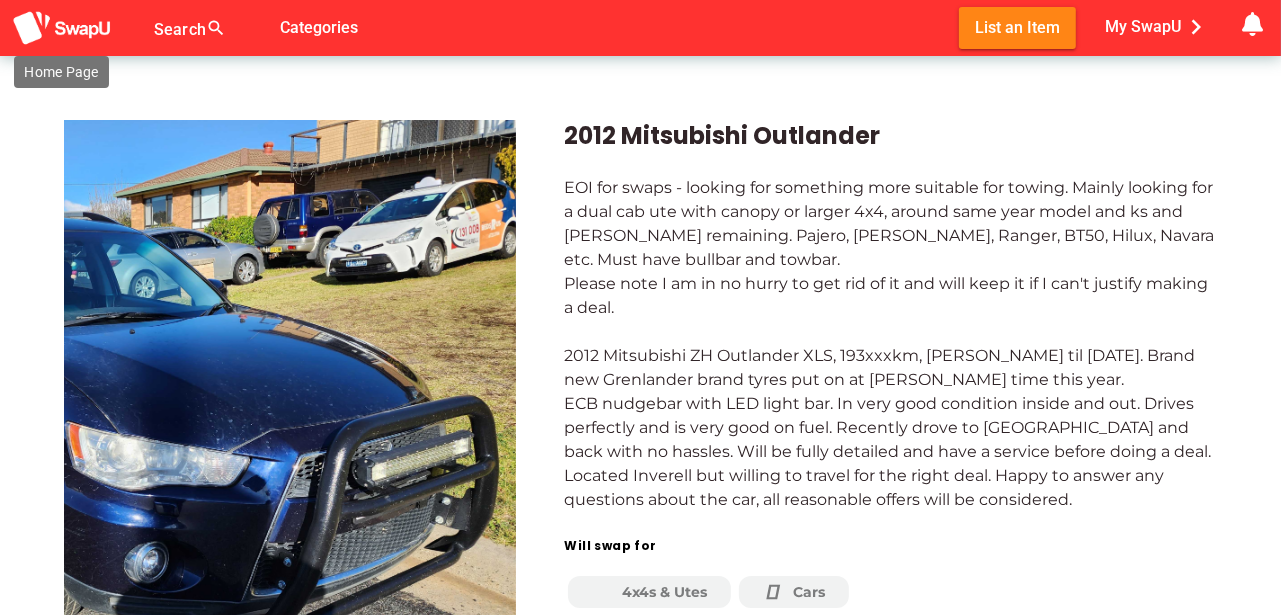 click at bounding box center (62, 28) 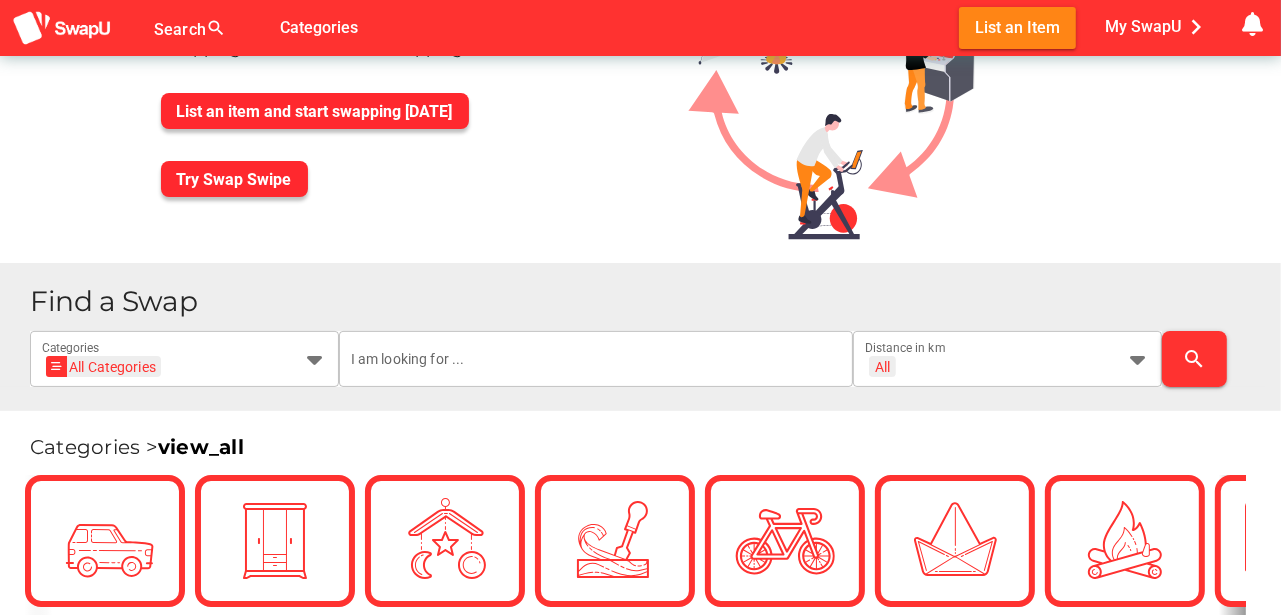 scroll, scrollTop: 0, scrollLeft: 0, axis: both 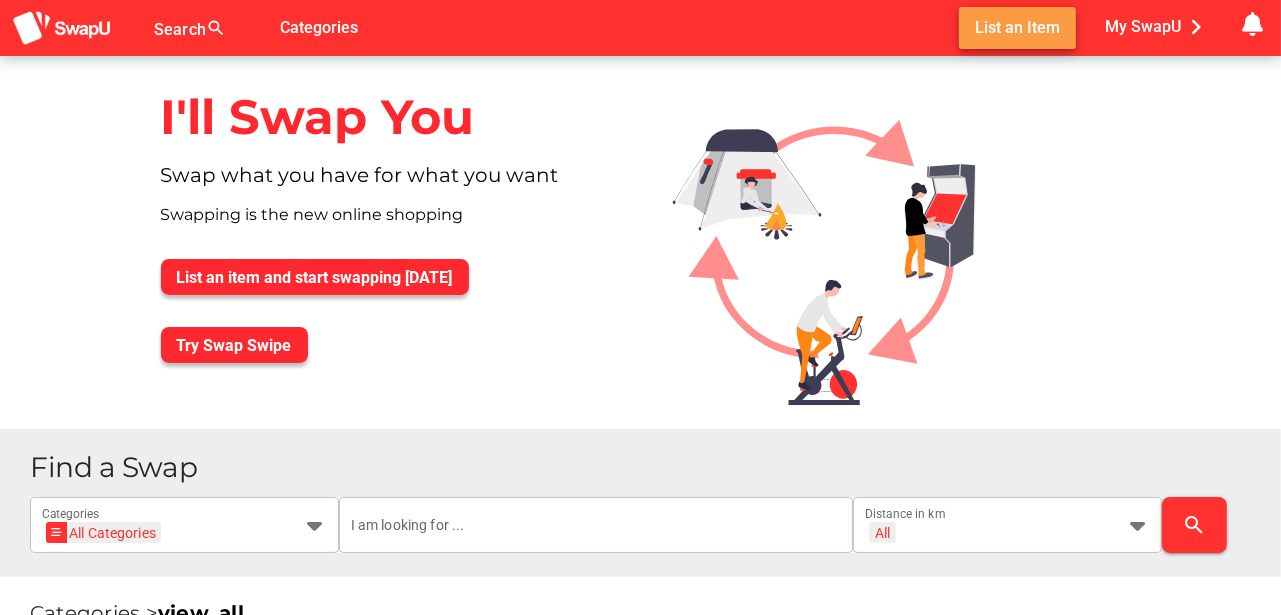 click on "List an Item" at bounding box center [1017, 27] 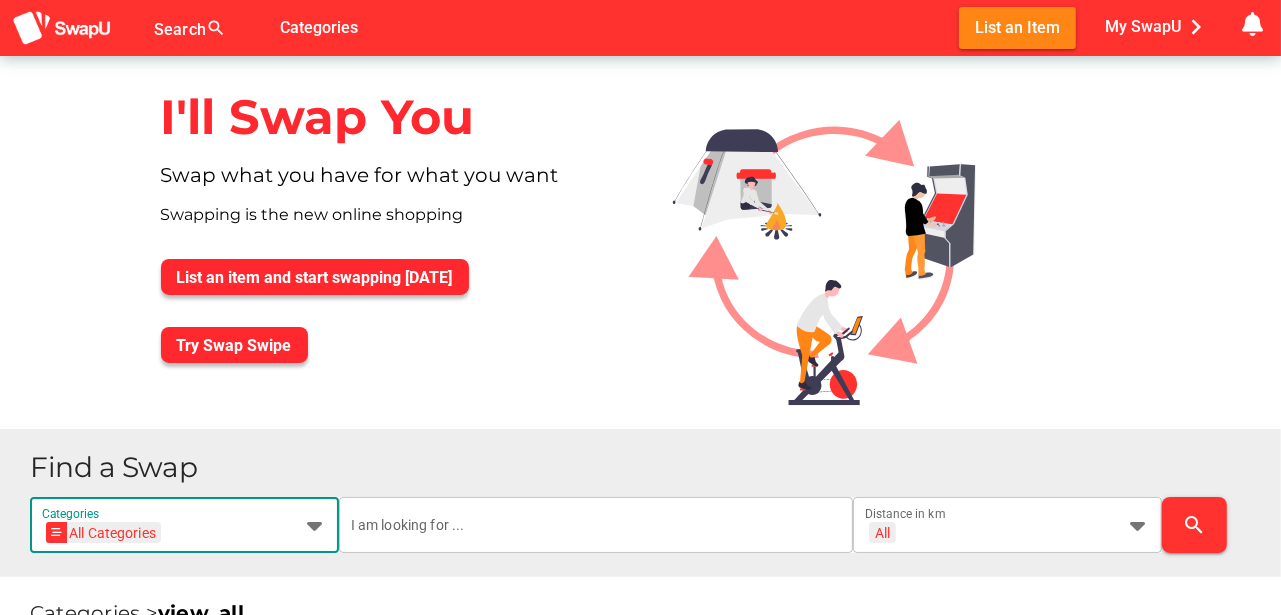 click at bounding box center [315, 525] 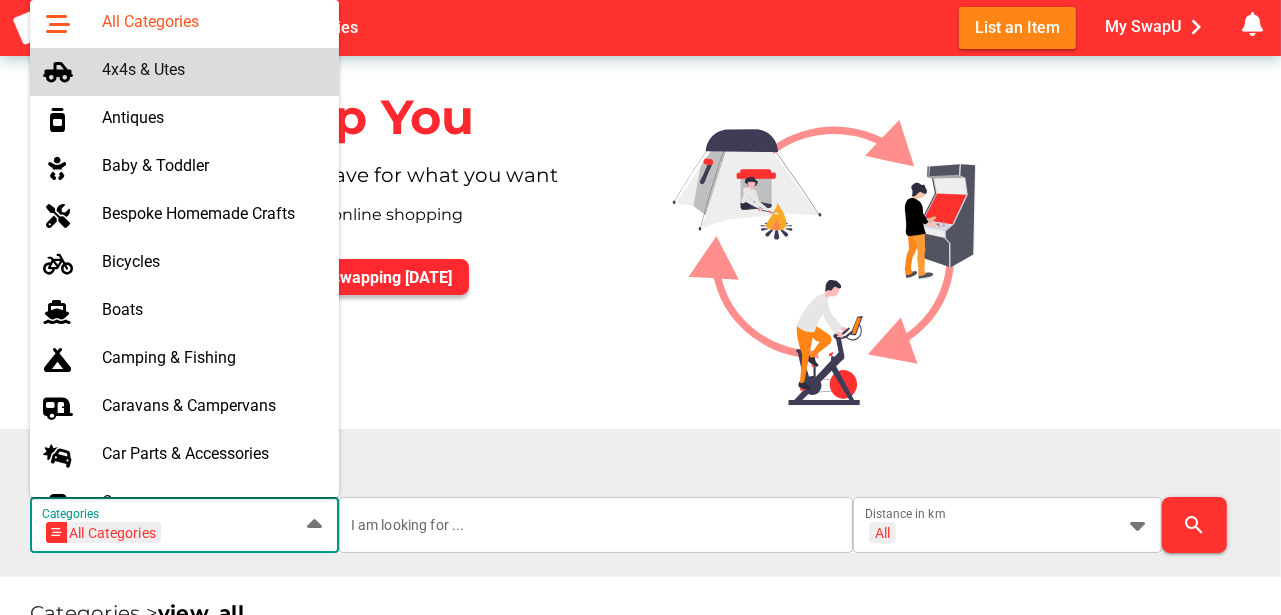 click on "4x4s & Utes" at bounding box center (212, 69) 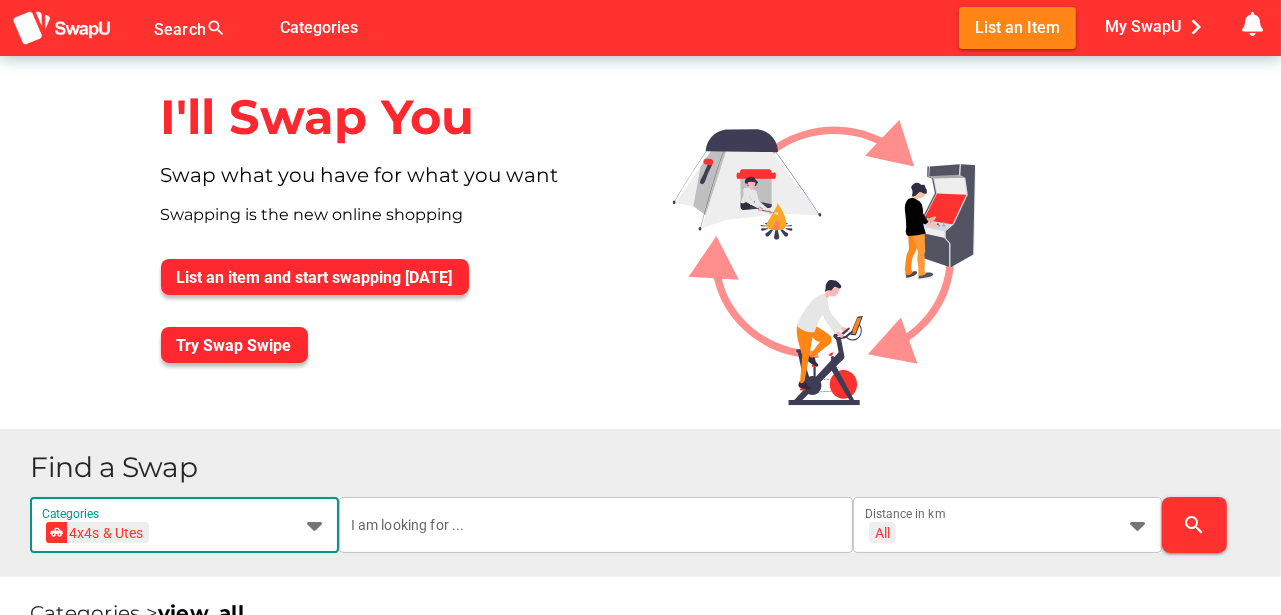 scroll, scrollTop: 0, scrollLeft: 73, axis: horizontal 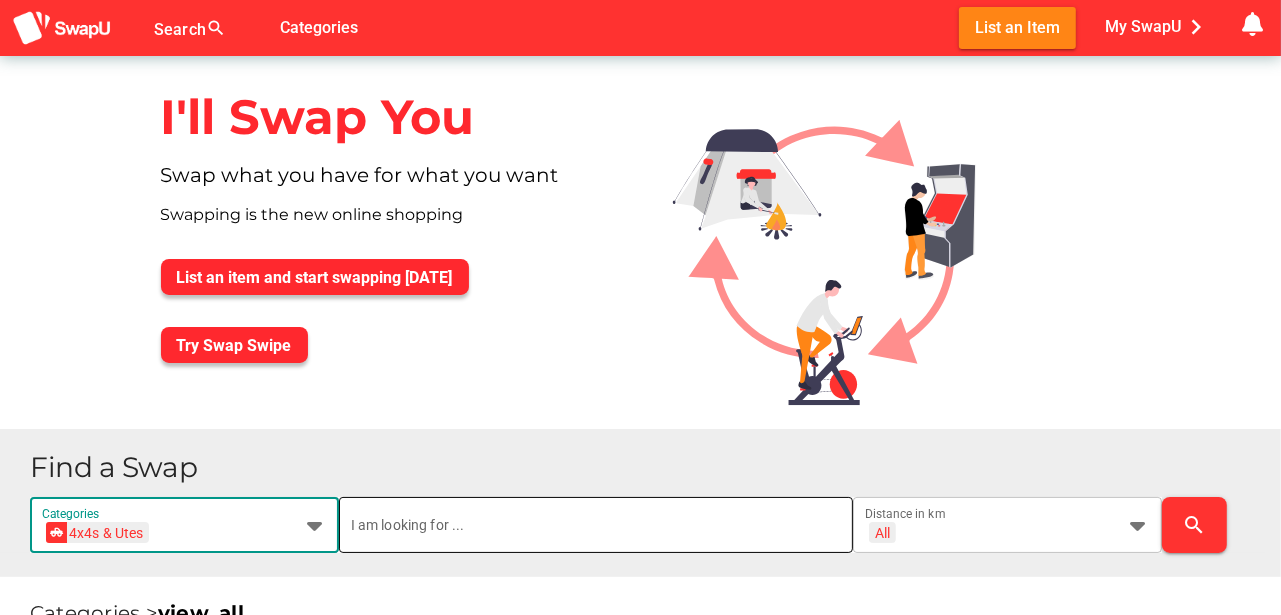 click at bounding box center (596, 525) 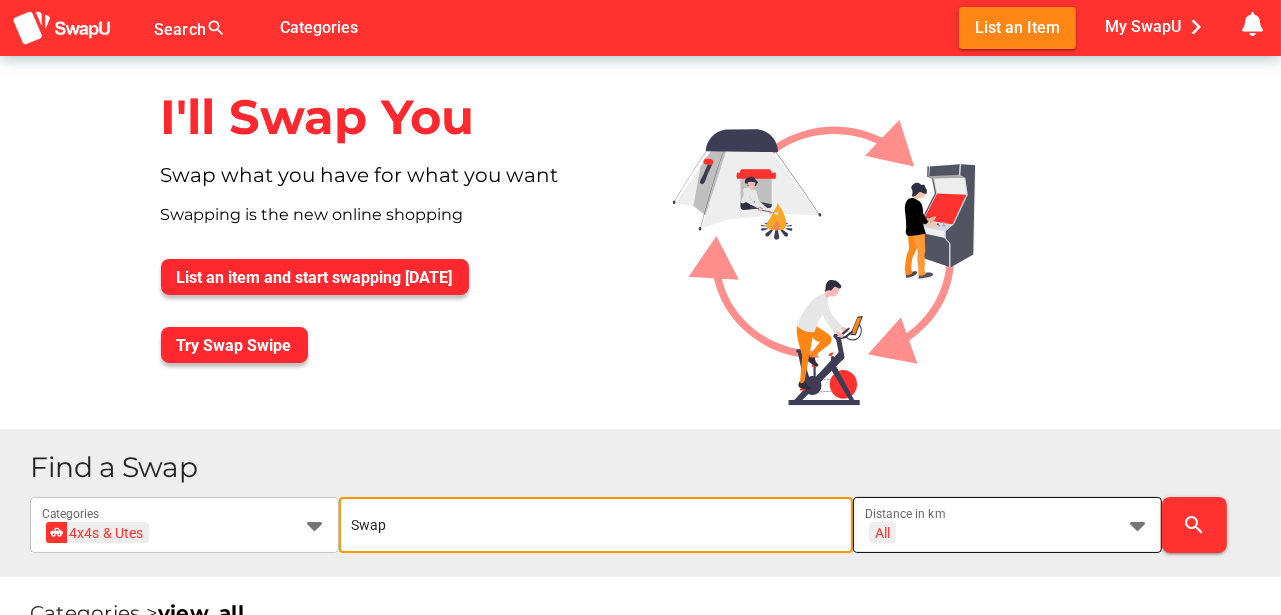 type on "Swap" 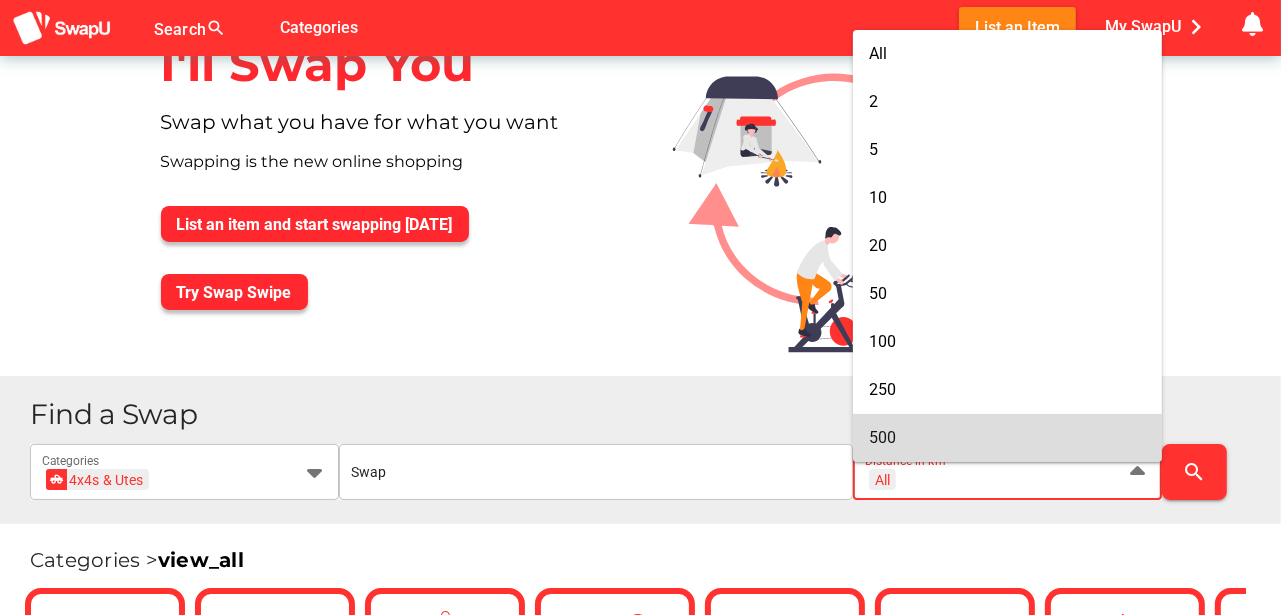 scroll, scrollTop: 66, scrollLeft: 0, axis: vertical 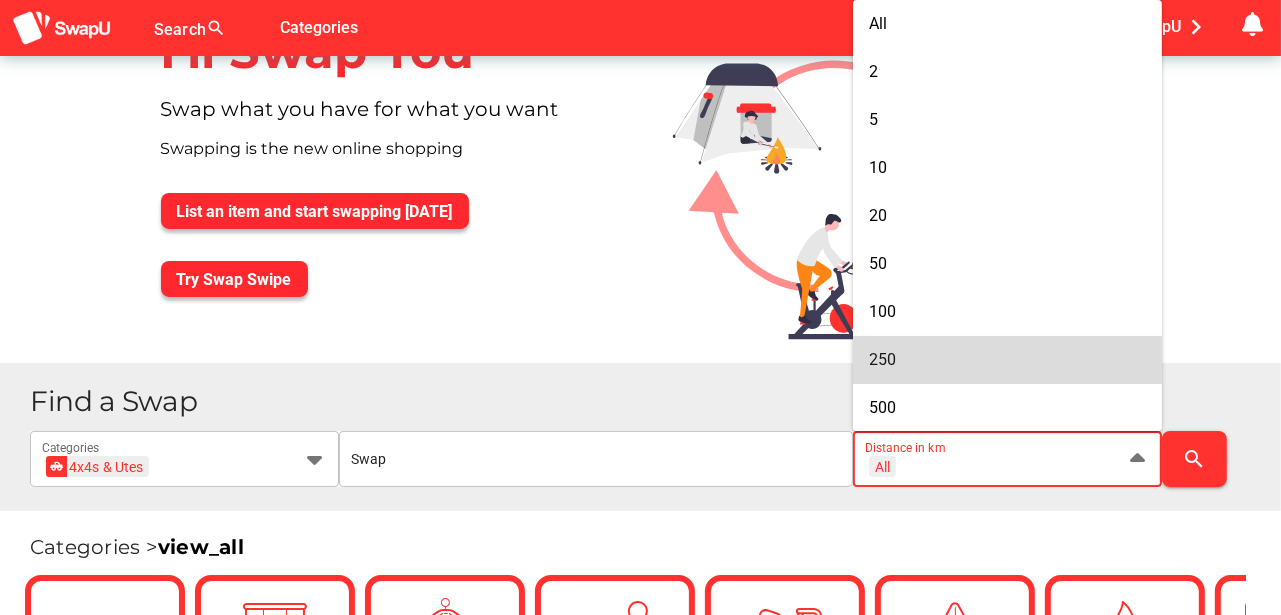 click on "250" at bounding box center (1007, 359) 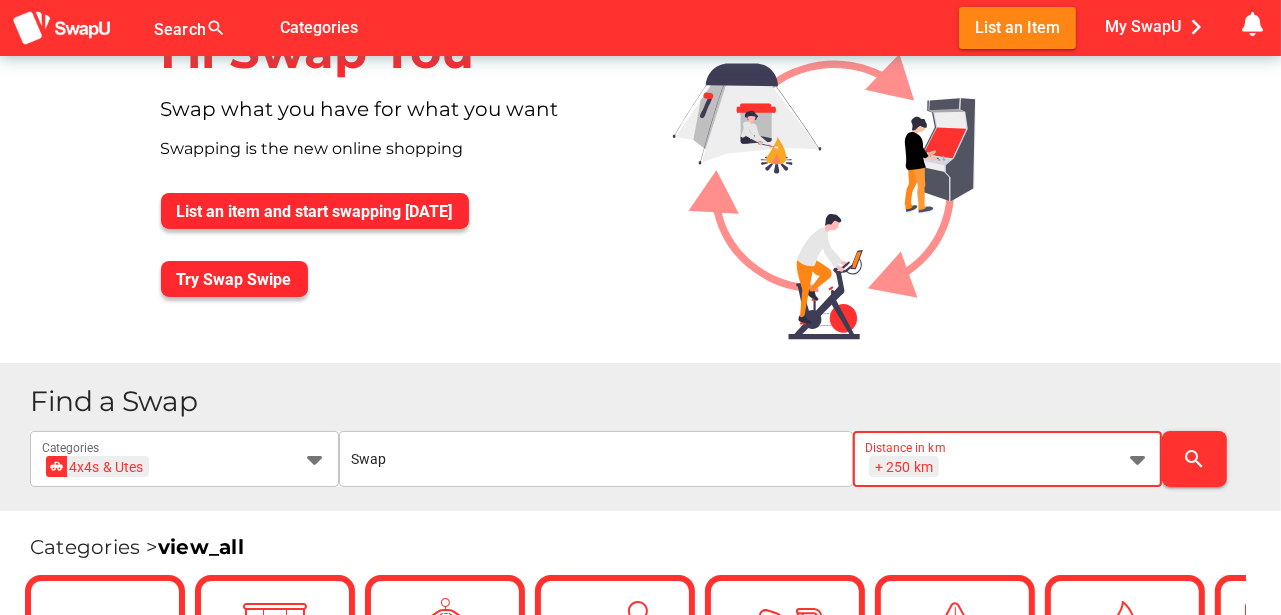 scroll, scrollTop: 0, scrollLeft: 26, axis: horizontal 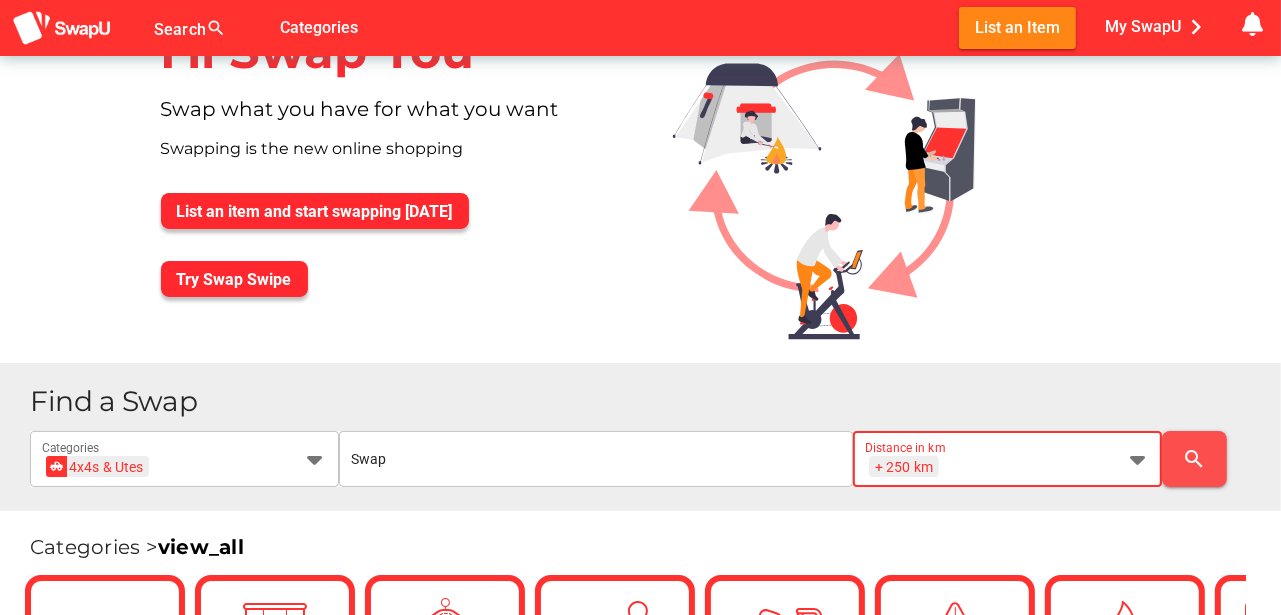 click on "search" at bounding box center [1195, 459] 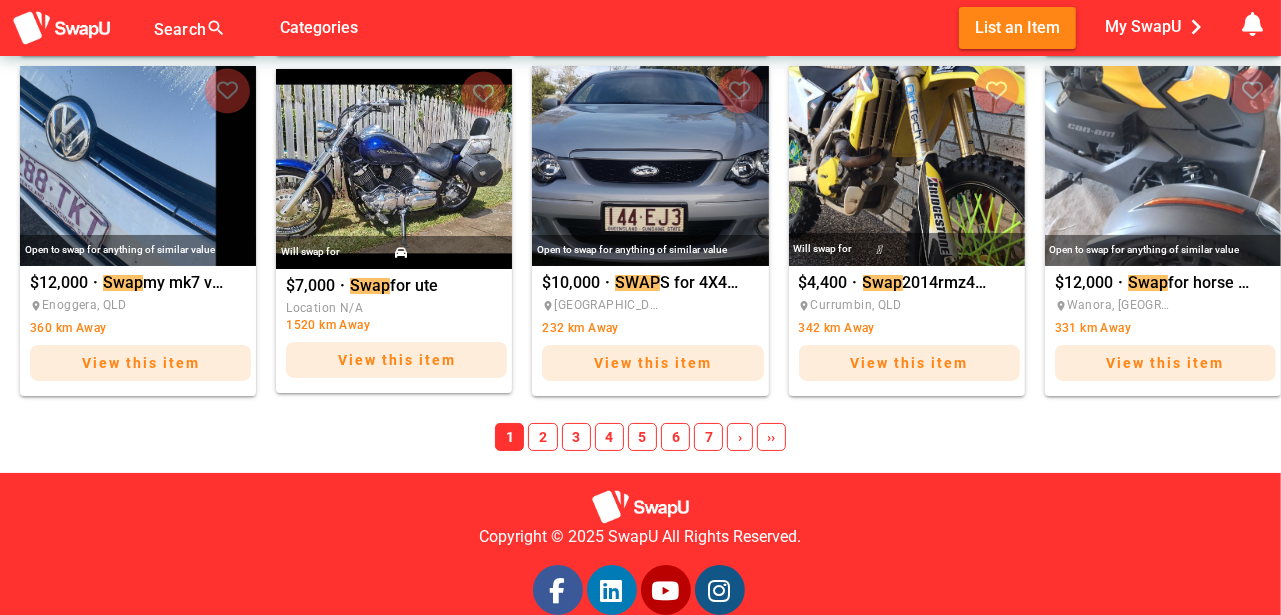 scroll, scrollTop: 1633, scrollLeft: 0, axis: vertical 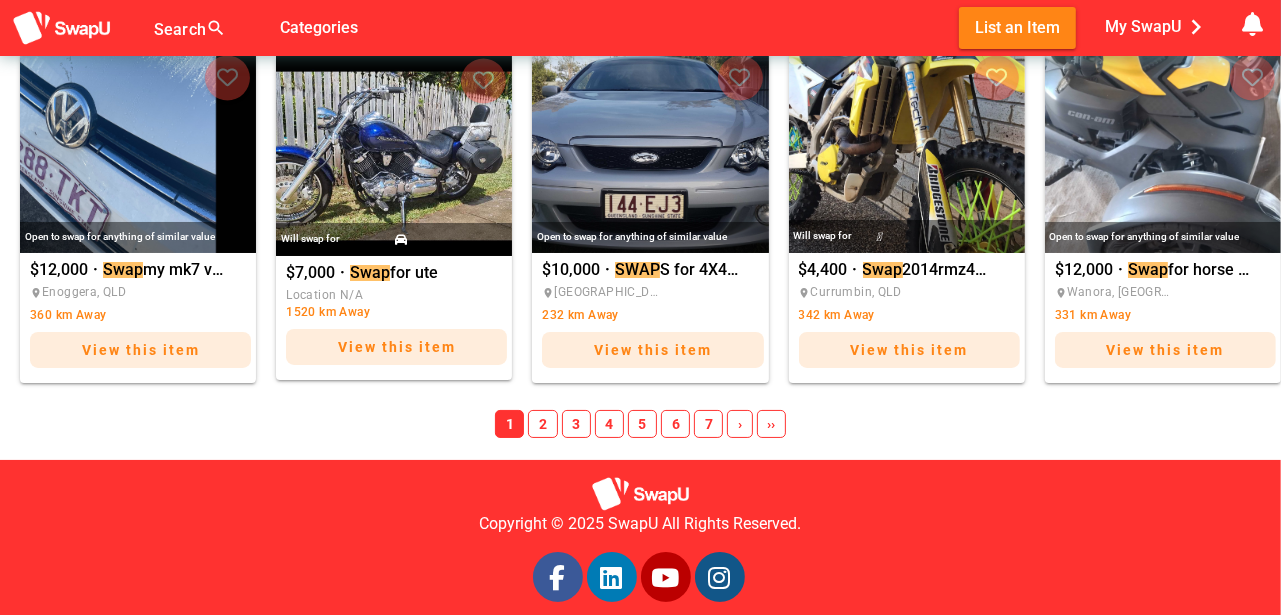 click on "›" at bounding box center (739, 424) 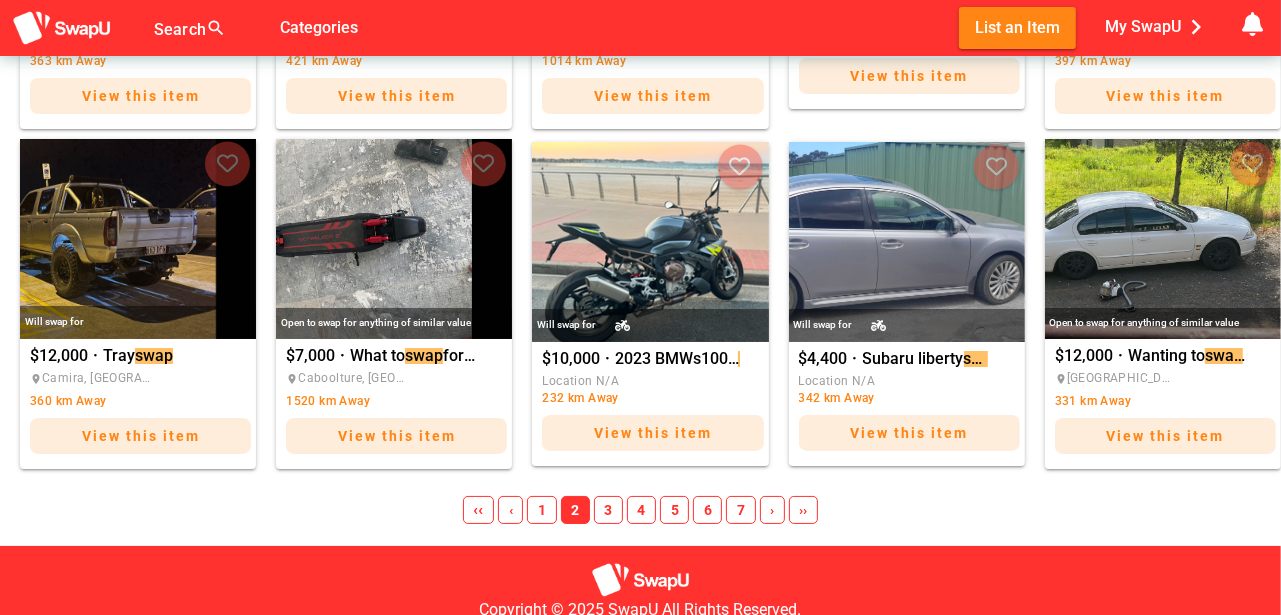 scroll, scrollTop: 1566, scrollLeft: 0, axis: vertical 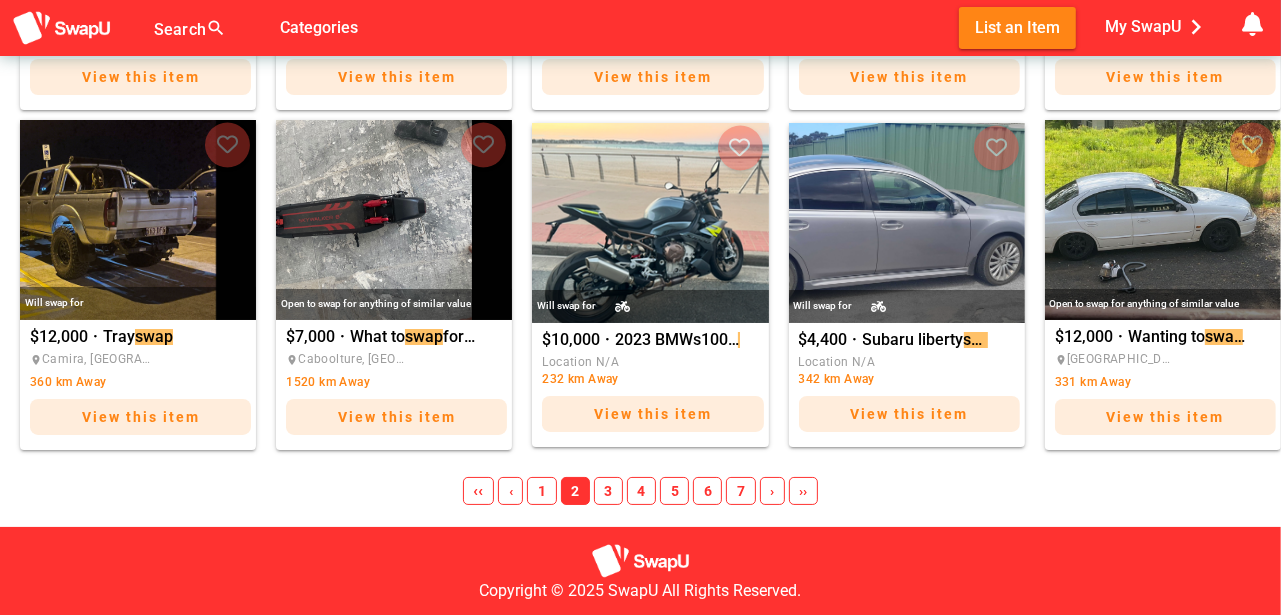 click on "›" at bounding box center [772, 491] 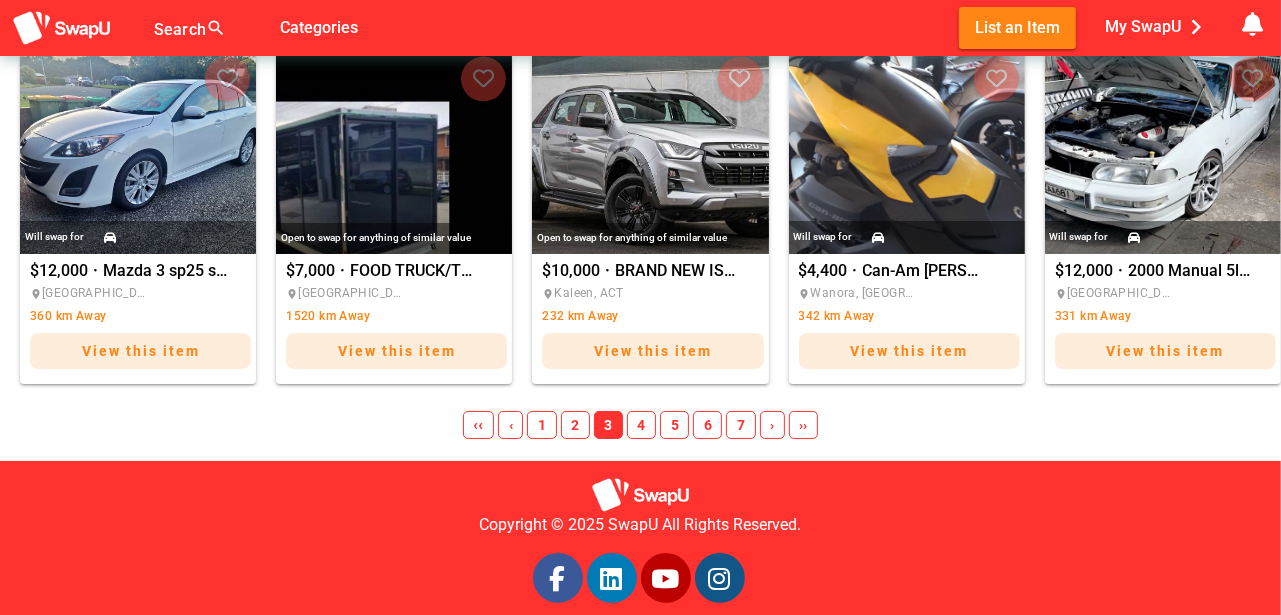 scroll, scrollTop: 1633, scrollLeft: 0, axis: vertical 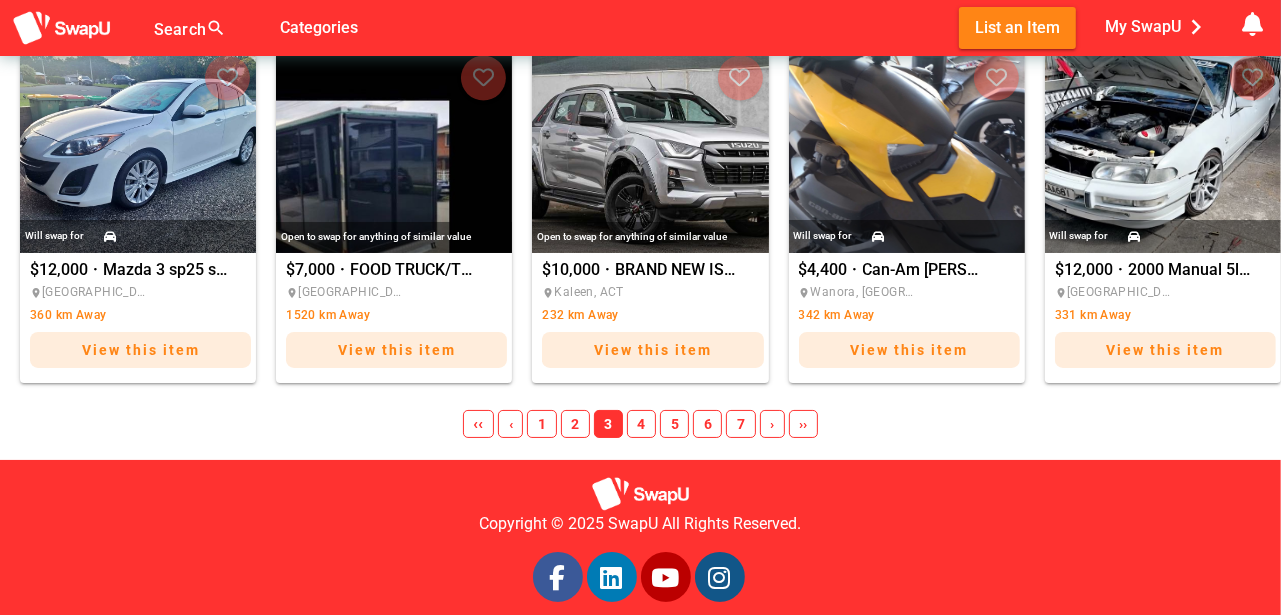 click on "›" at bounding box center [772, 424] 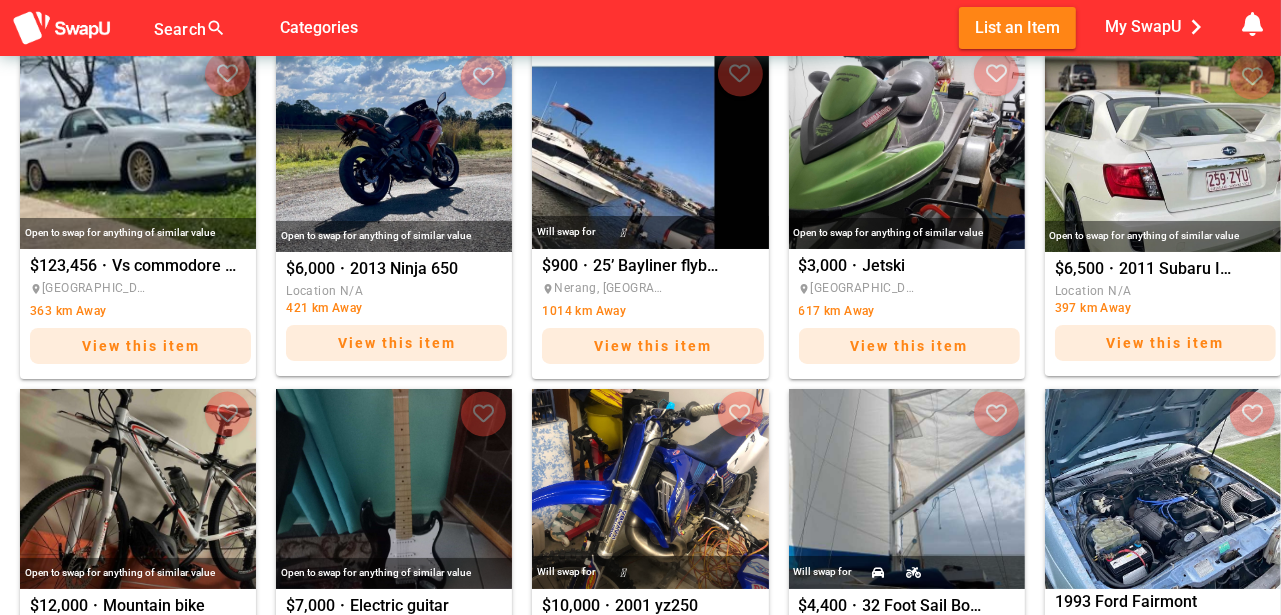scroll, scrollTop: 1233, scrollLeft: 0, axis: vertical 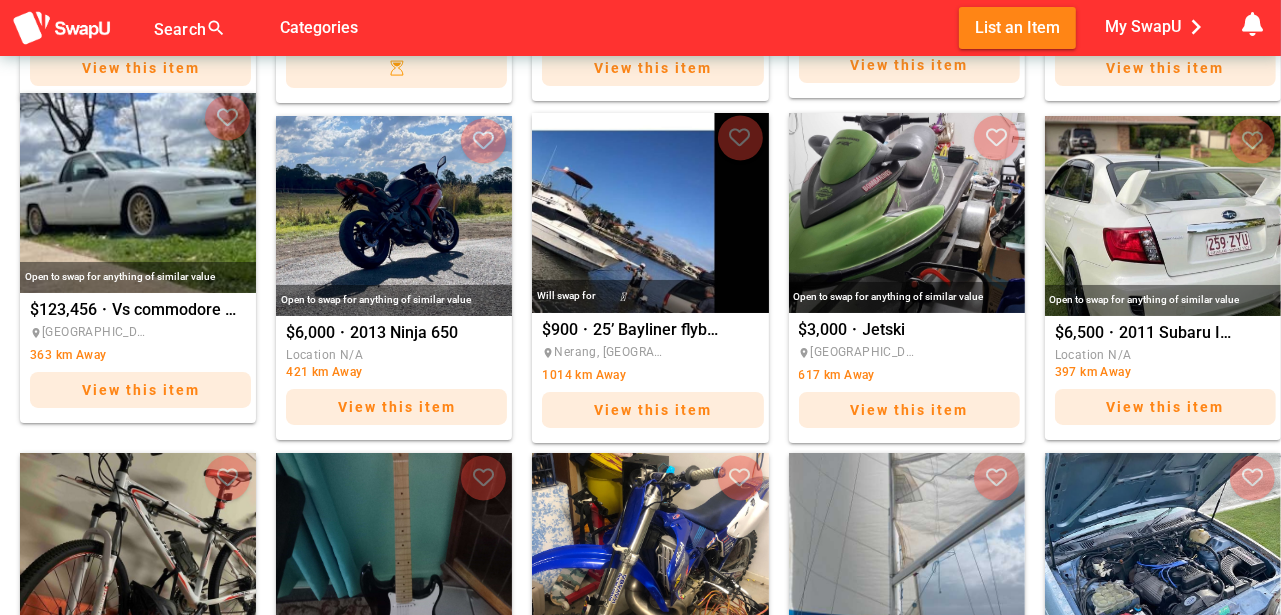 click at bounding box center [138, 193] 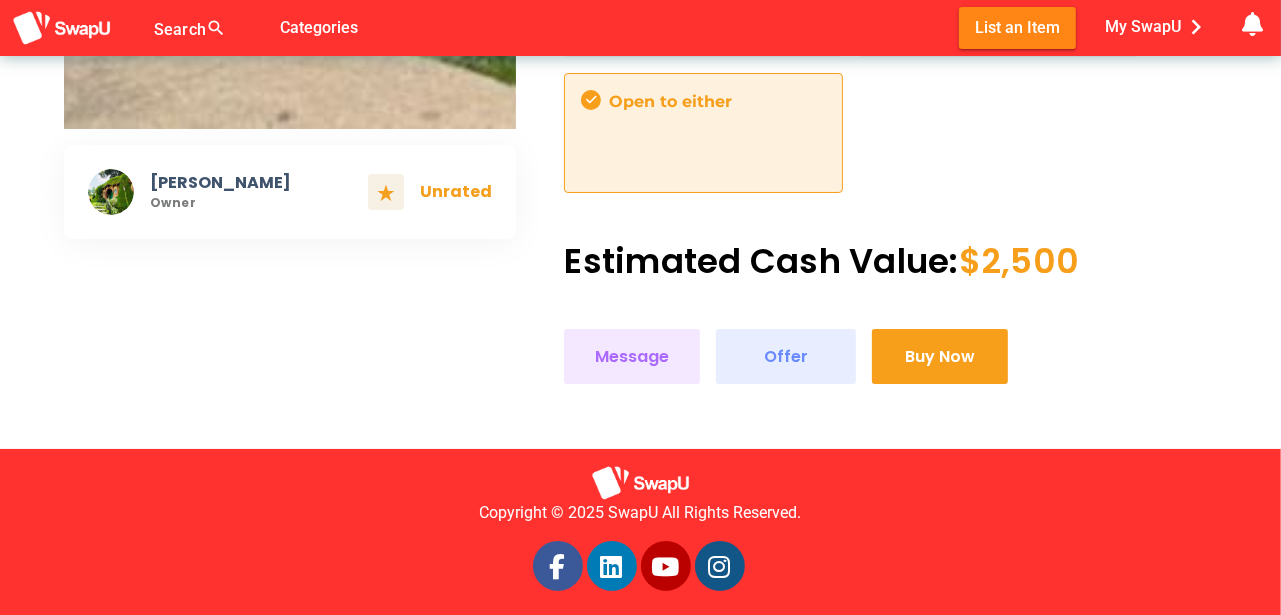 scroll, scrollTop: 602, scrollLeft: 0, axis: vertical 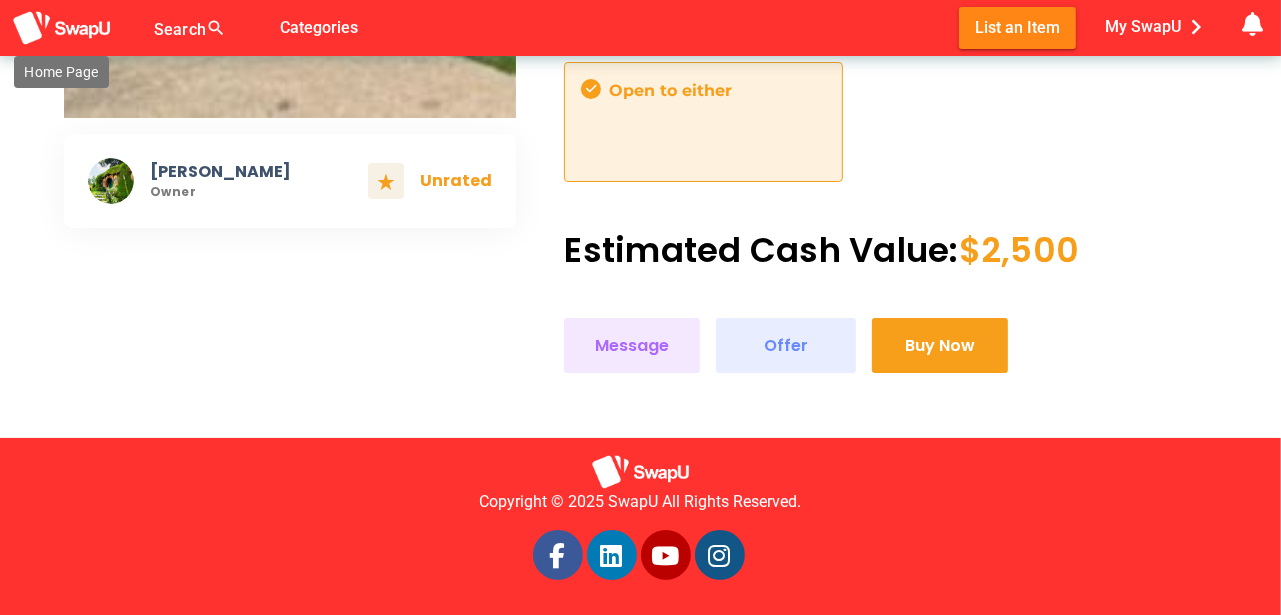 click at bounding box center [62, 28] 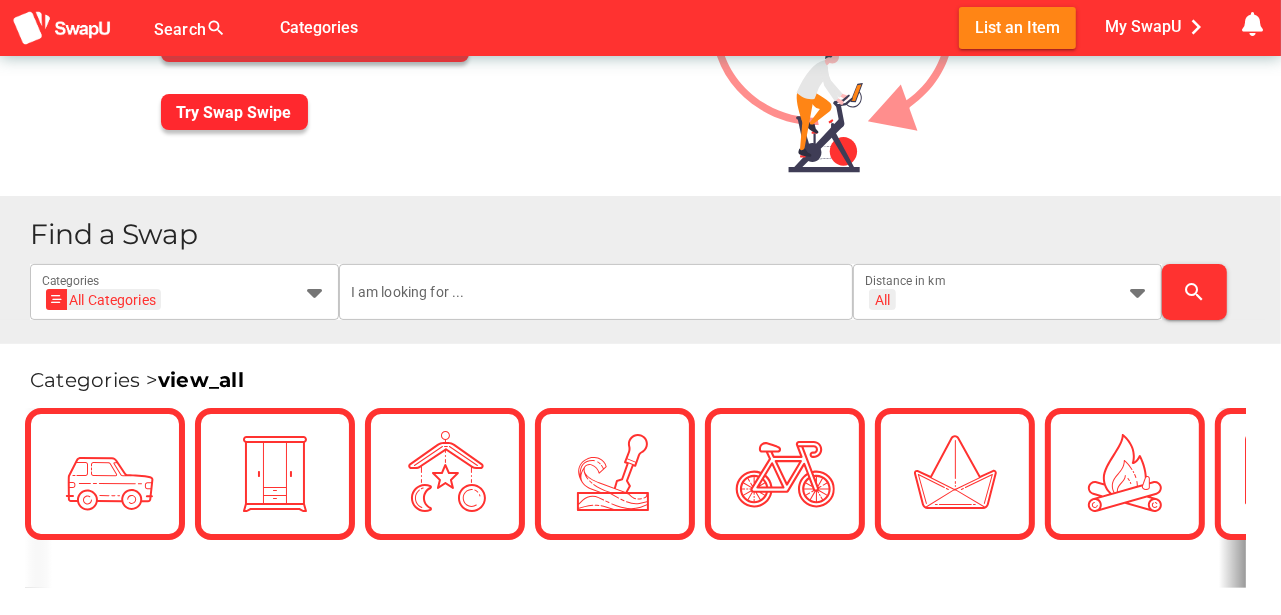 scroll, scrollTop: 826, scrollLeft: 0, axis: vertical 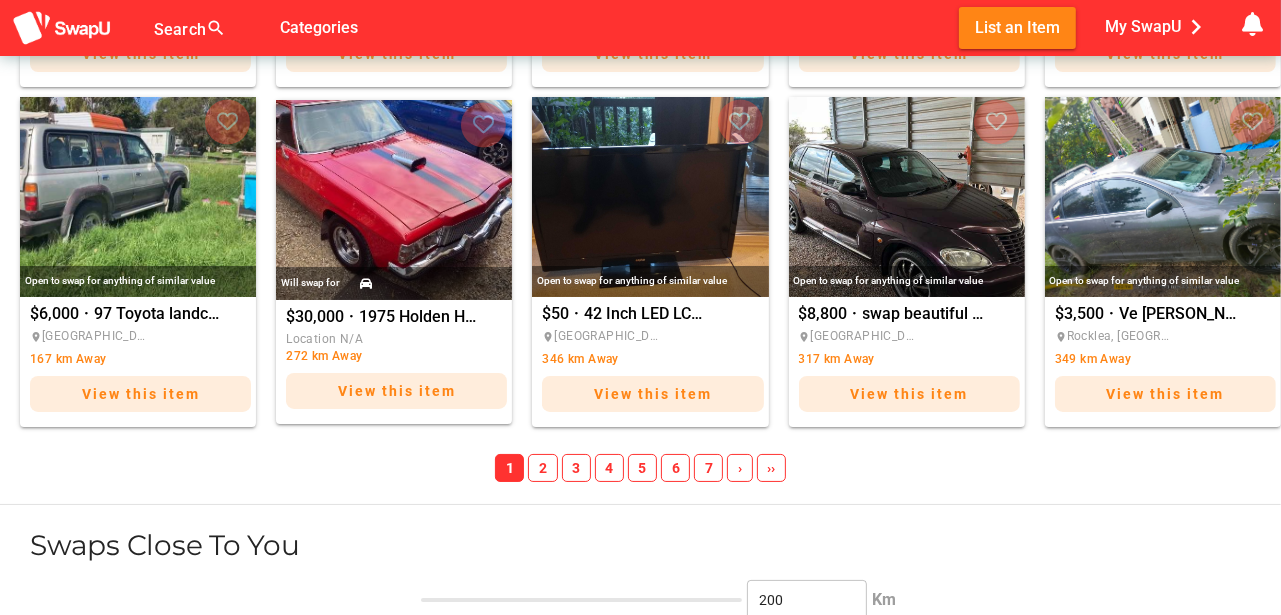 click on "7" at bounding box center [708, 468] 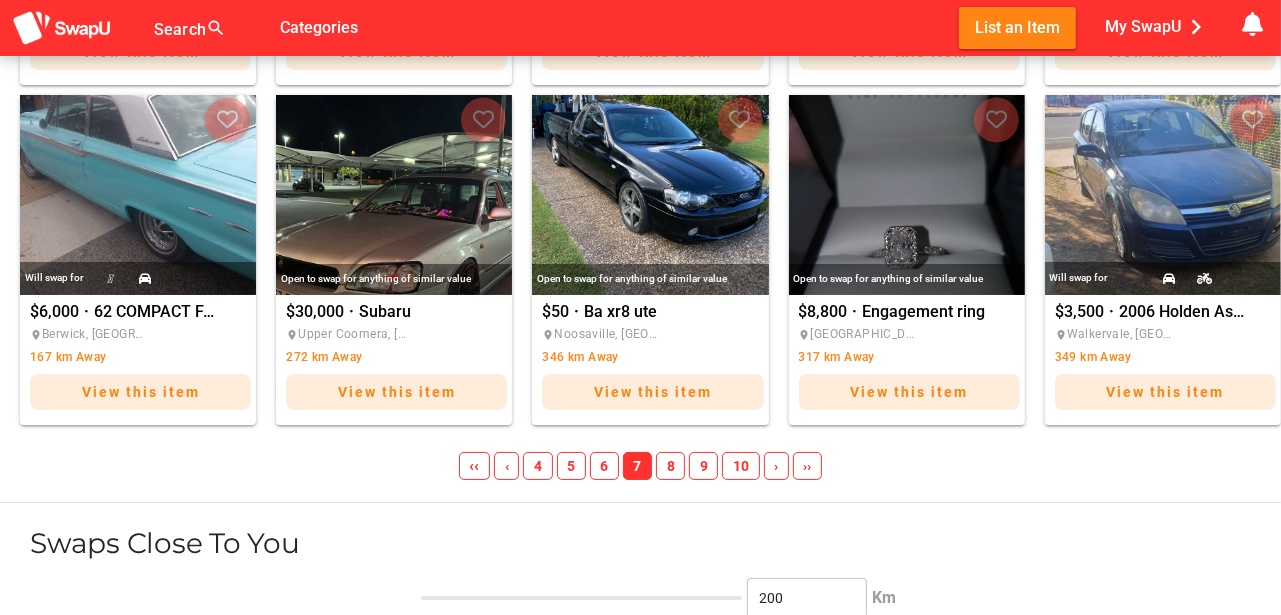 scroll, scrollTop: 2333, scrollLeft: 0, axis: vertical 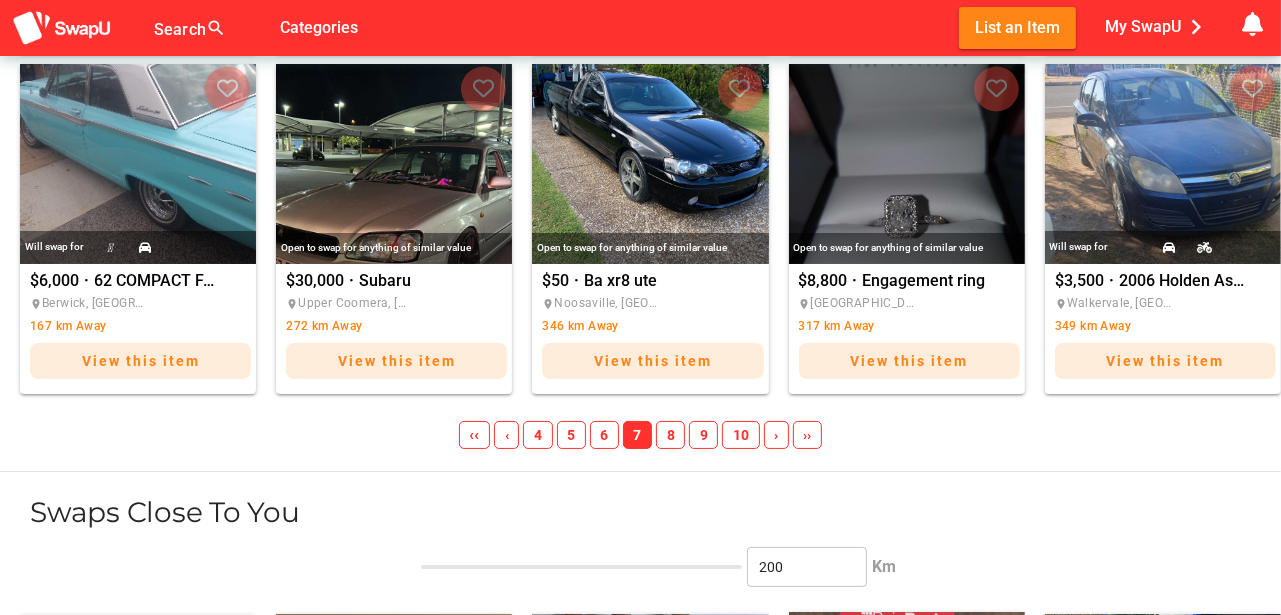 click on "›" at bounding box center (776, 435) 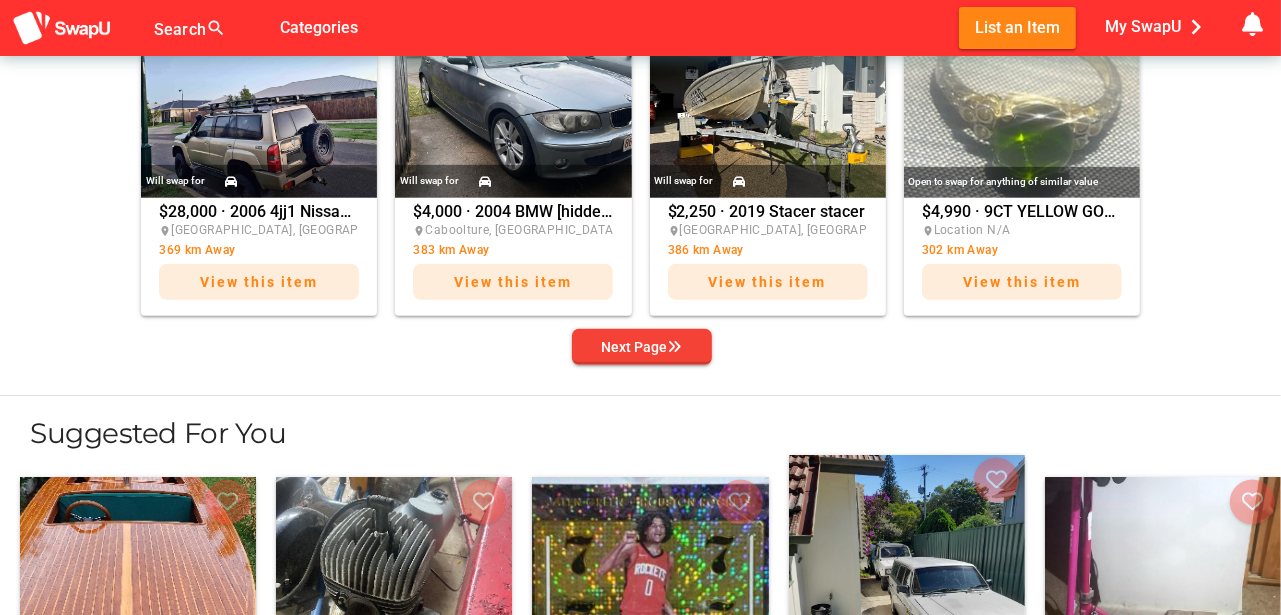 scroll, scrollTop: 866, scrollLeft: 0, axis: vertical 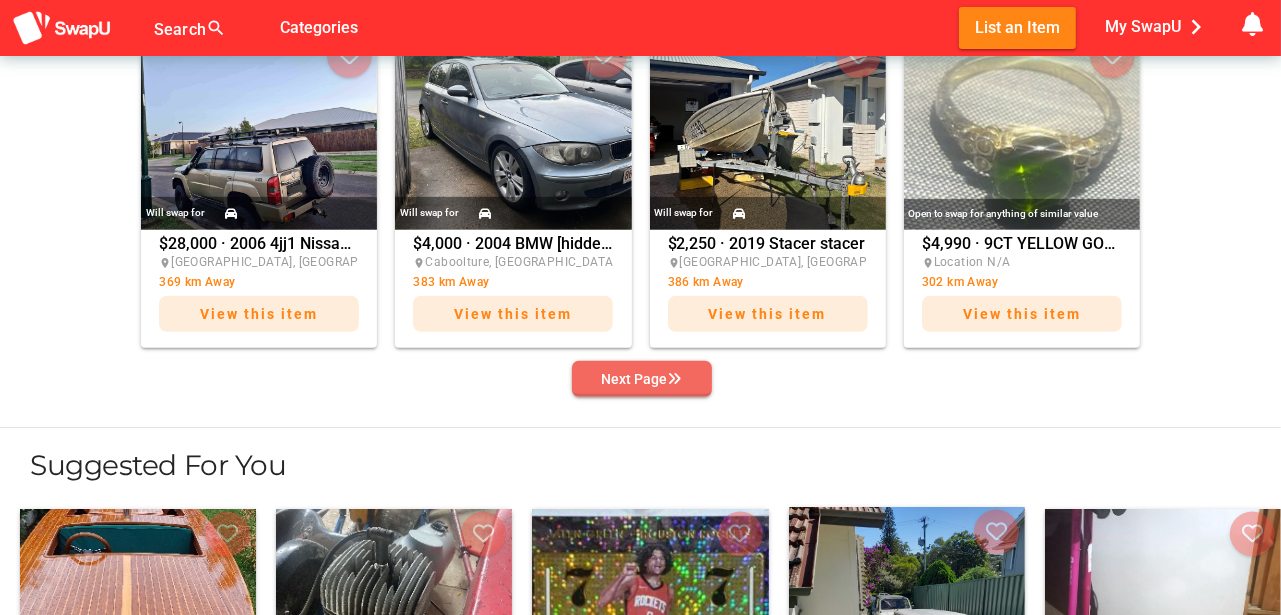 click on "Next Page" at bounding box center [642, 379] 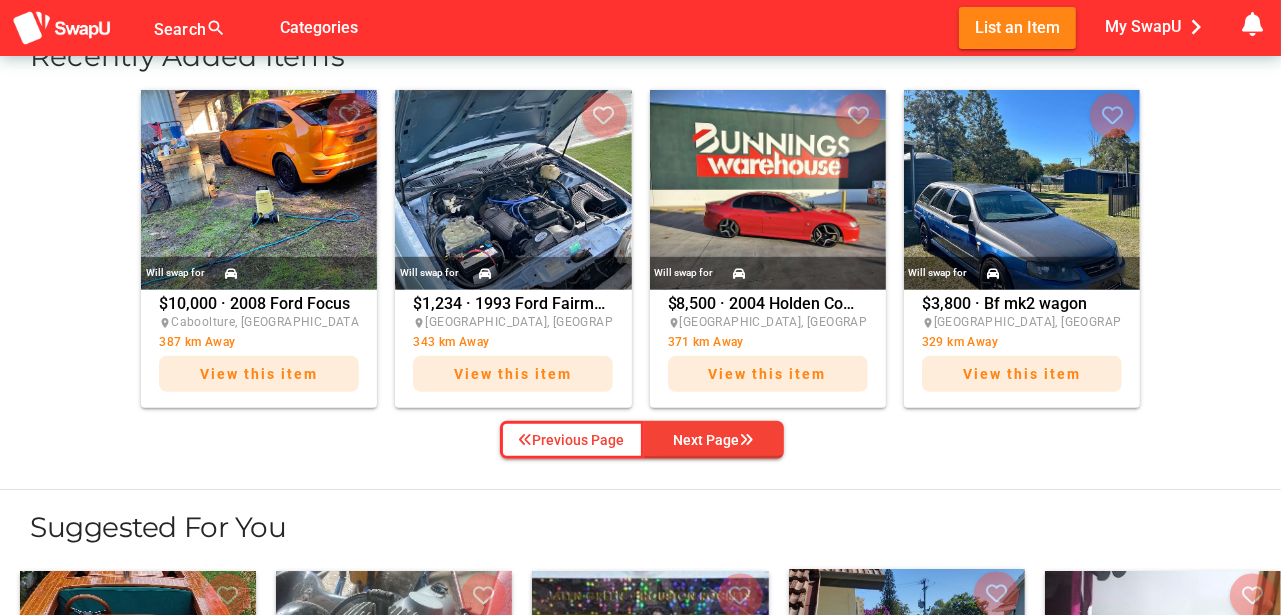 scroll, scrollTop: 800, scrollLeft: 0, axis: vertical 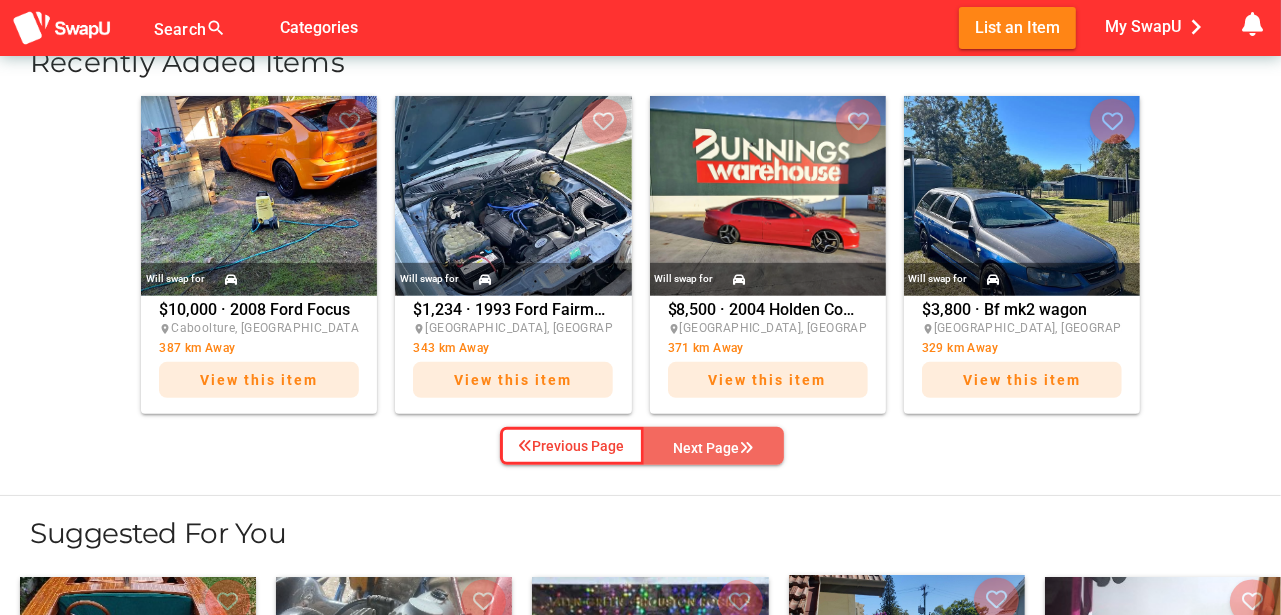 click at bounding box center [747, 448] 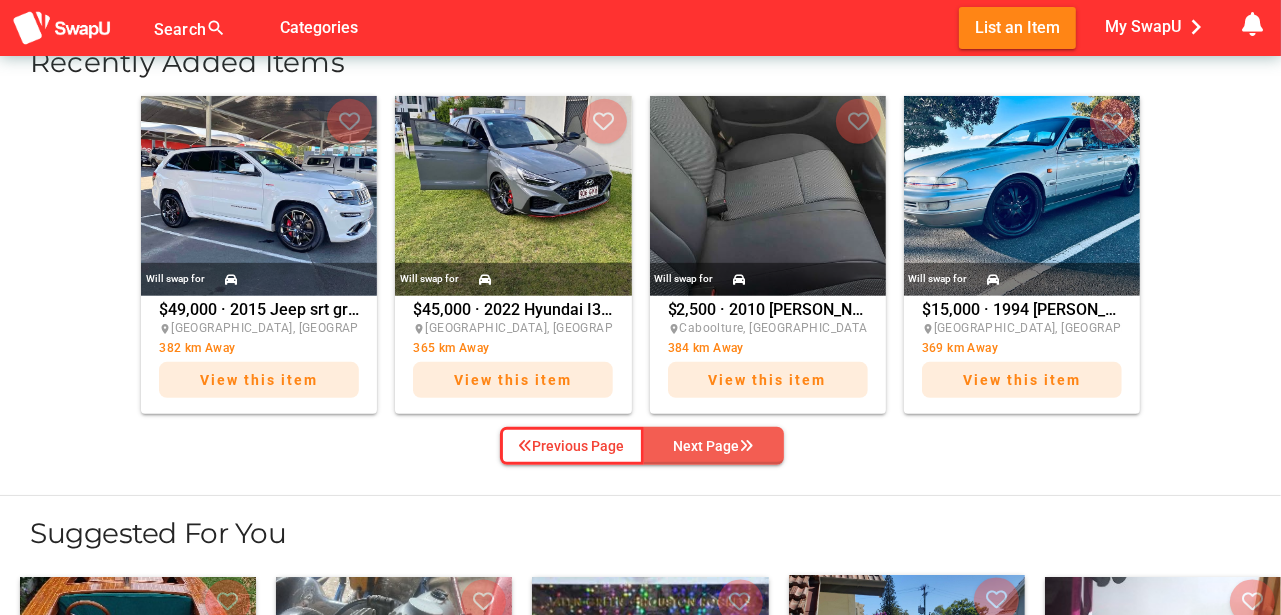 click on "Next Page" at bounding box center [714, 446] 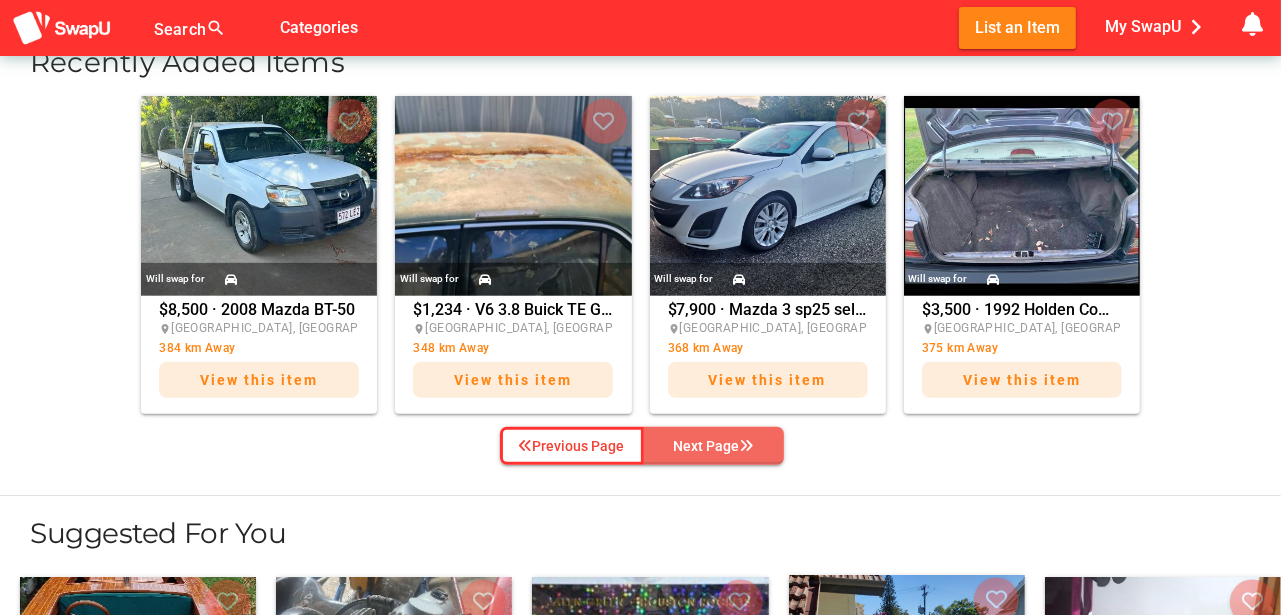 click on "Next Page" at bounding box center [714, 446] 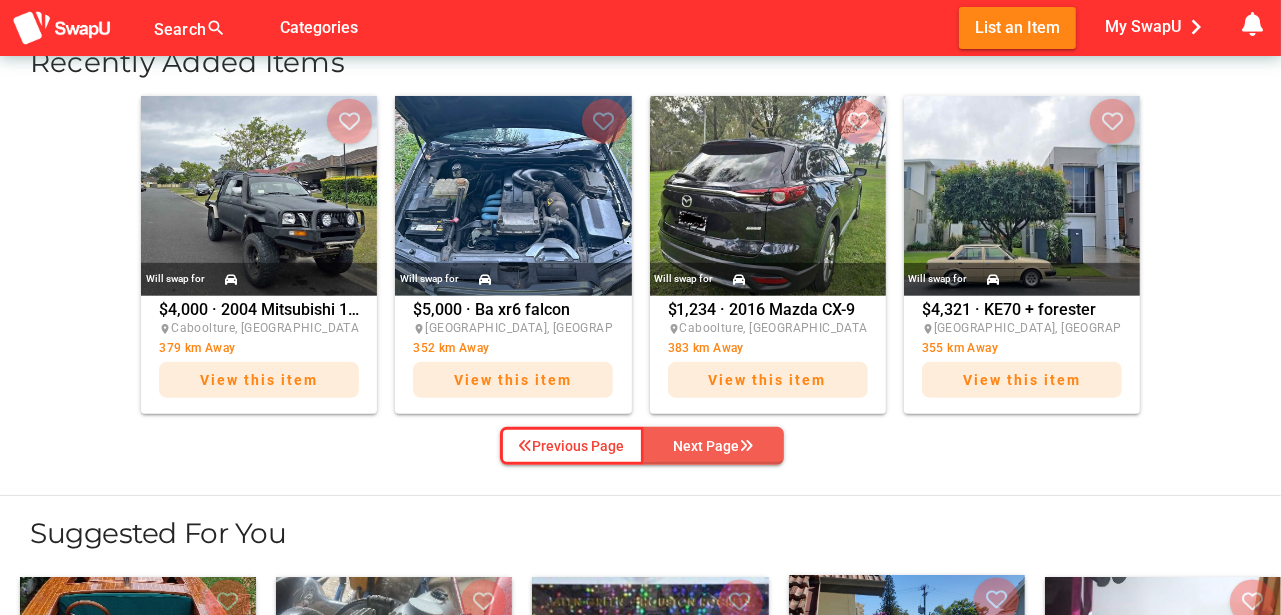 click on "Next Page" at bounding box center [714, 446] 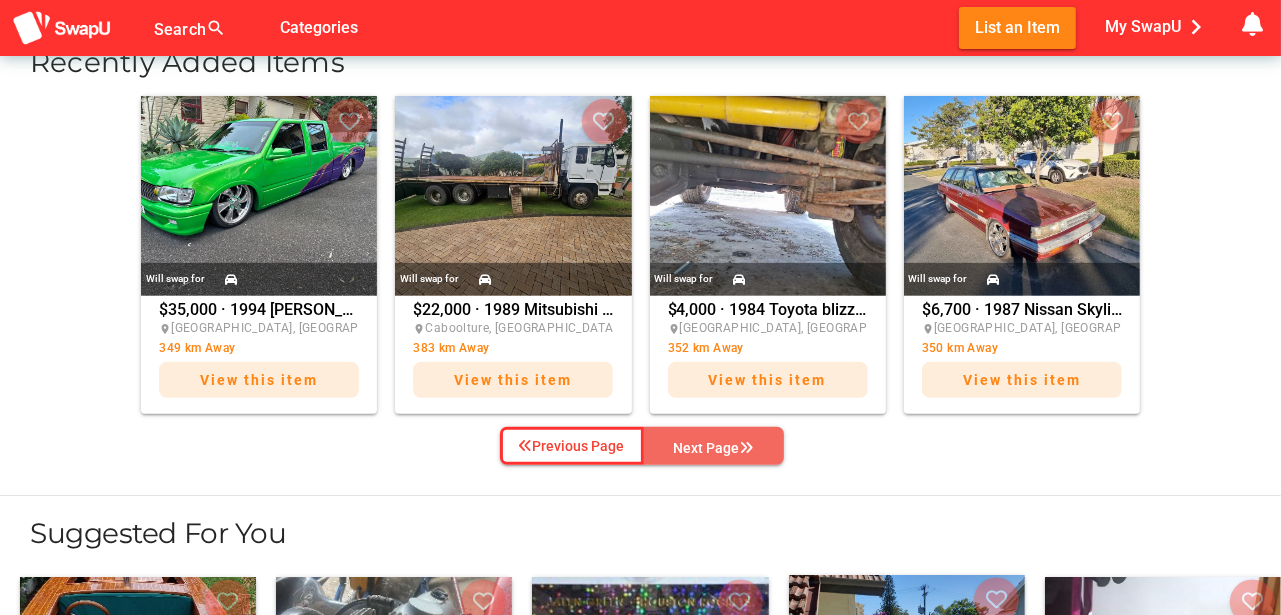 click on "Next Page" at bounding box center [714, 448] 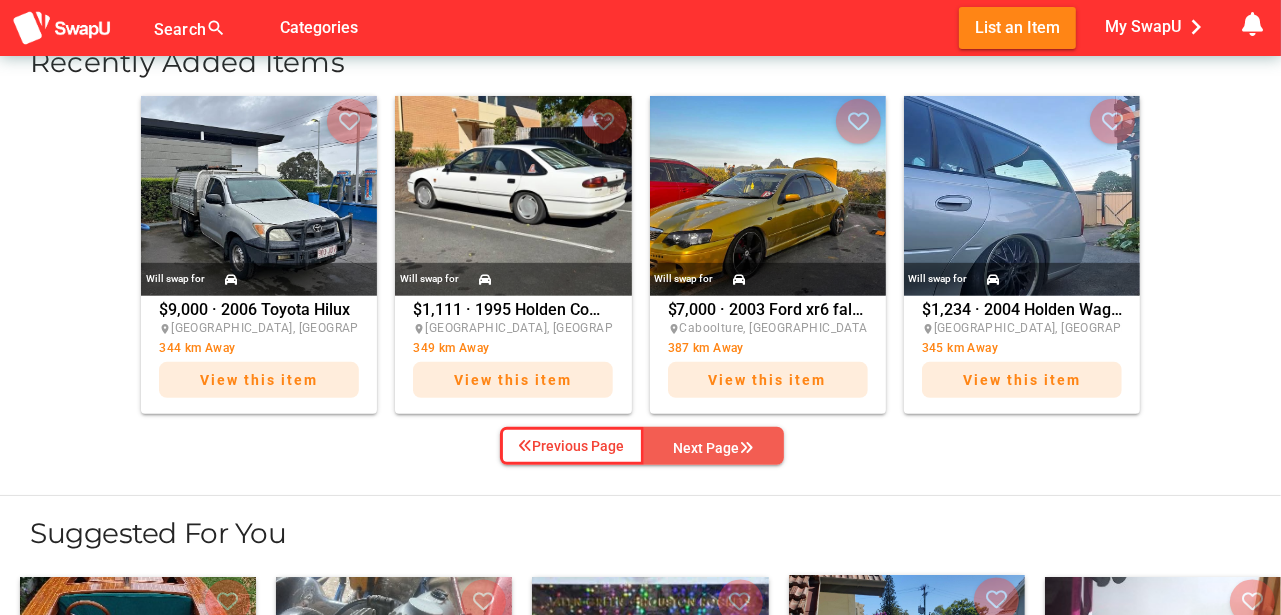 click on "Next Page" at bounding box center (714, 448) 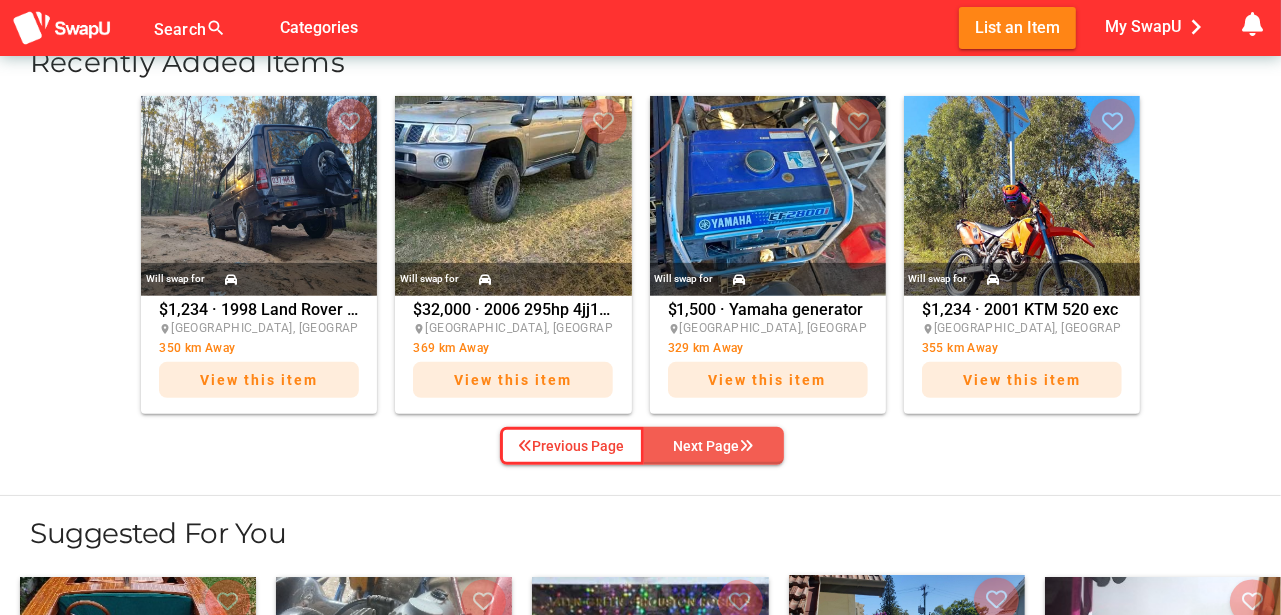 click on "Next Page" at bounding box center (714, 446) 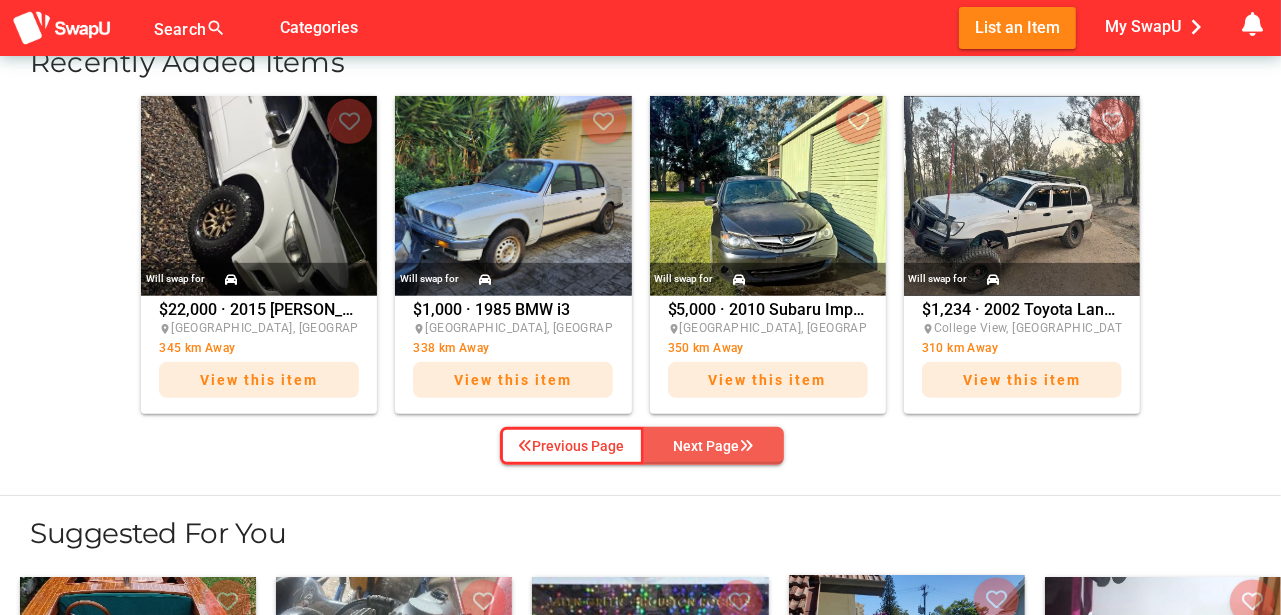 click on "Next Page" at bounding box center [714, 446] 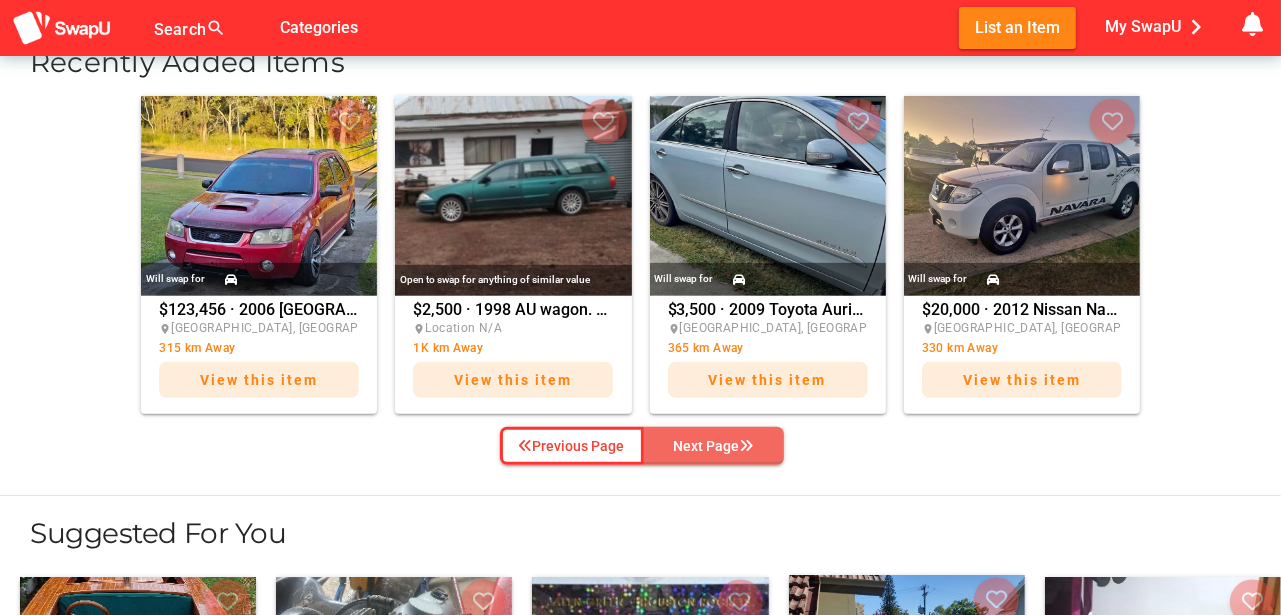 click on "Next Page" at bounding box center [714, 446] 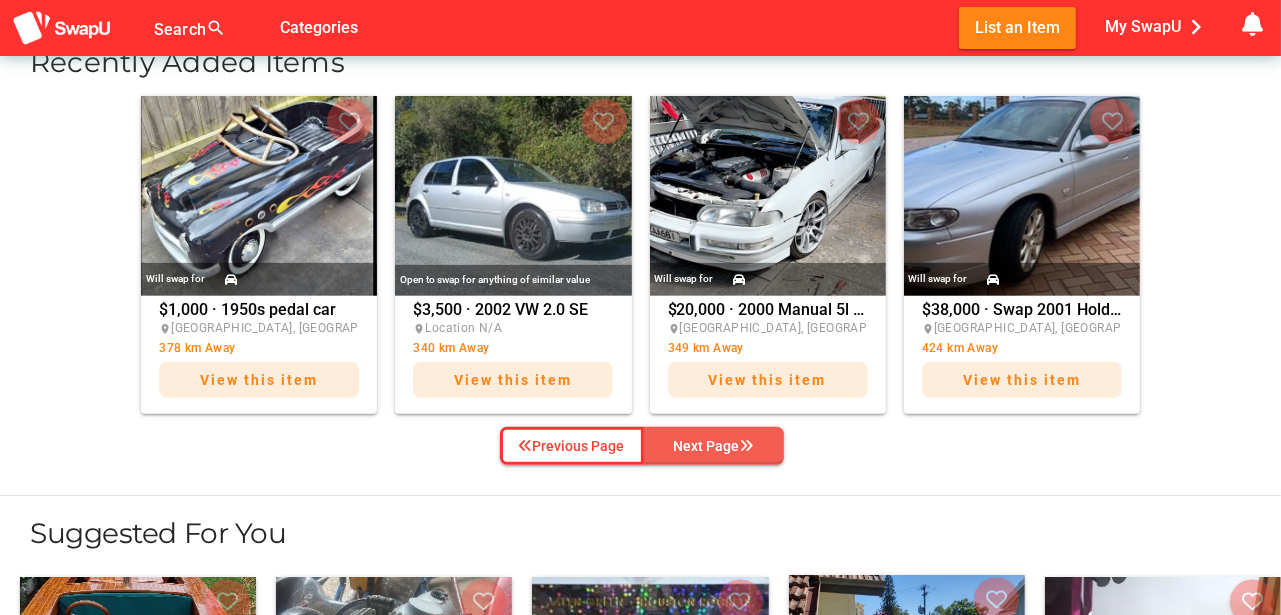 click on "Next Page" at bounding box center [714, 446] 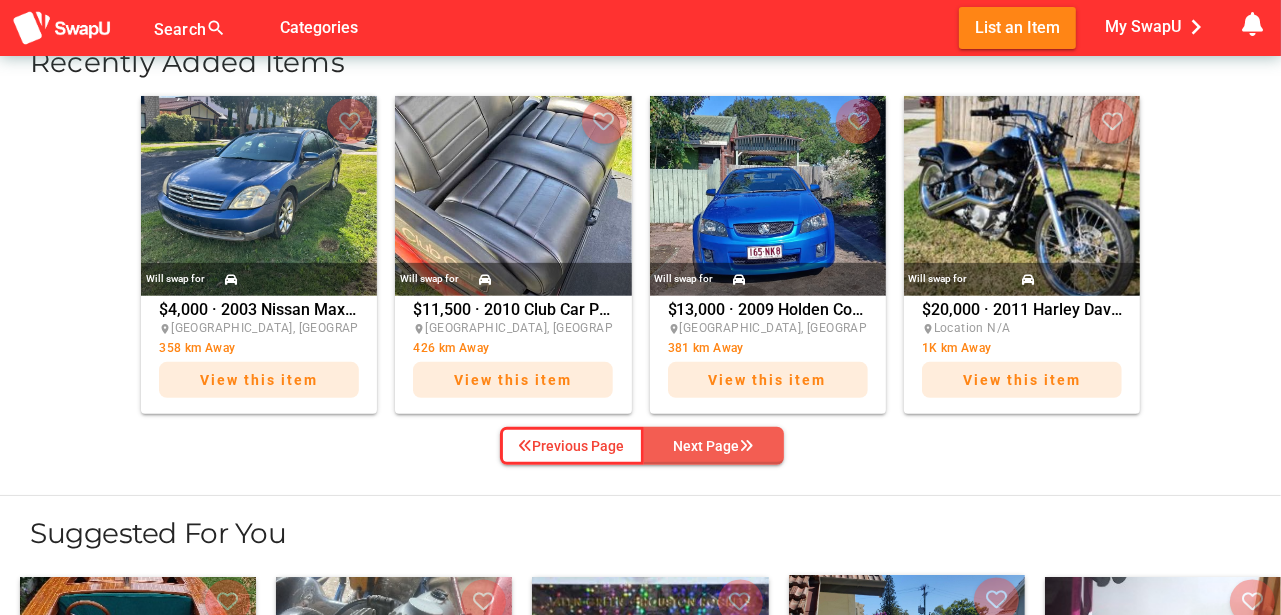 click on "Next Page" at bounding box center [714, 446] 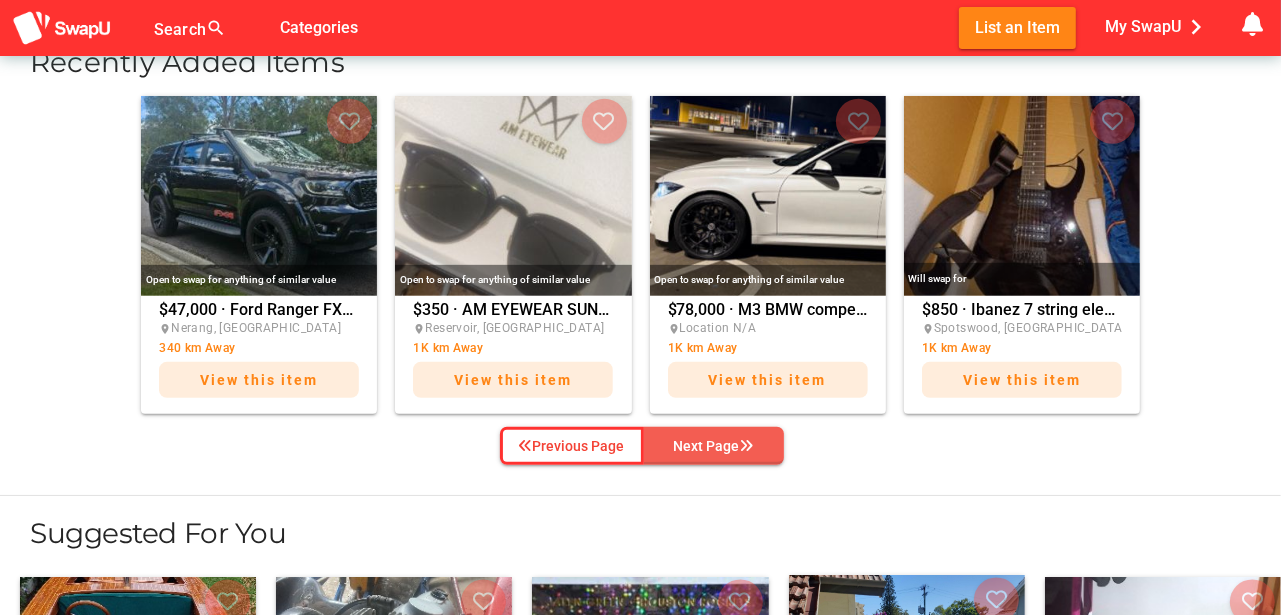 click on "Next Page" at bounding box center (714, 446) 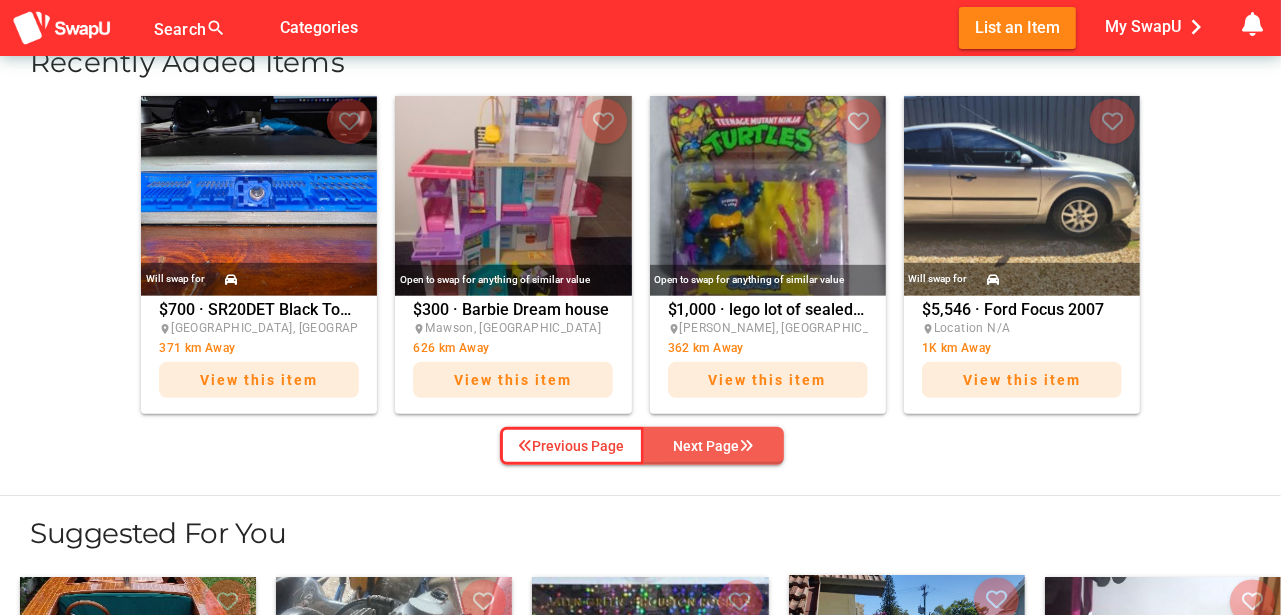 click on "Next Page" at bounding box center (714, 446) 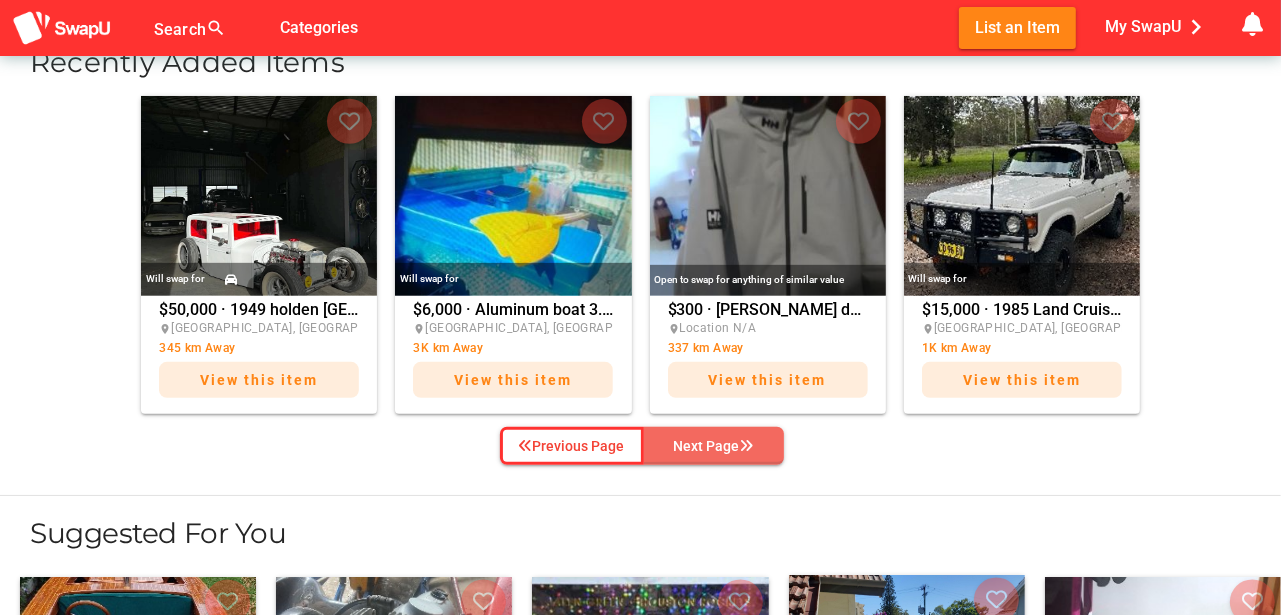 click on "Next Page" at bounding box center (714, 446) 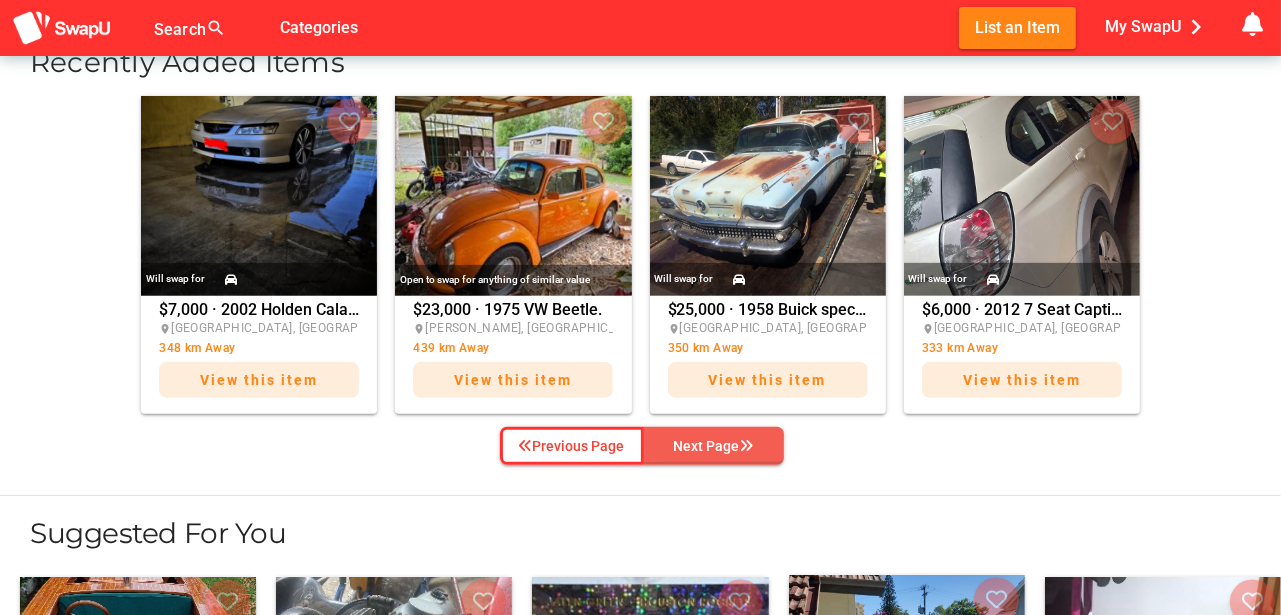 click on "Next Page" at bounding box center (714, 446) 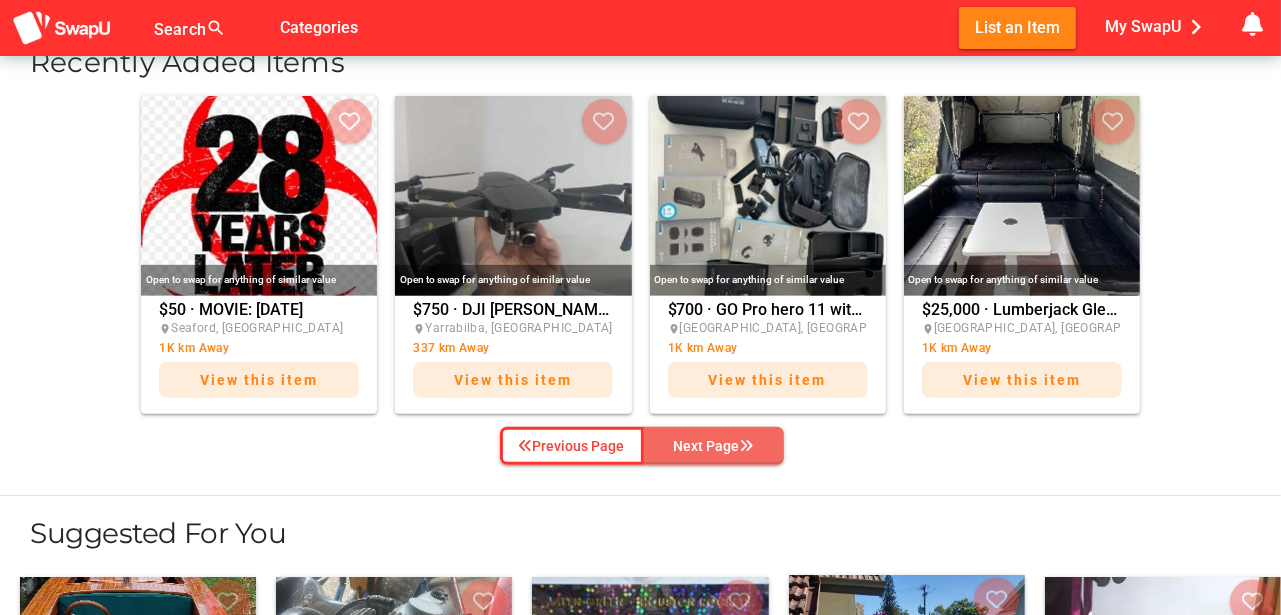 click on "Next Page" at bounding box center [714, 446] 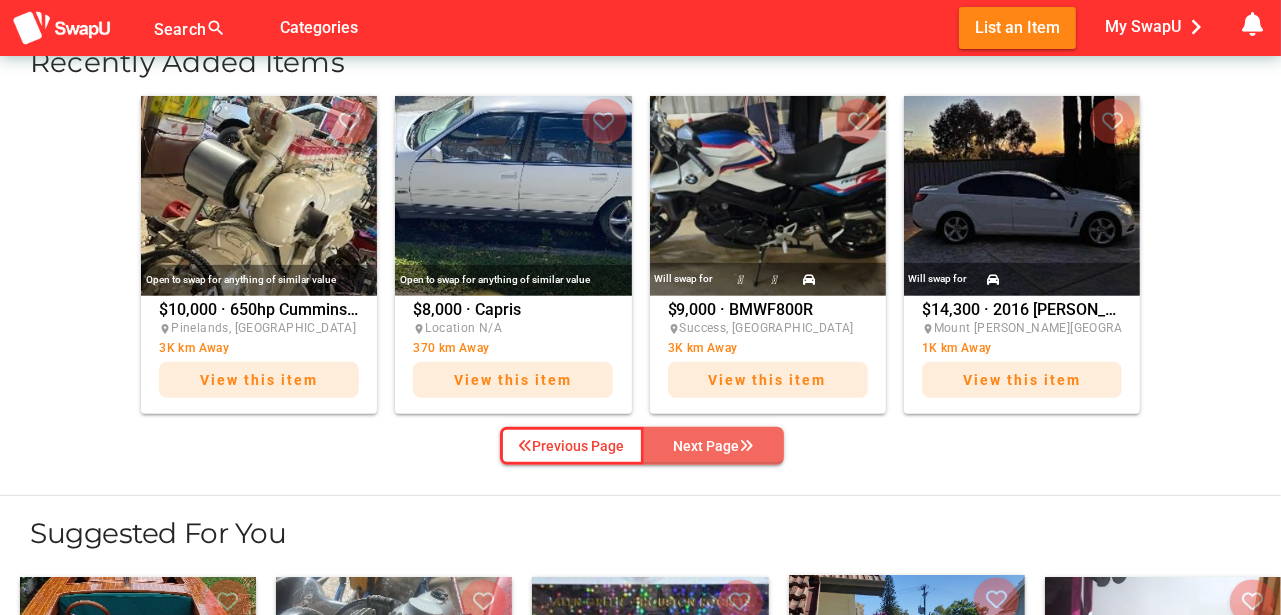 click on "Next Page" at bounding box center (714, 446) 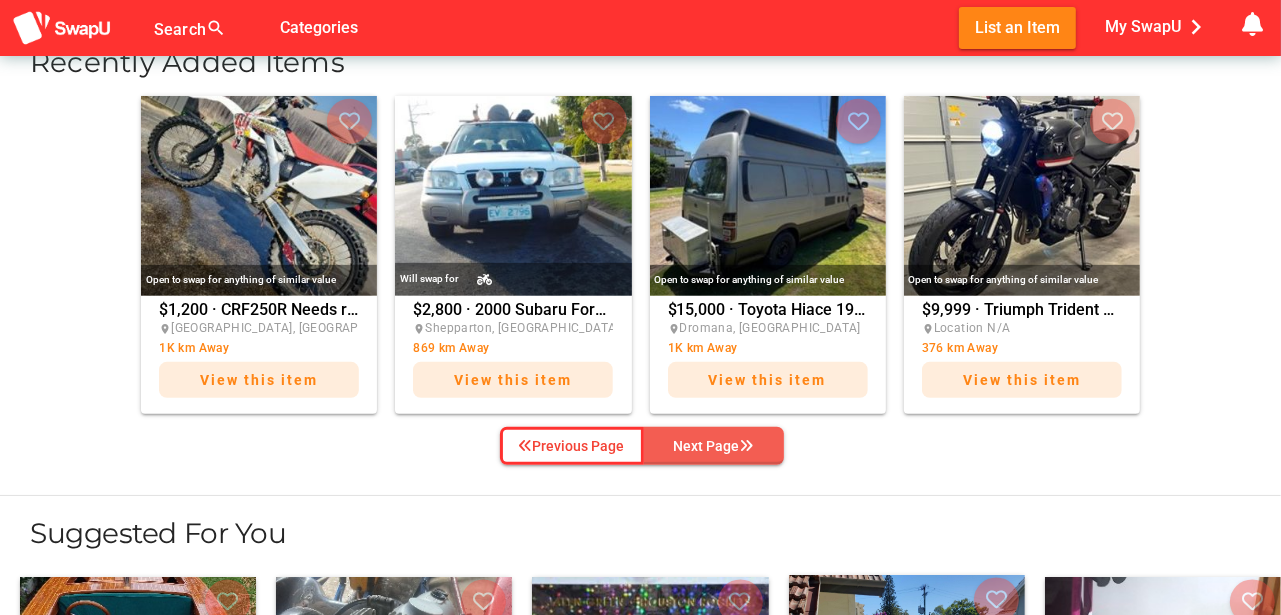 click on "Next Page" at bounding box center (714, 446) 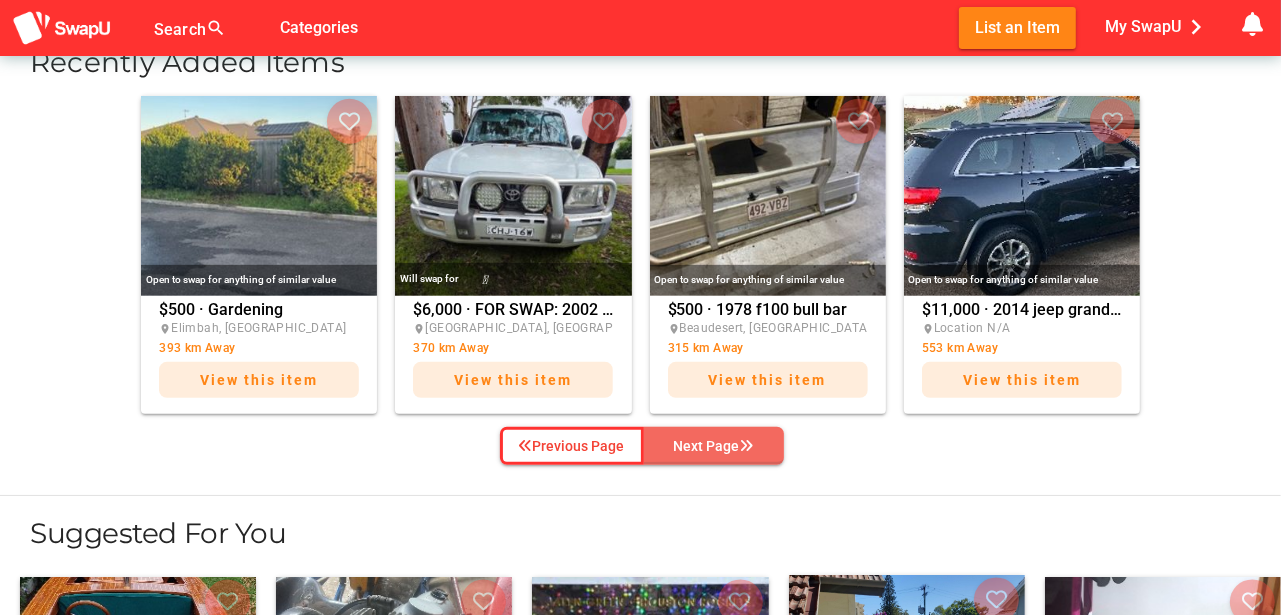 click on "Next Page" at bounding box center (714, 446) 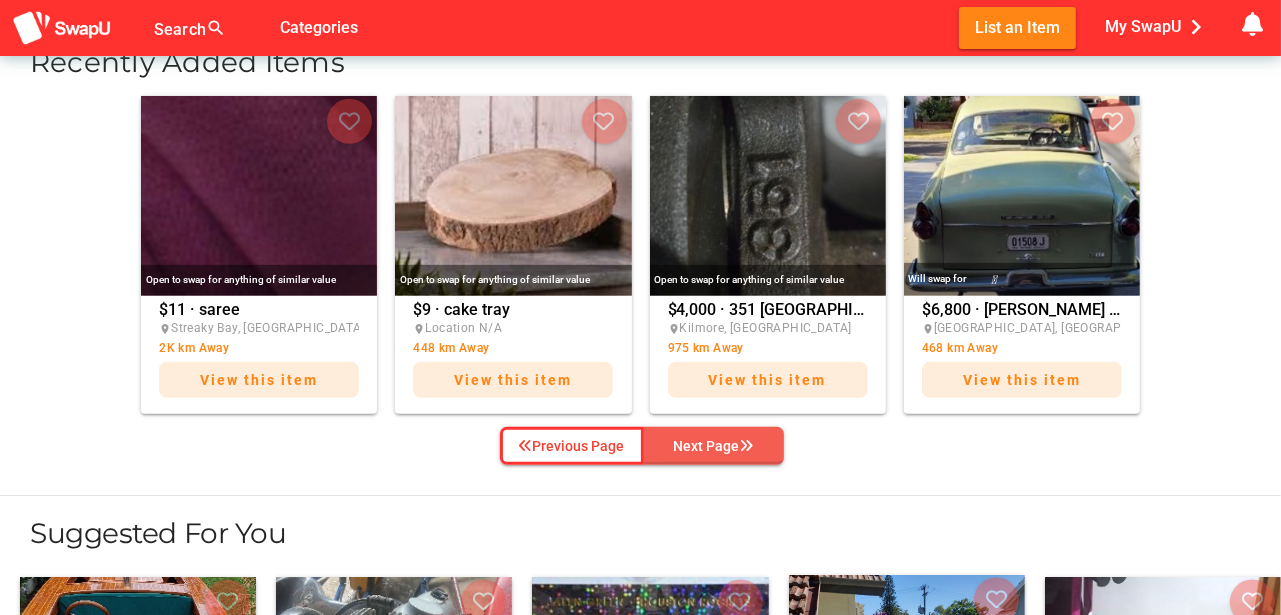 click on "Next Page" at bounding box center [714, 446] 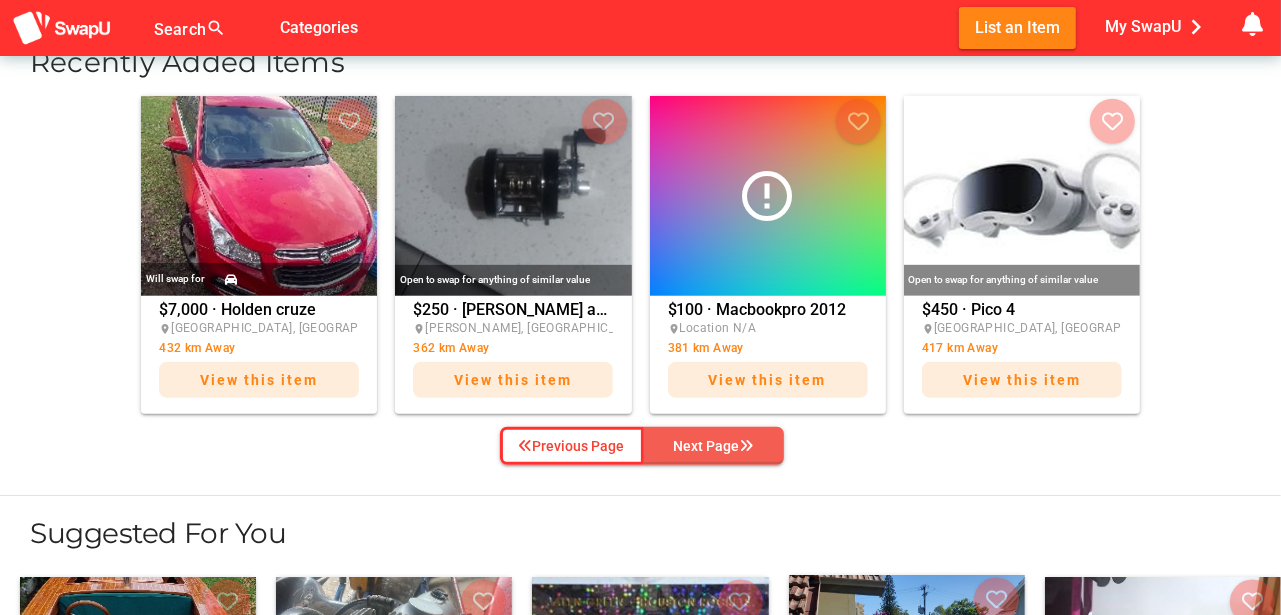 click on "Next Page" at bounding box center (714, 446) 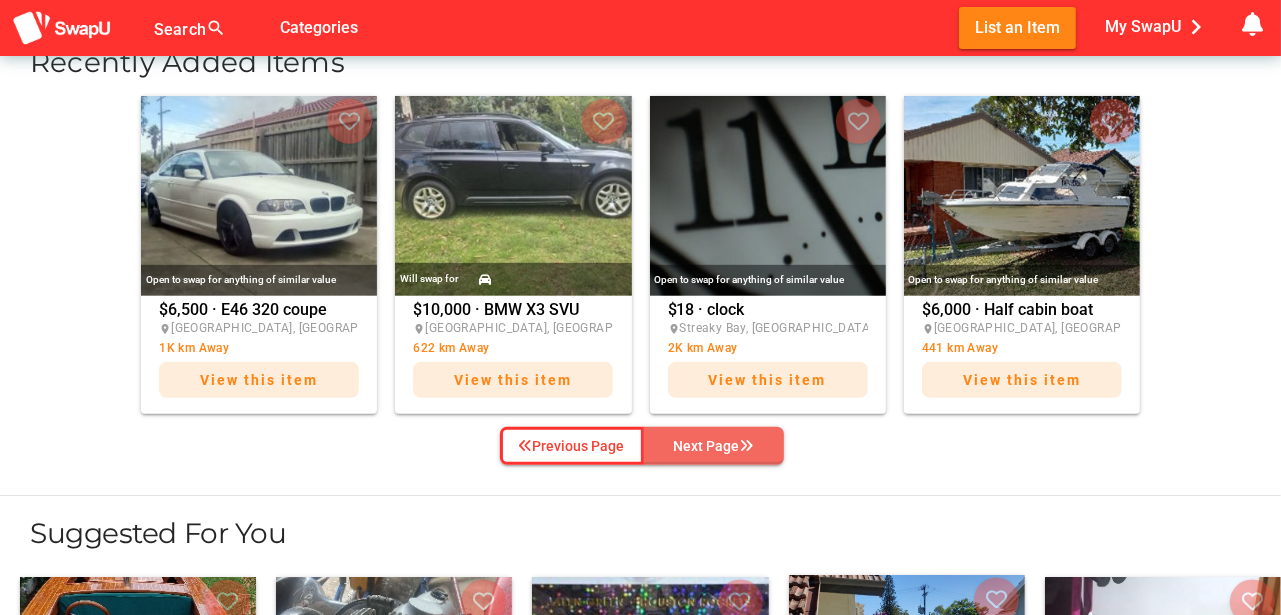 click on "Next Page" at bounding box center (714, 446) 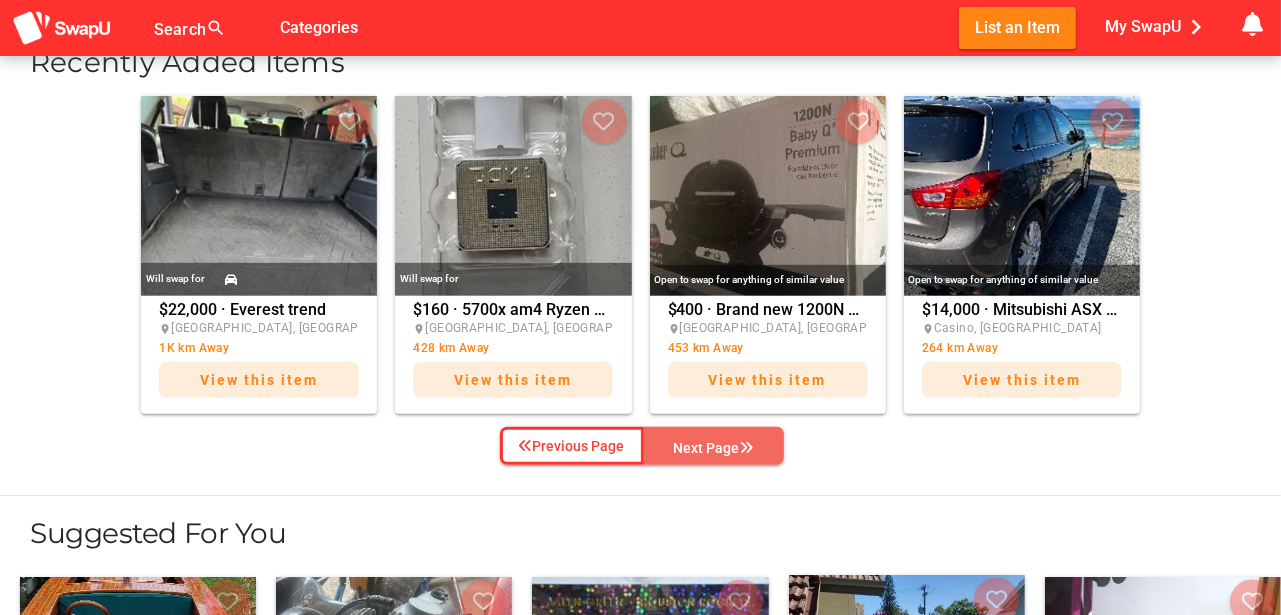 click on "Next Page" at bounding box center [714, 448] 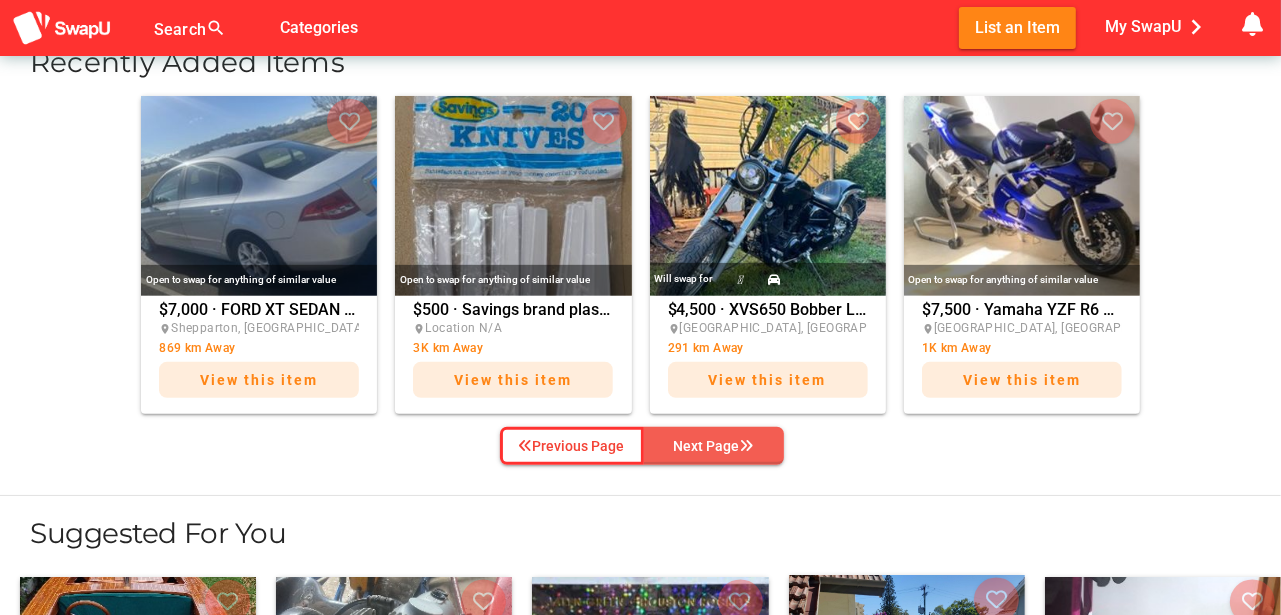 click on "Next Page" at bounding box center (714, 446) 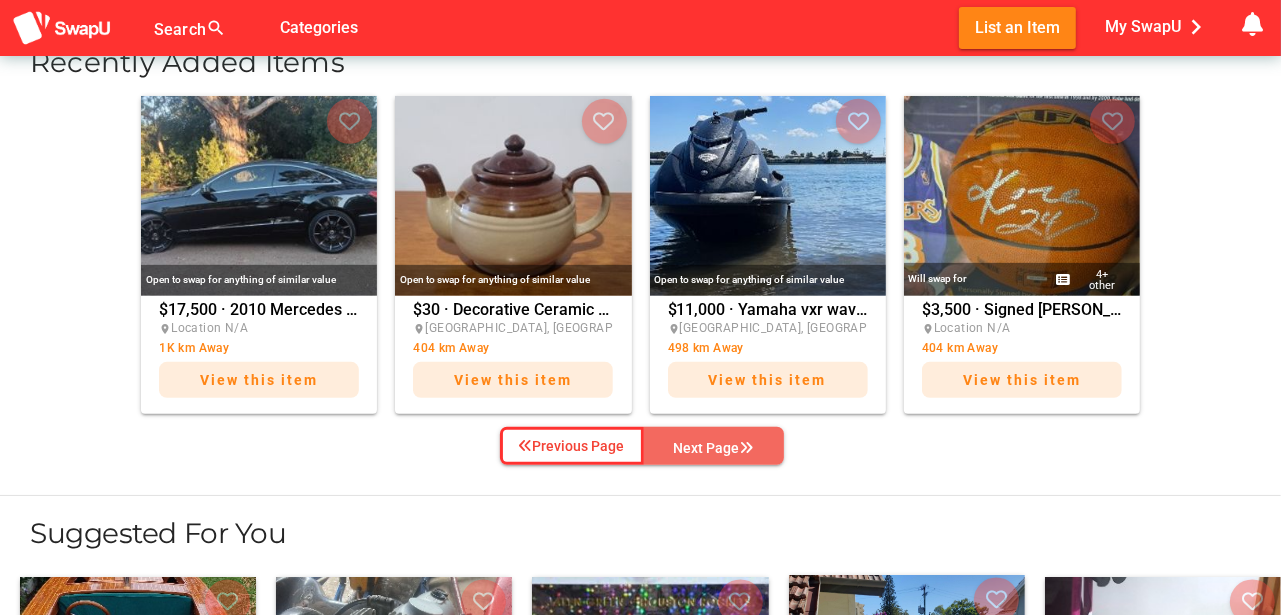 click on "Next Page" at bounding box center [714, 448] 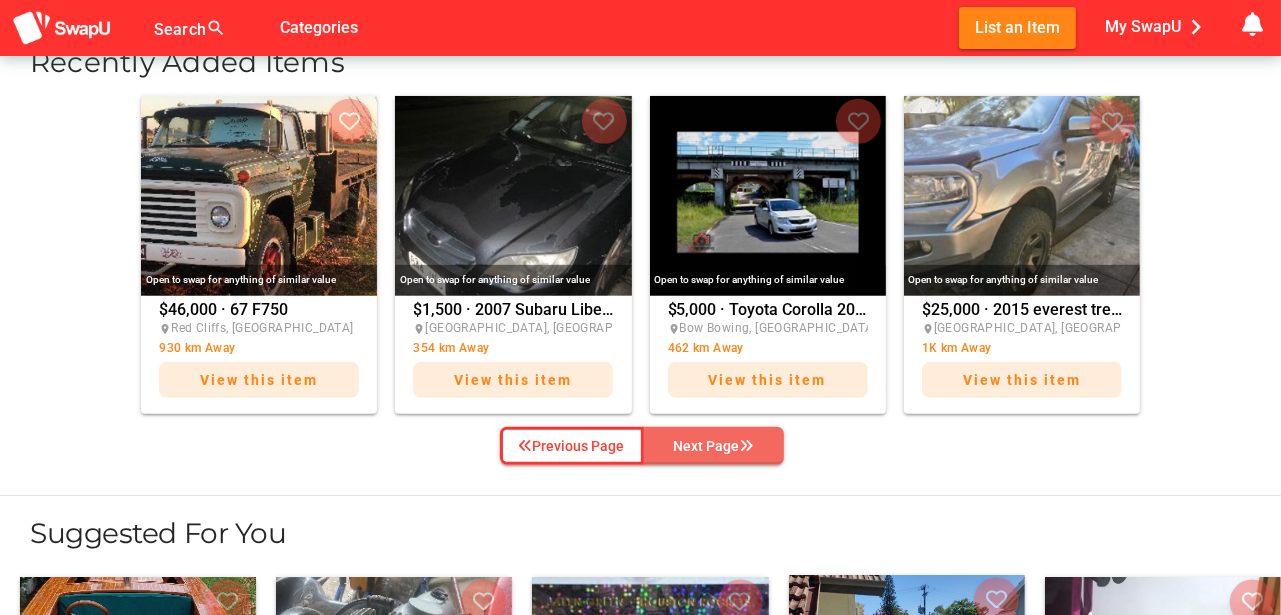 click on "Next Page" at bounding box center (714, 446) 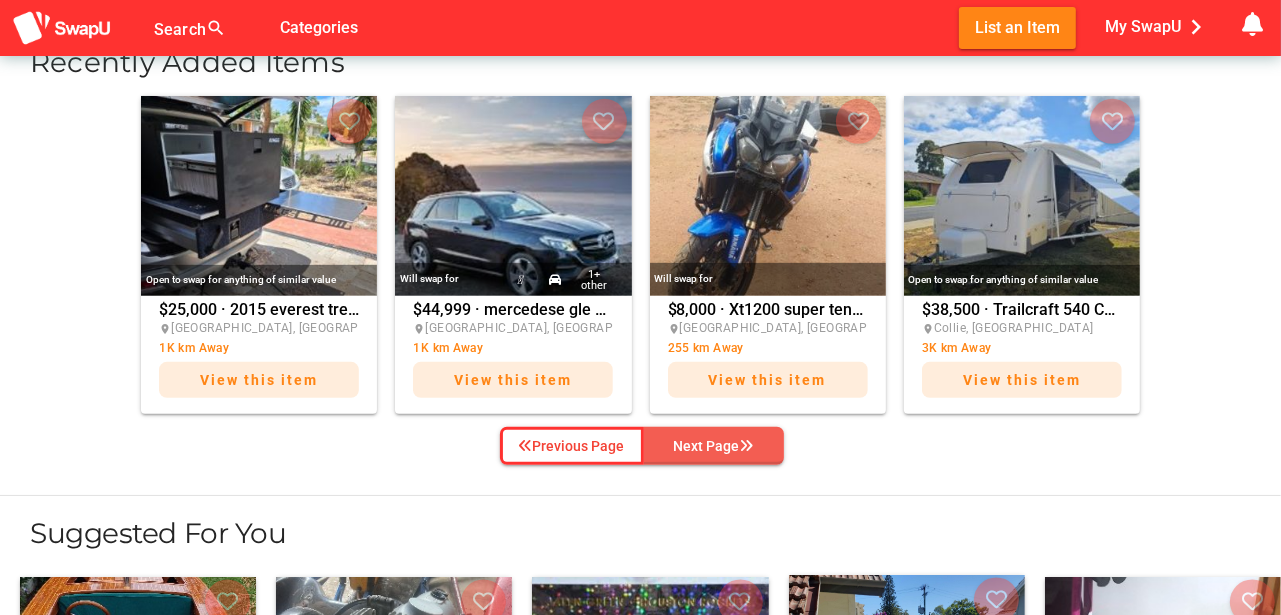 click on "Next Page" at bounding box center (714, 446) 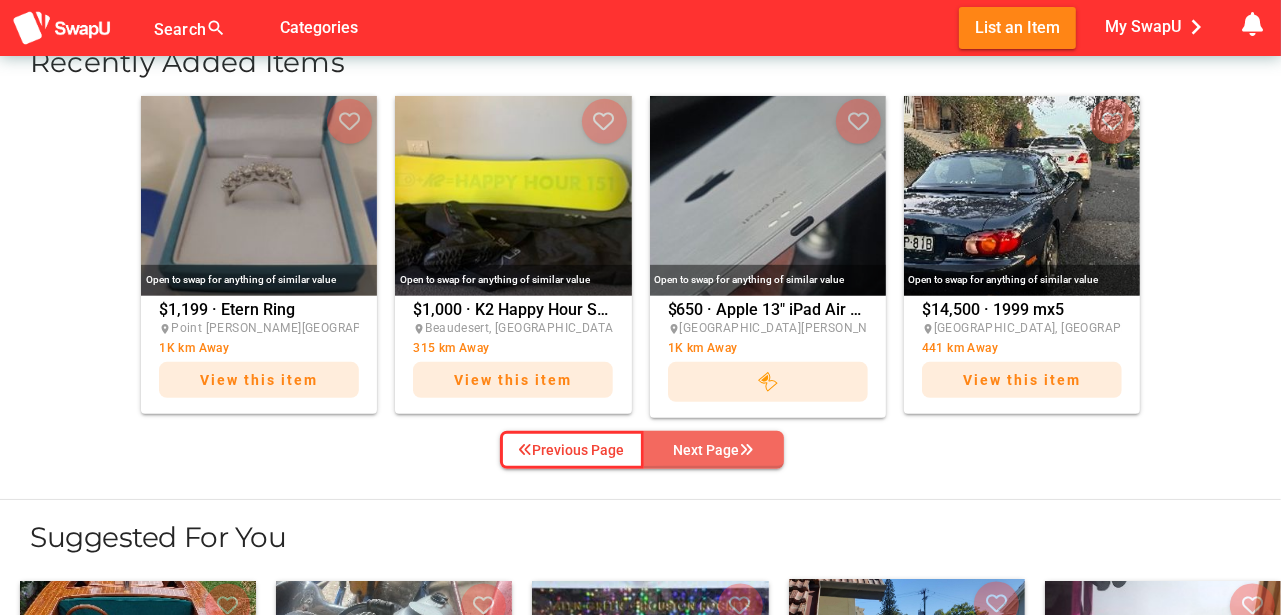 click on "Next Page" at bounding box center (714, 450) 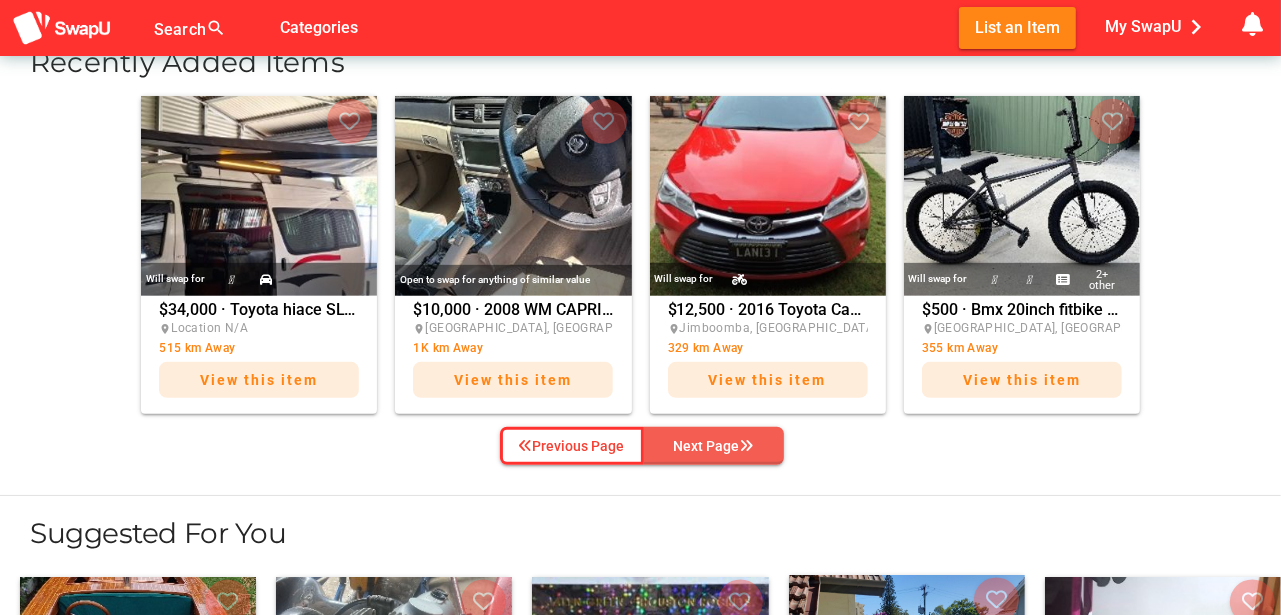 click on "Next Page" at bounding box center (714, 446) 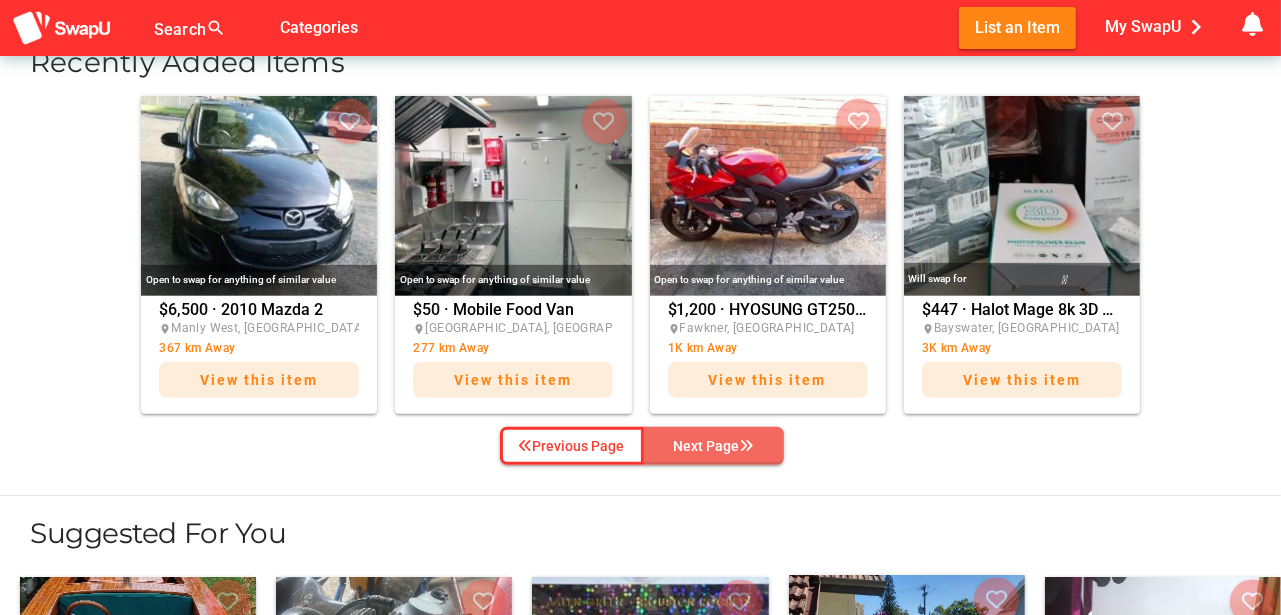 click on "Next Page" at bounding box center [714, 446] 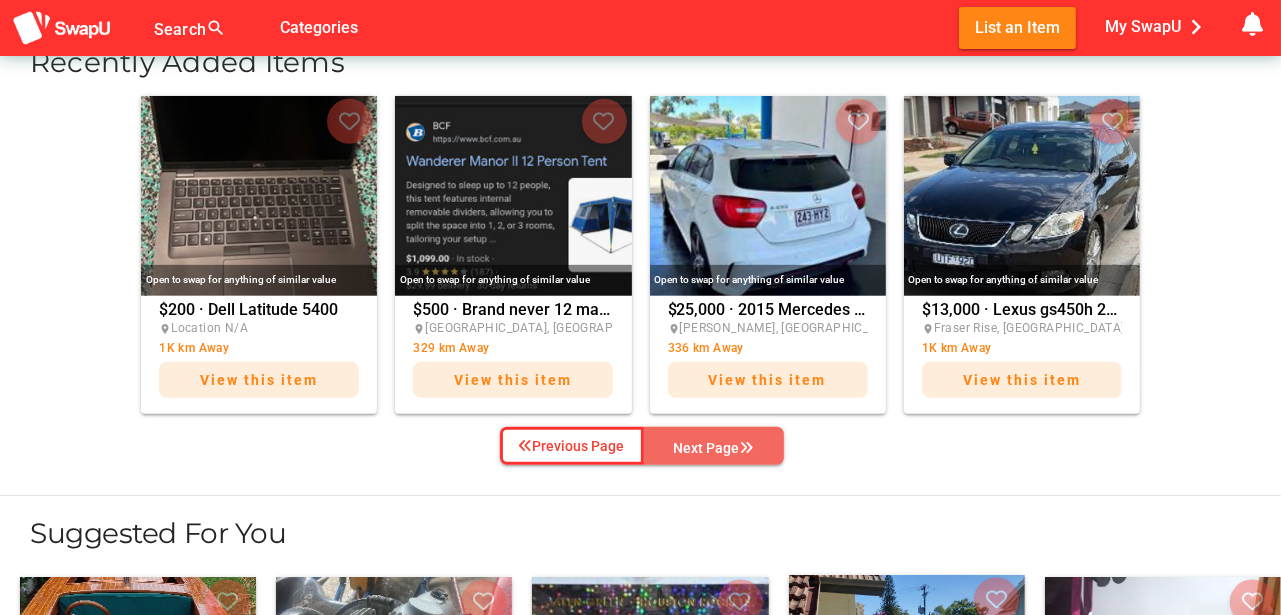 click on "Next Page" at bounding box center (714, 448) 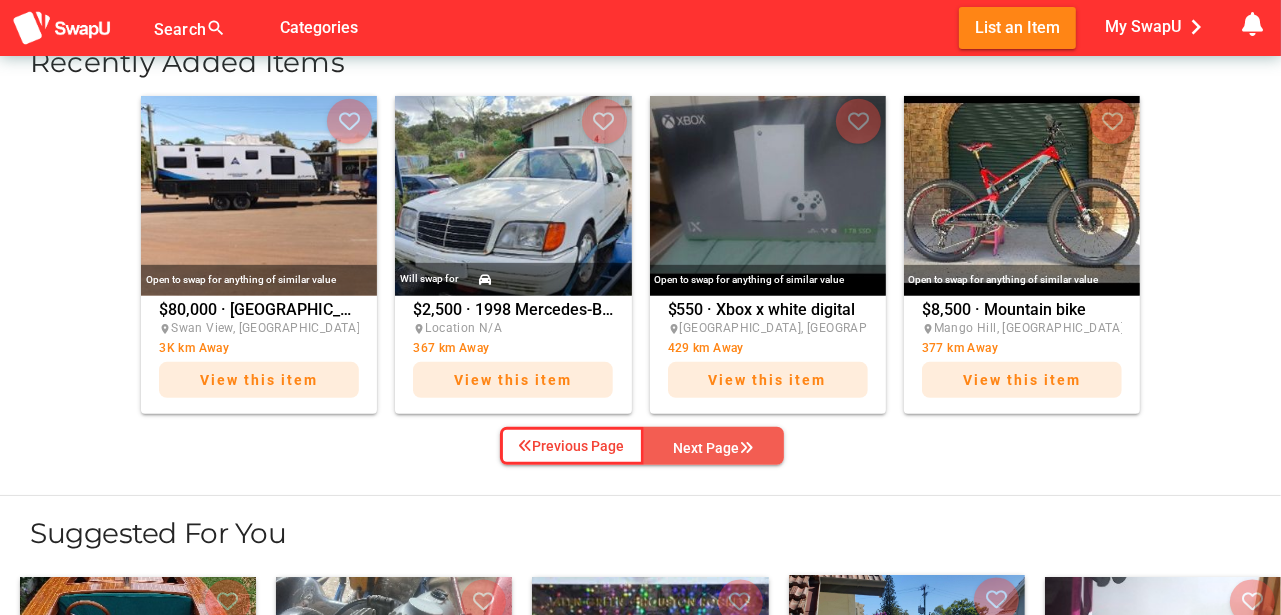 click on "Next Page" at bounding box center [714, 448] 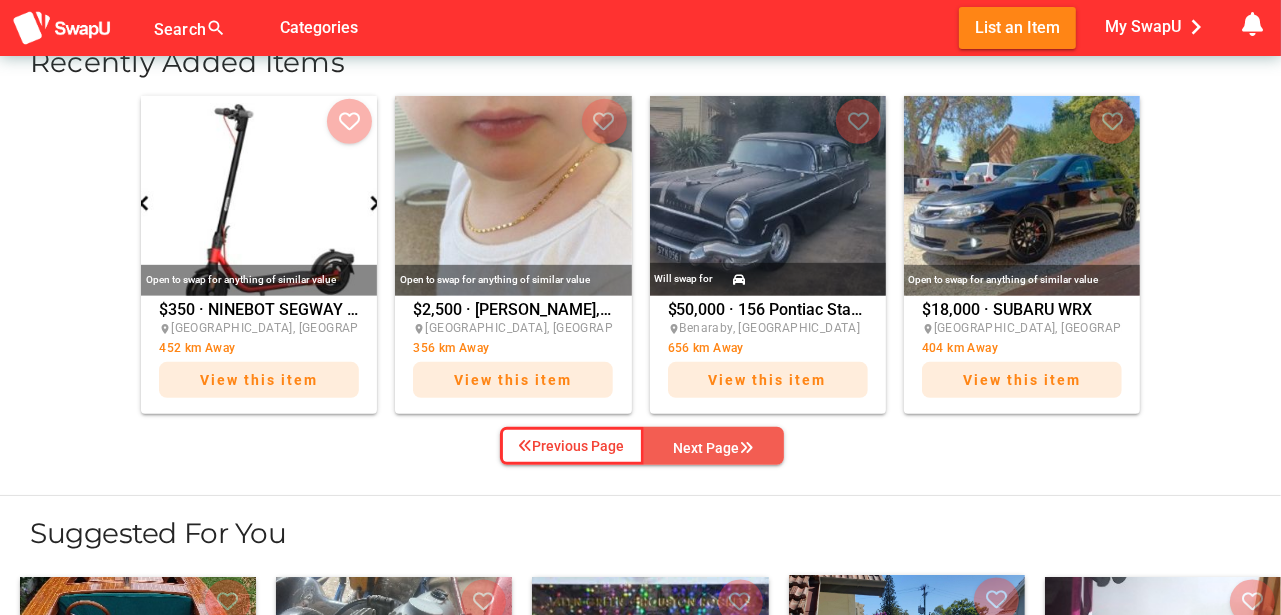 click on "Next Page" at bounding box center (714, 448) 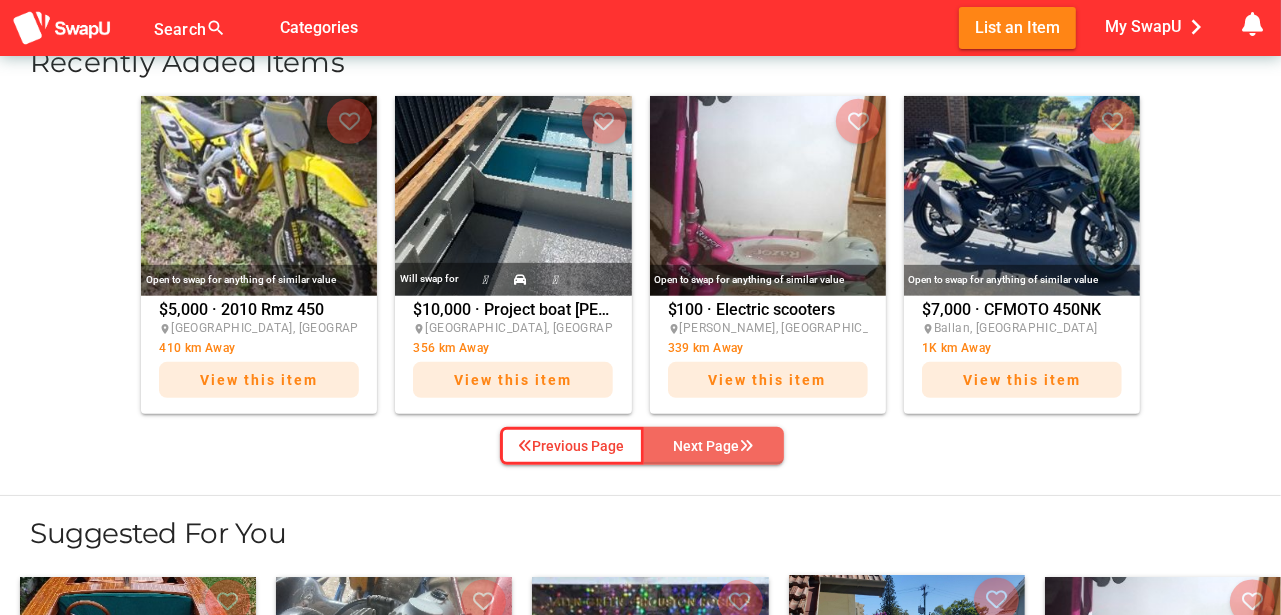 click on "Next Page" at bounding box center (714, 446) 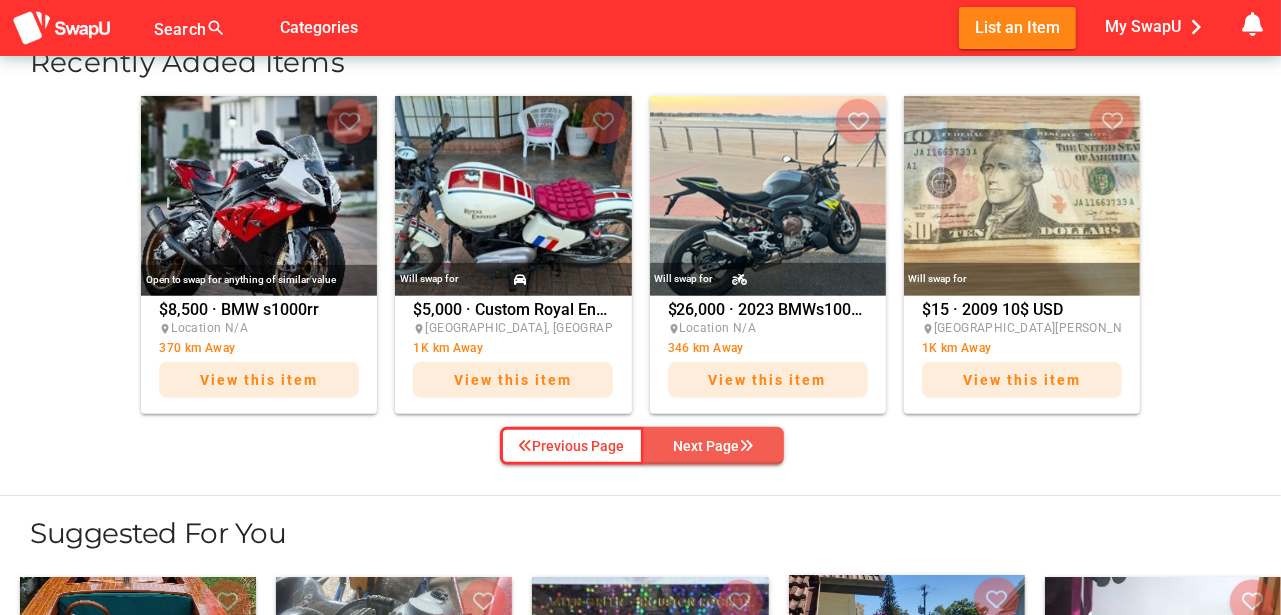 click on "Next Page" at bounding box center (714, 446) 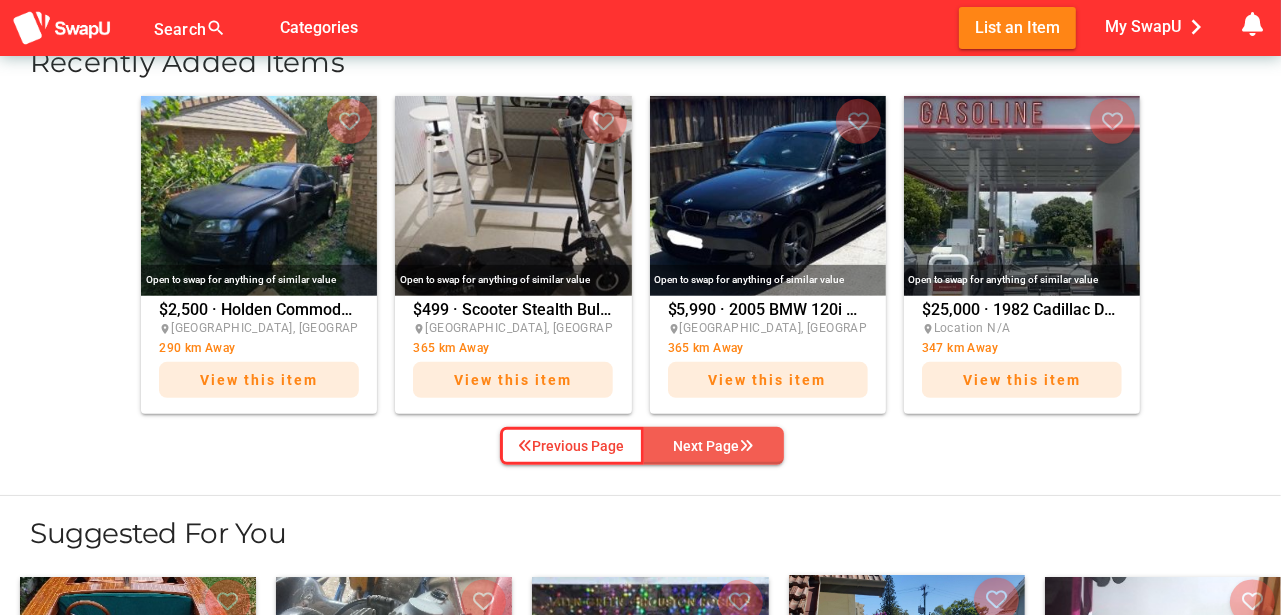 click on "Next Page" at bounding box center [714, 446] 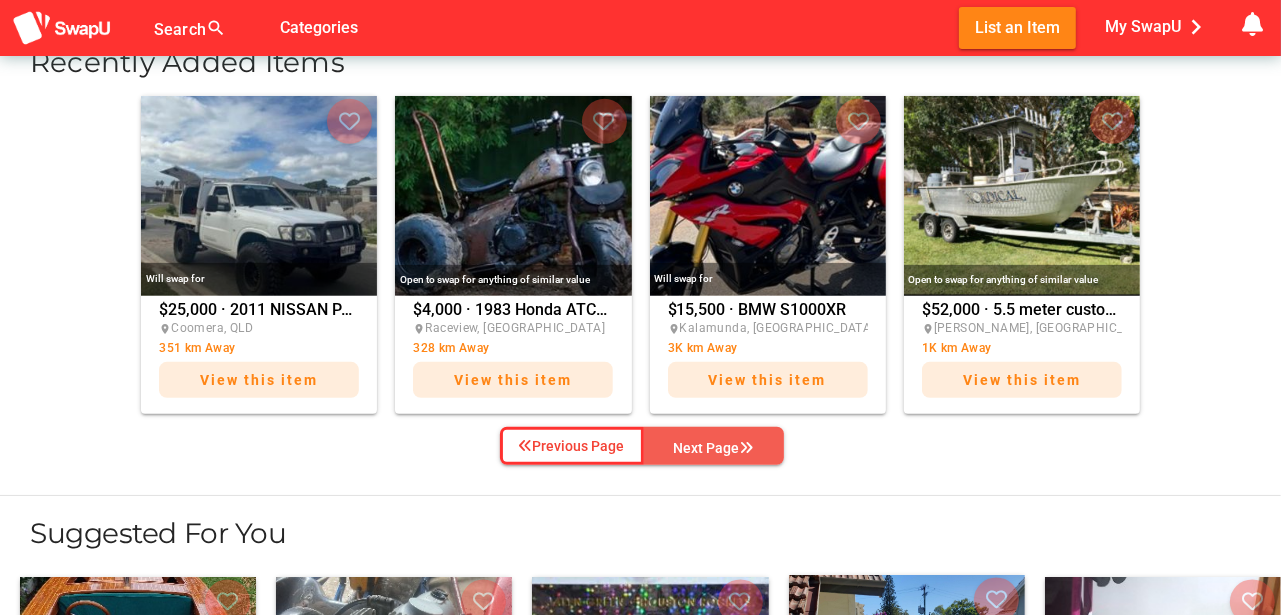 click on "Next Page" at bounding box center [714, 448] 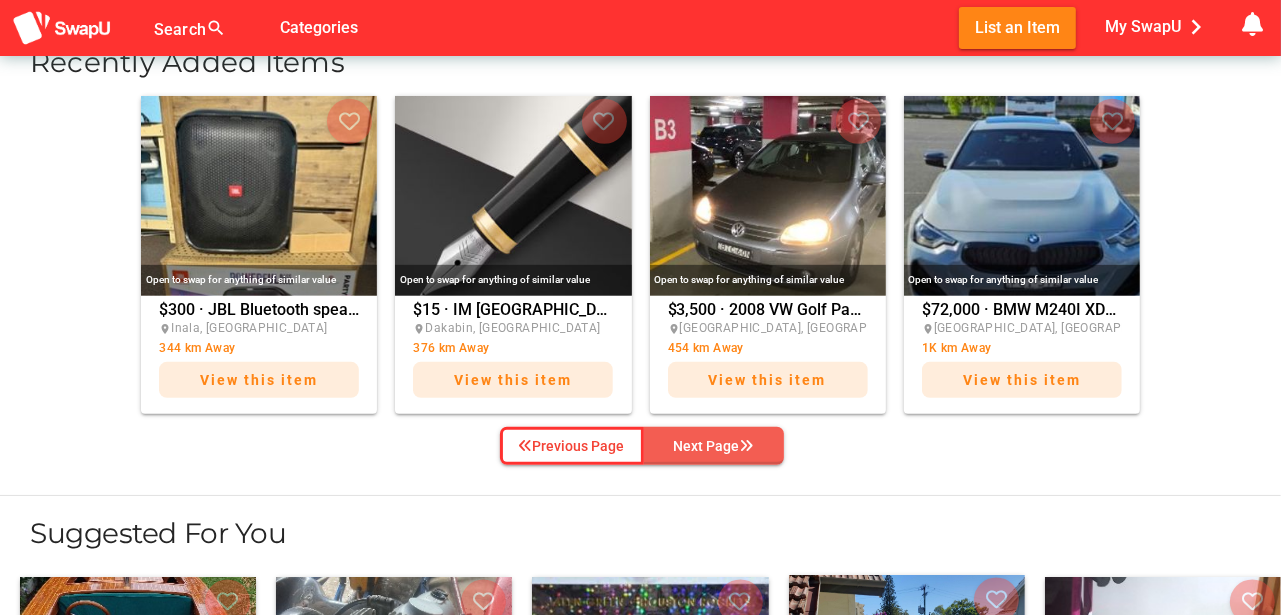 click on "Next Page" at bounding box center [714, 446] 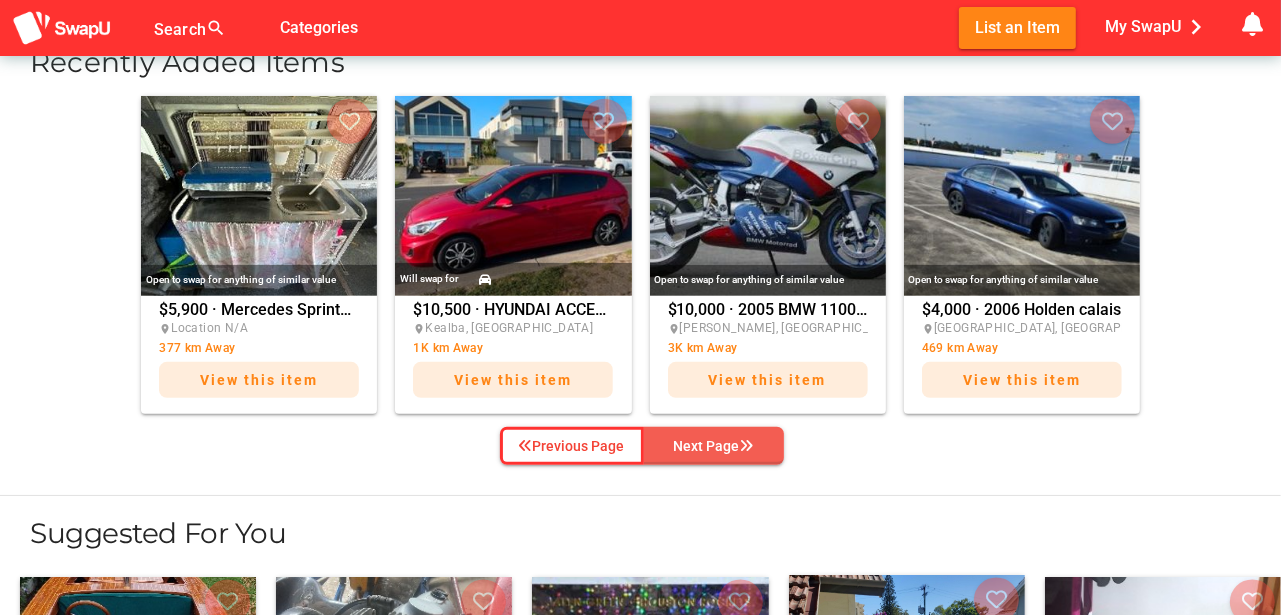 click on "Next Page" at bounding box center [714, 446] 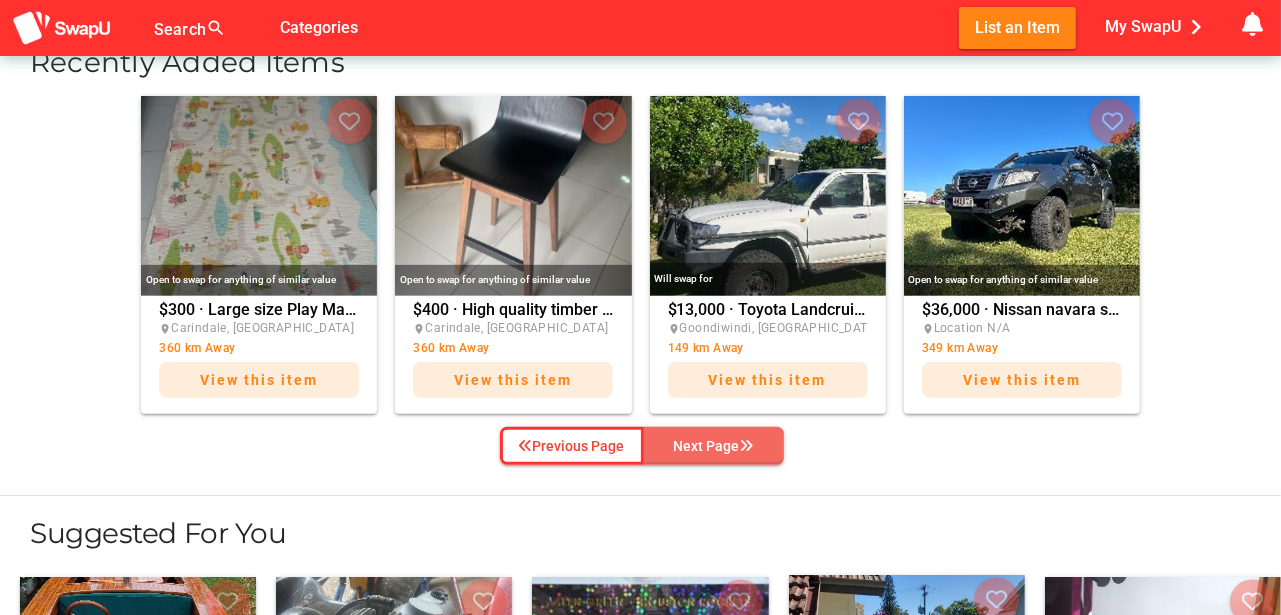 click on "Next Page" at bounding box center [714, 446] 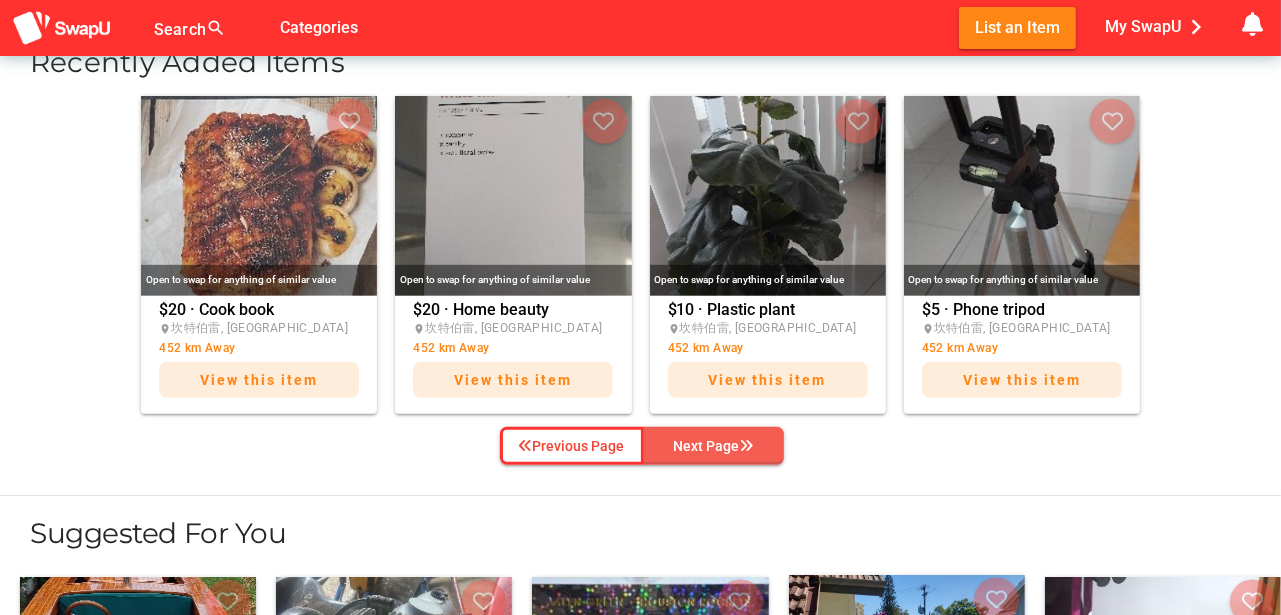 click on "Next Page" at bounding box center (714, 446) 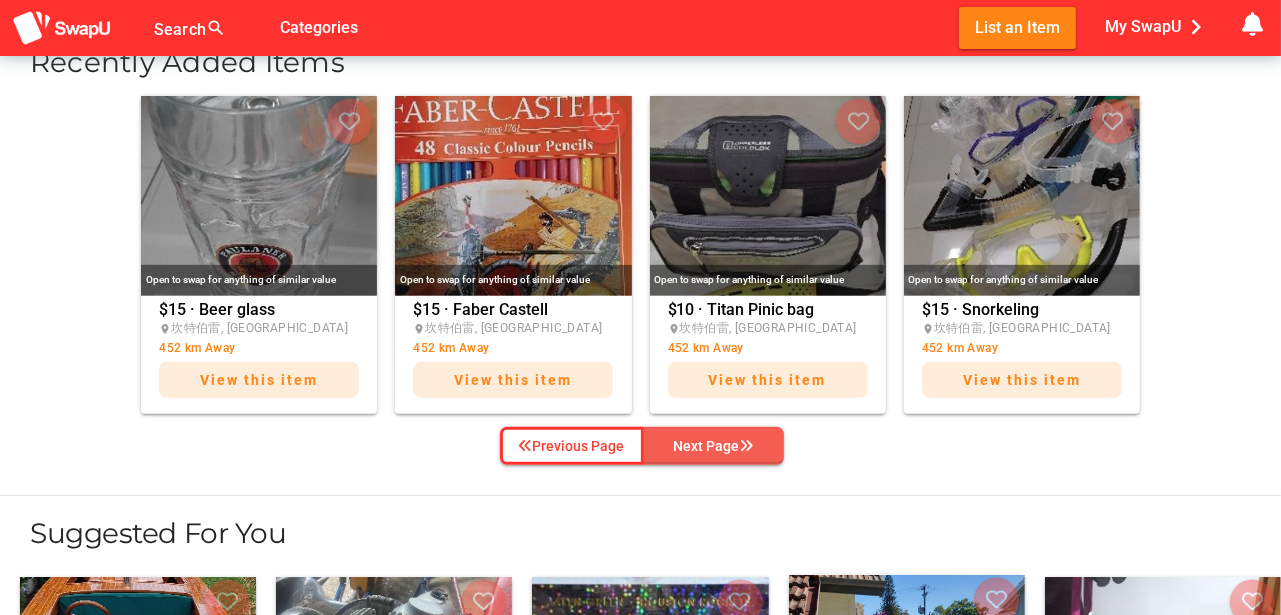 click on "Next Page" at bounding box center (714, 446) 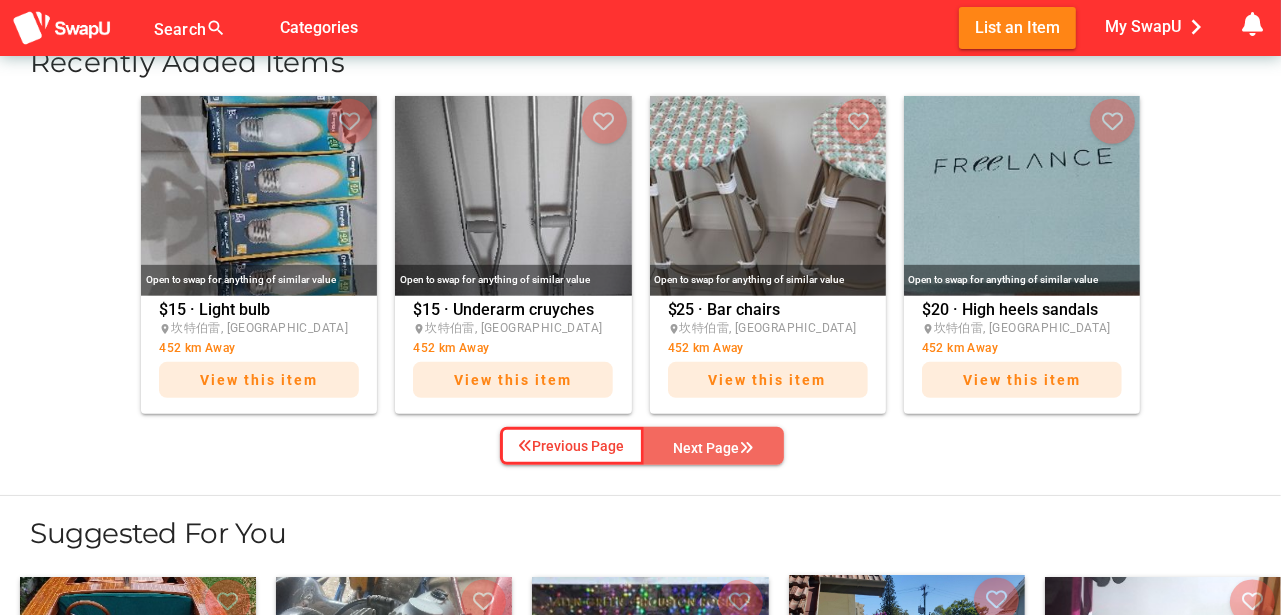click on "Next Page" at bounding box center [714, 448] 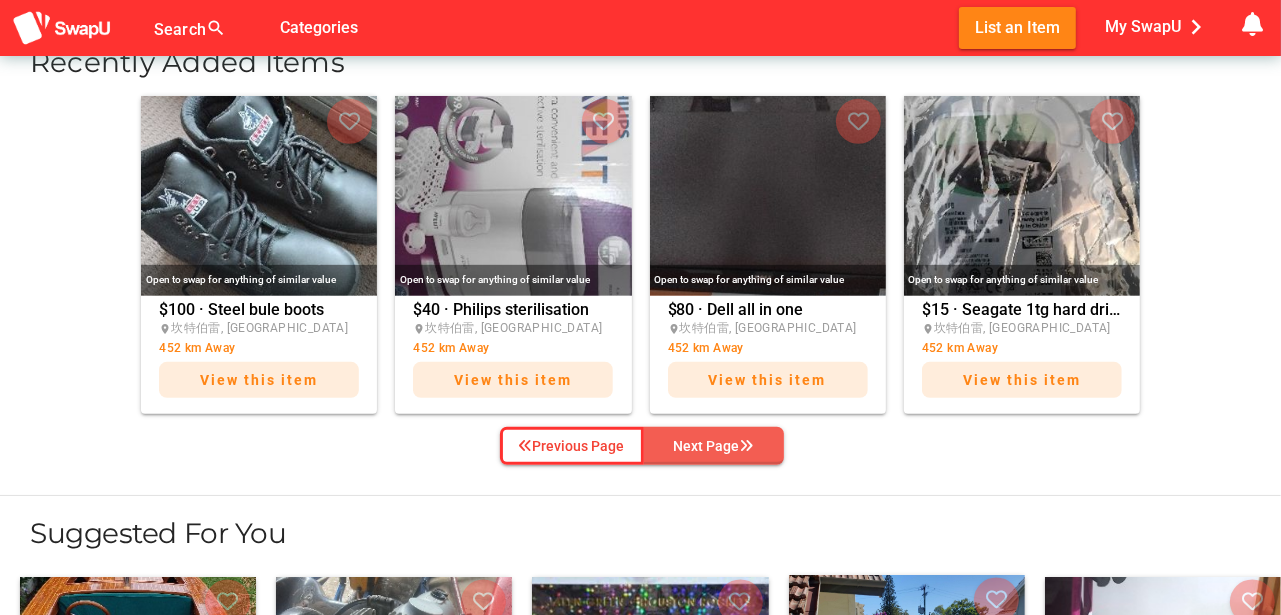 click on "Next Page" at bounding box center [714, 446] 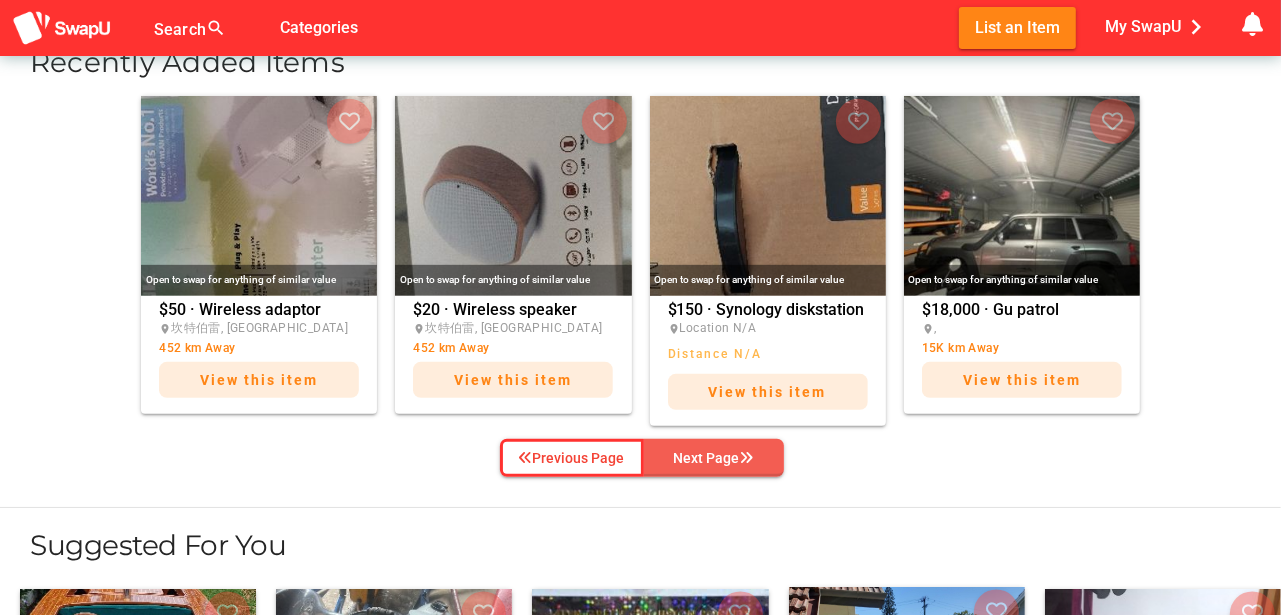click on "Next Page" at bounding box center (714, 458) 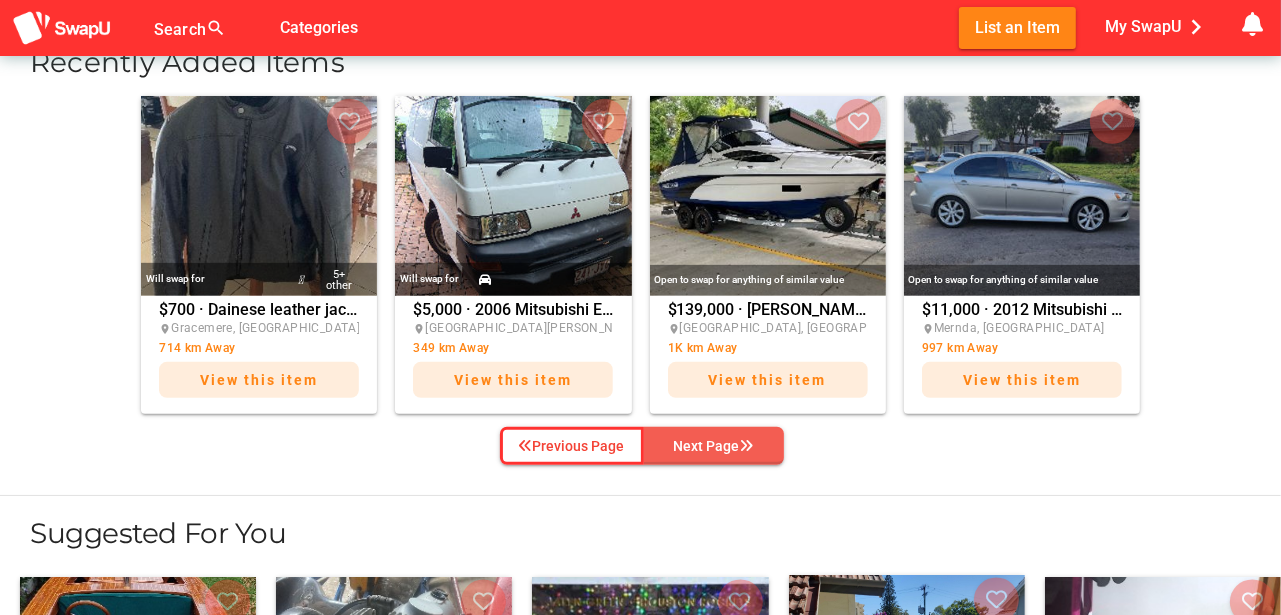 click on "Next Page" at bounding box center (714, 446) 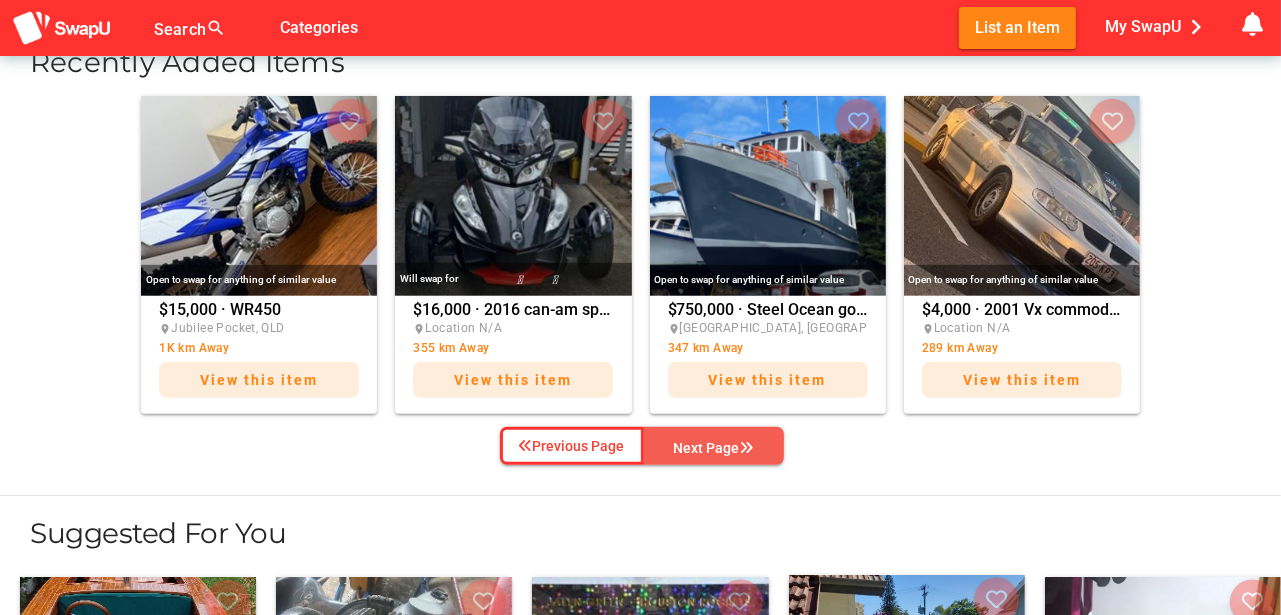click on "Next Page" at bounding box center (714, 448) 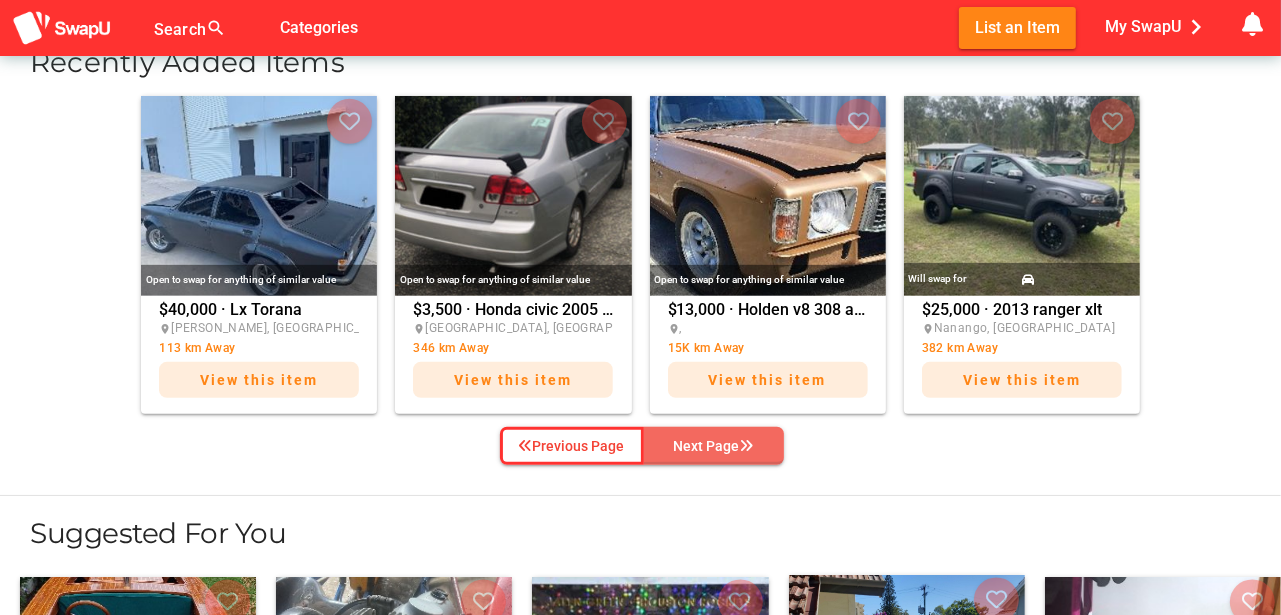 click on "Next Page" at bounding box center [714, 446] 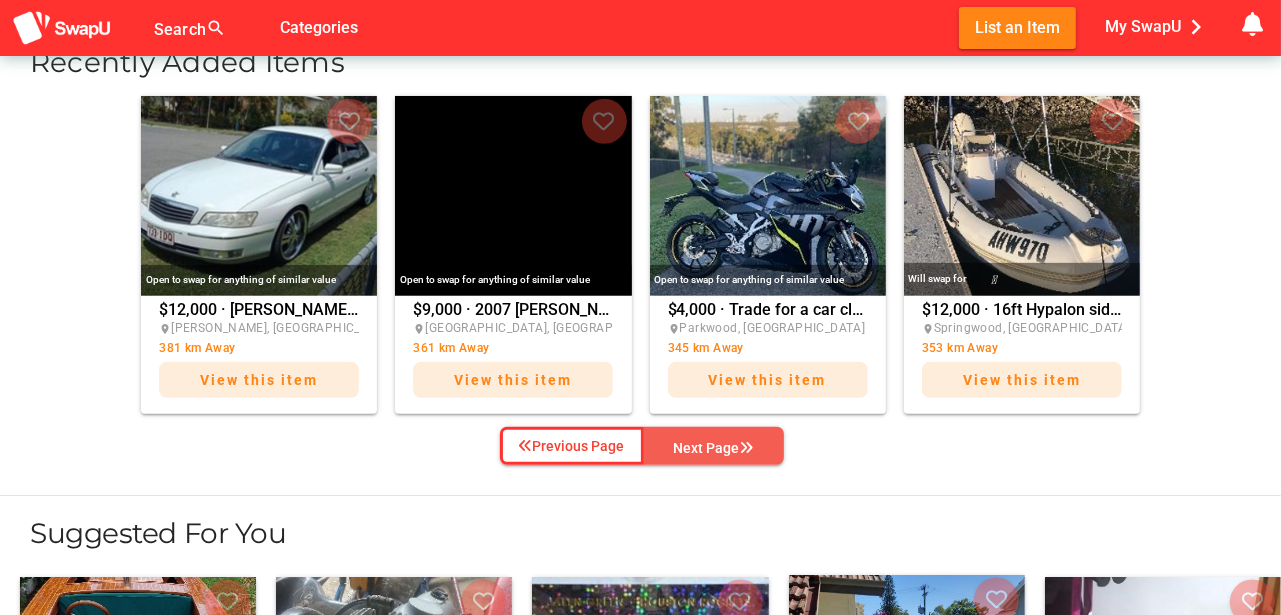 click on "Next Page" at bounding box center (714, 448) 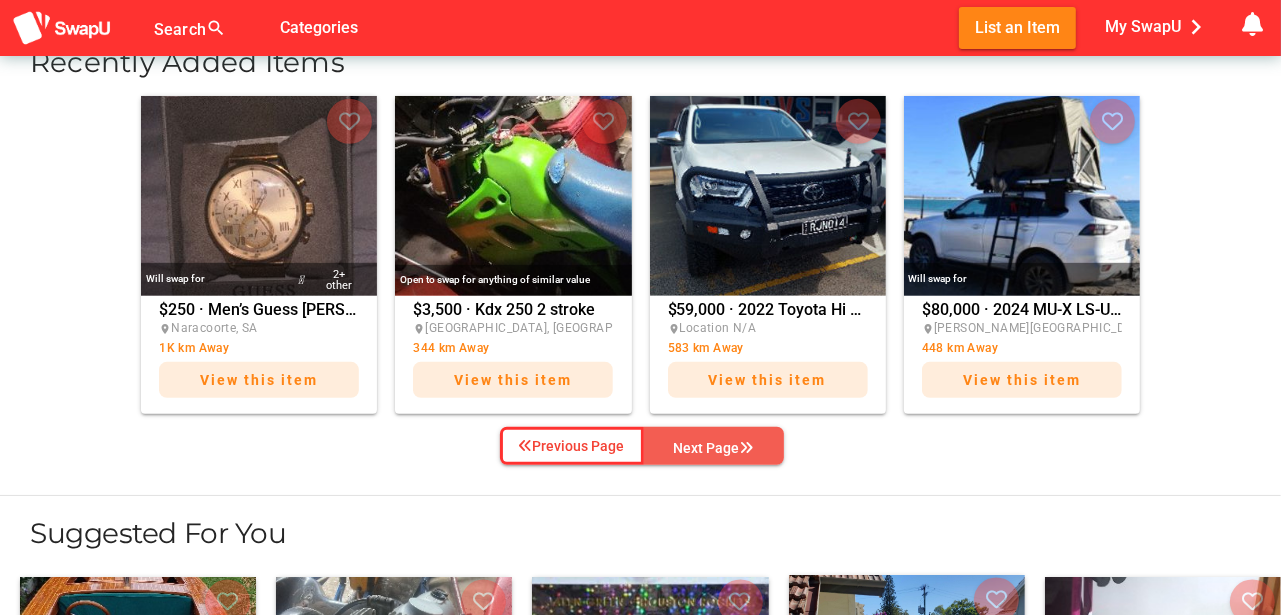 click on "Next Page" at bounding box center [714, 448] 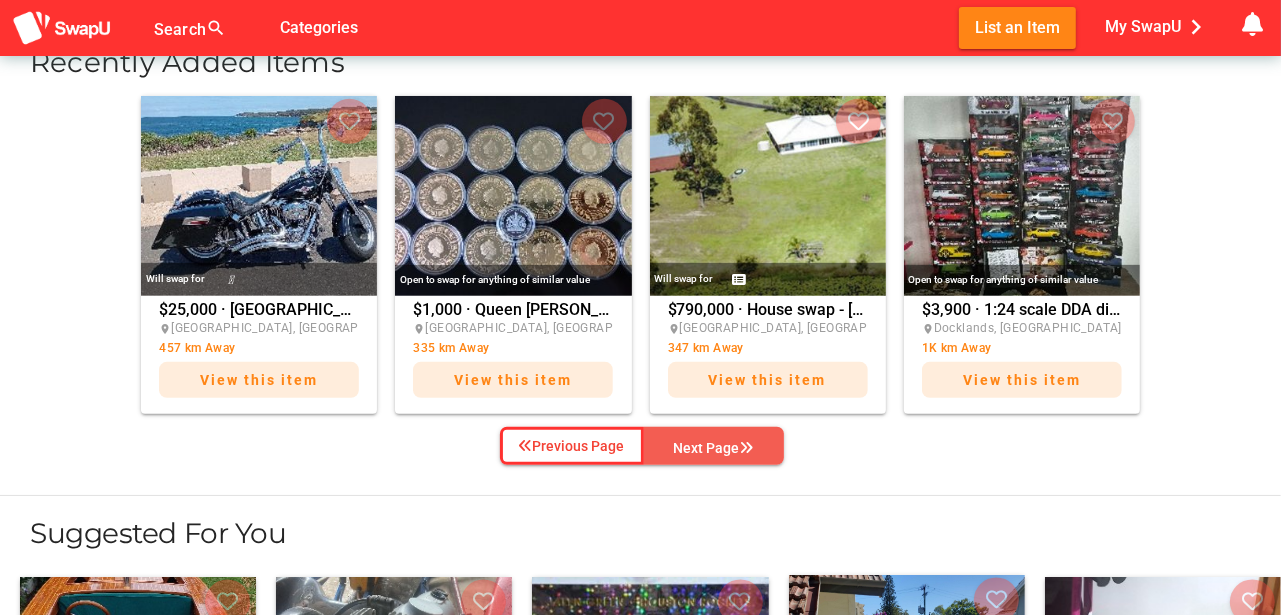 click on "Next Page" at bounding box center (714, 448) 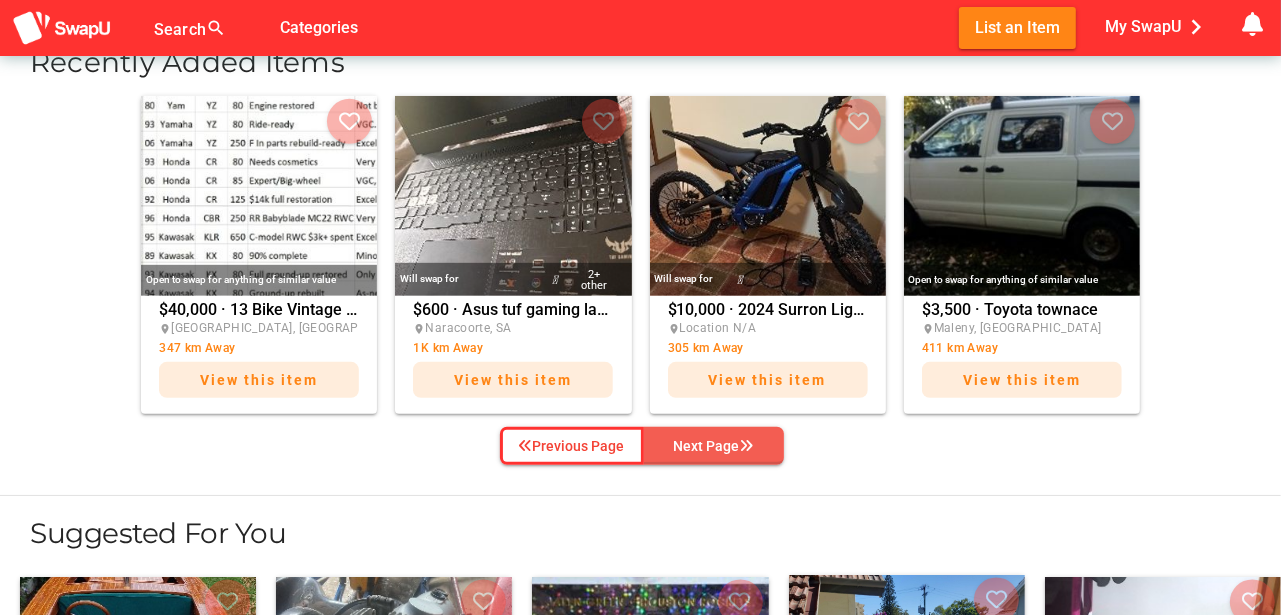 click on "Next Page" at bounding box center [714, 446] 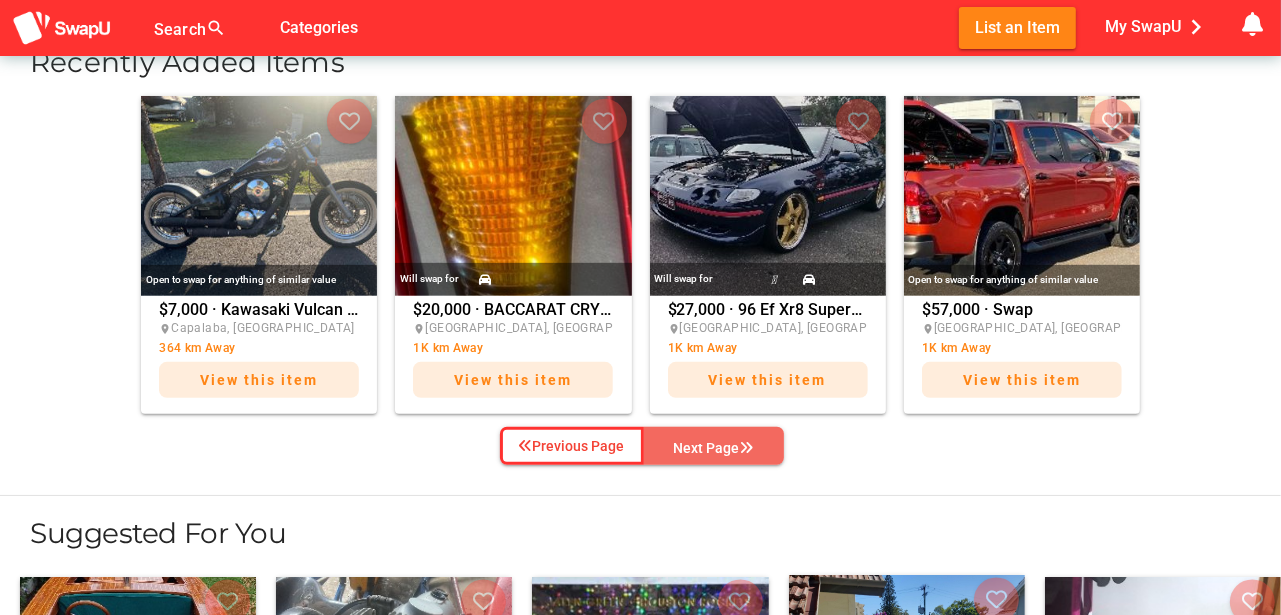 click on "Next Page" at bounding box center [714, 448] 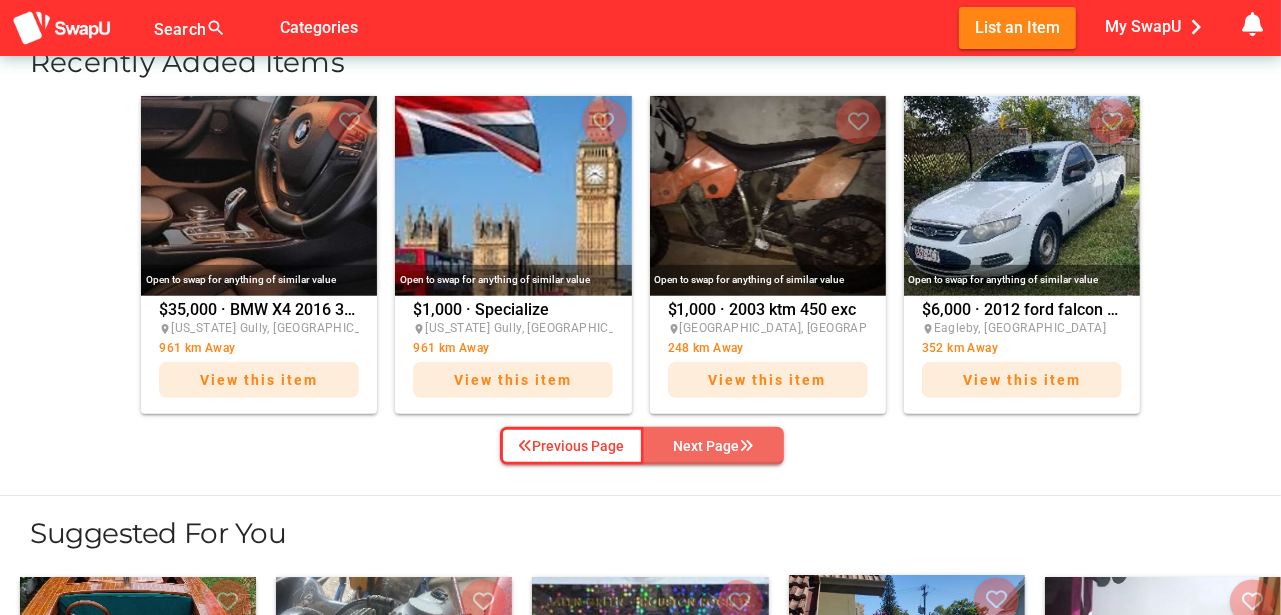 click on "Next Page" at bounding box center [714, 446] 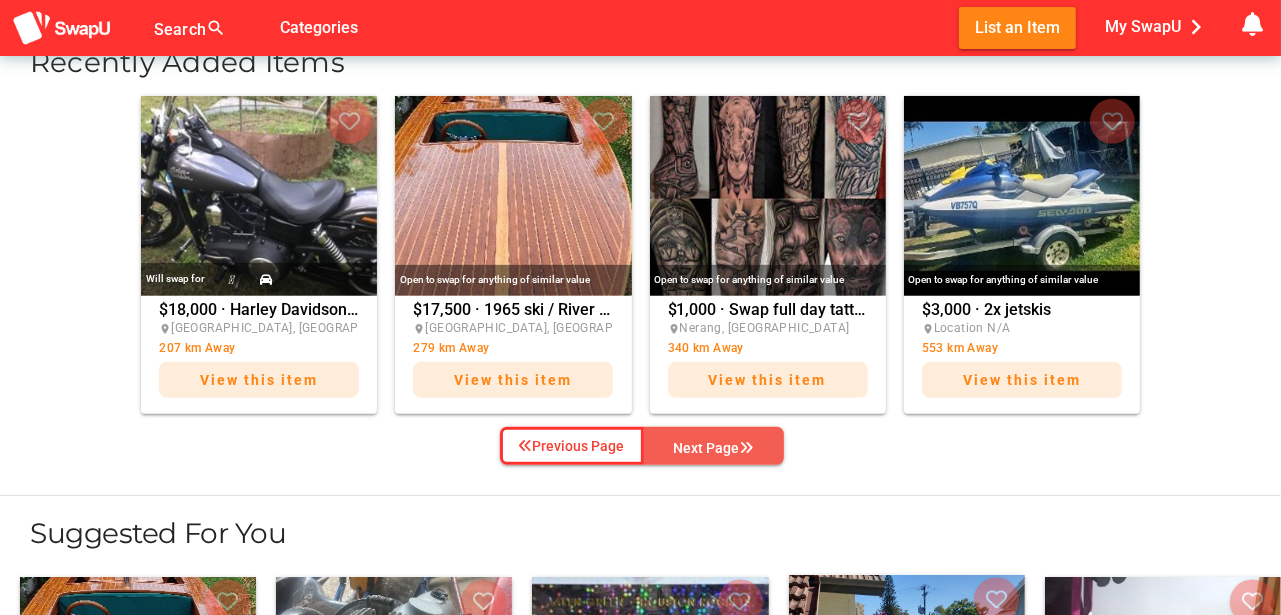 click on "Next Page" at bounding box center (714, 448) 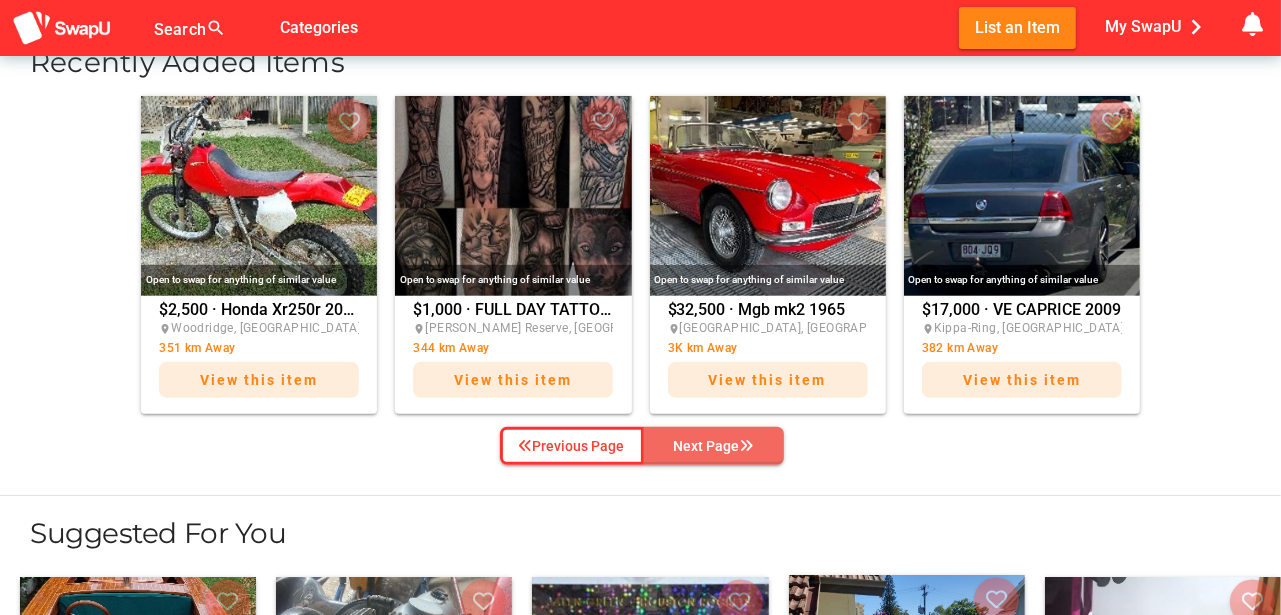 click on "Next Page" at bounding box center [714, 446] 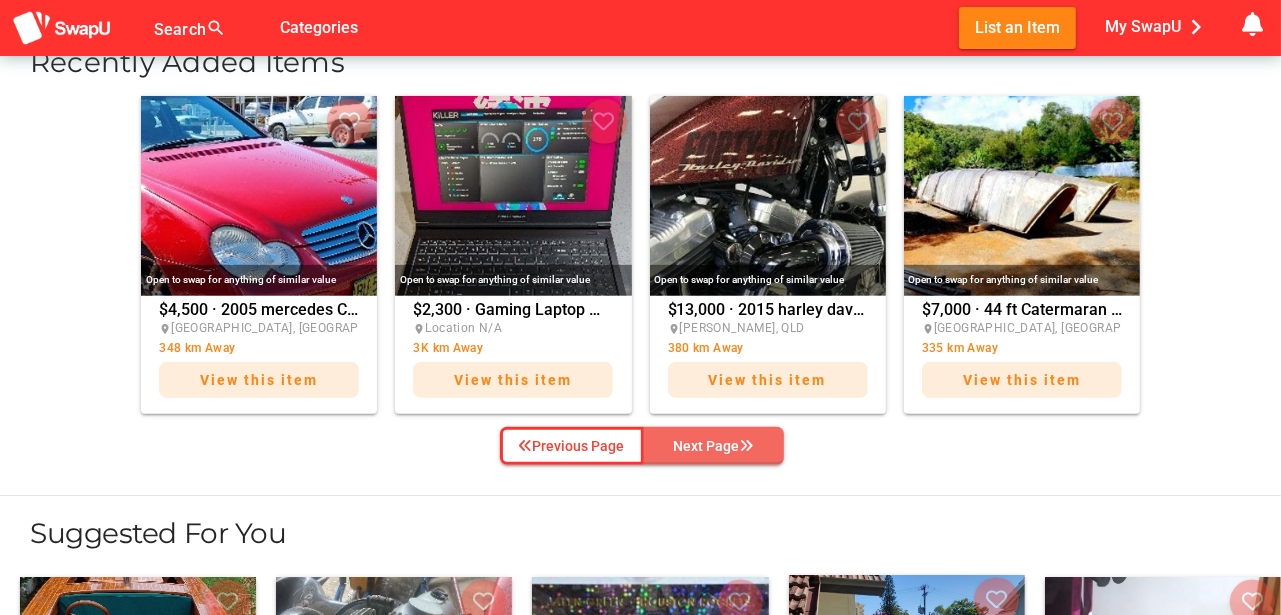 click on "Next Page" at bounding box center (714, 446) 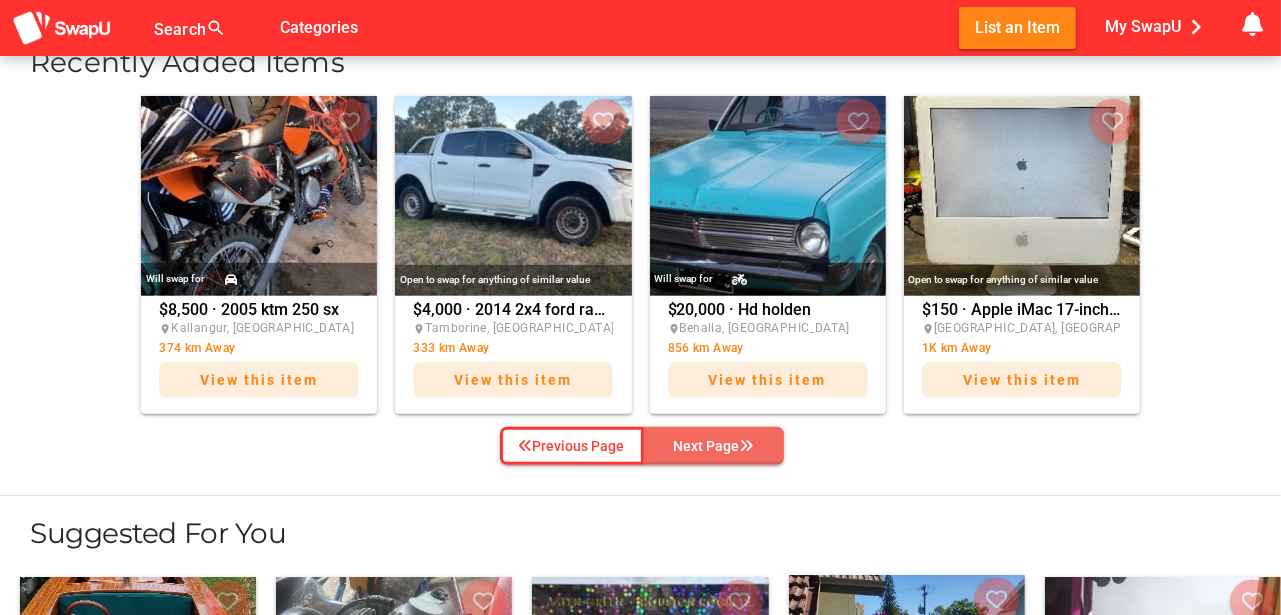 click on "Next Page" at bounding box center (714, 446) 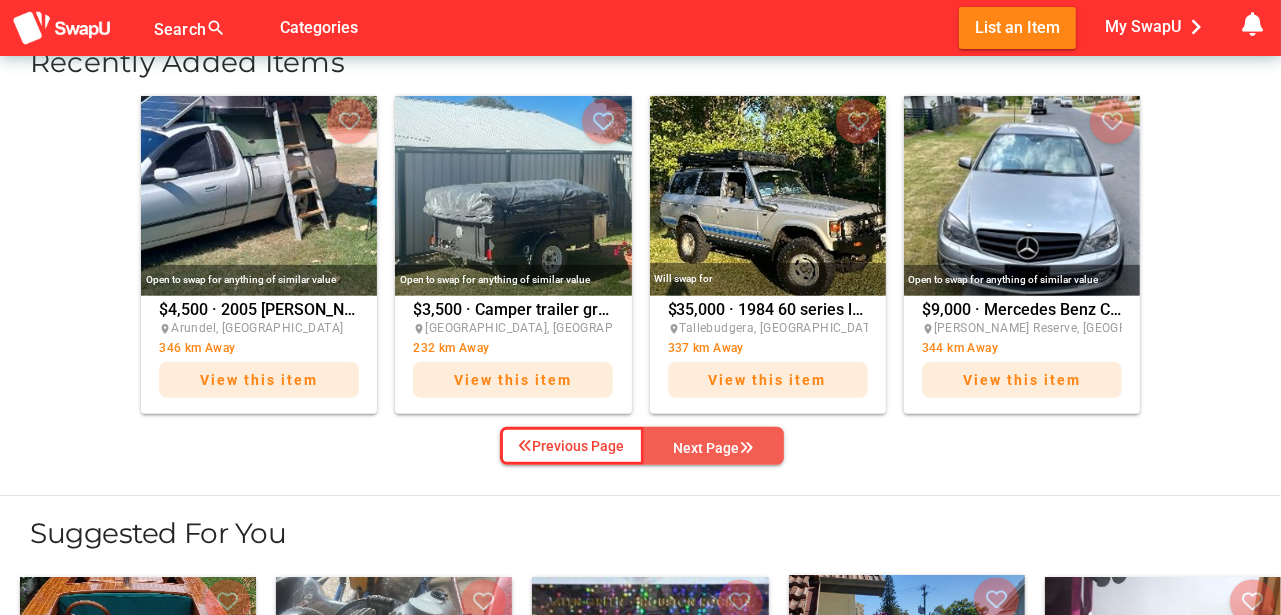 click on "Next Page" at bounding box center (714, 448) 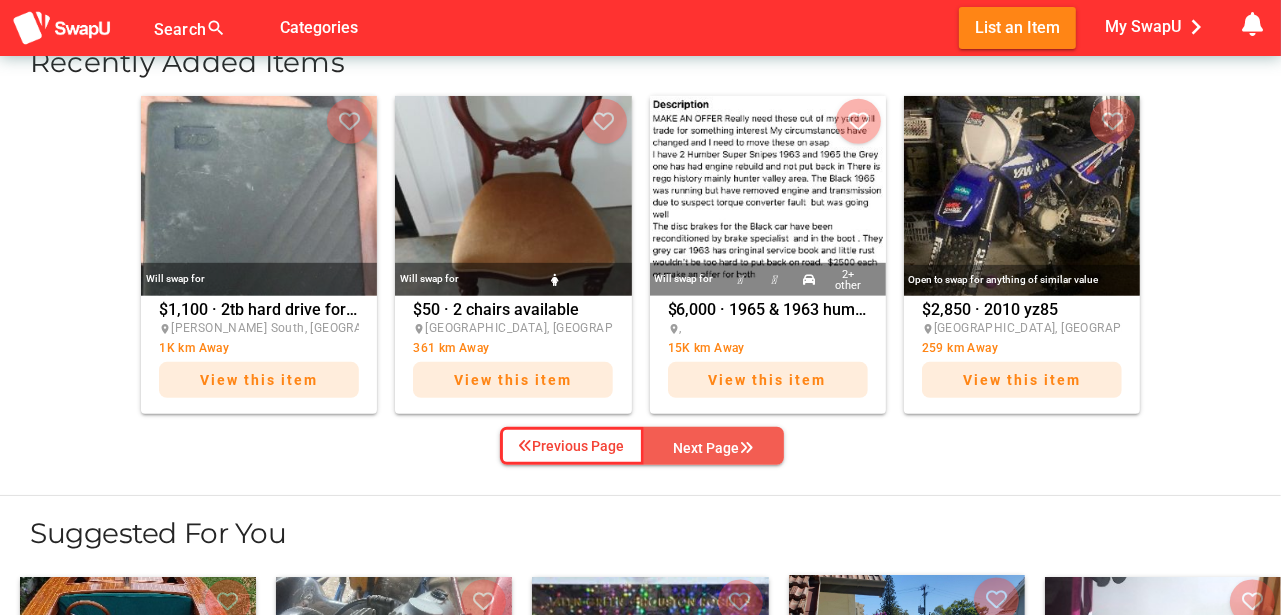 click on "Next Page" at bounding box center [714, 448] 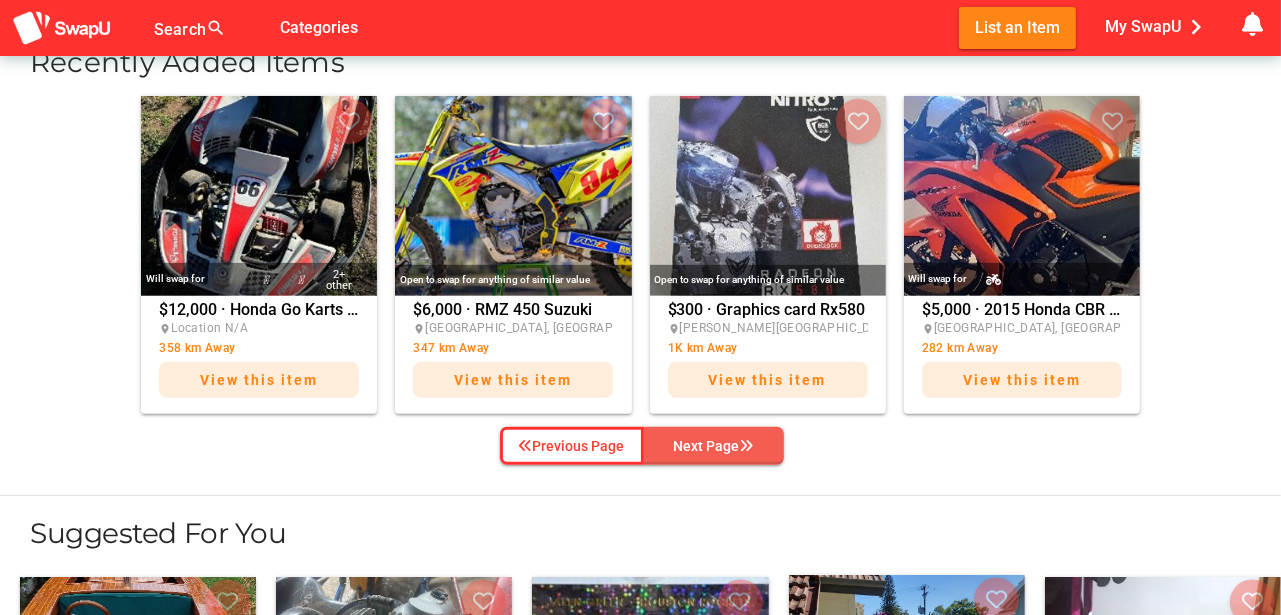 click on "Next Page" at bounding box center (714, 446) 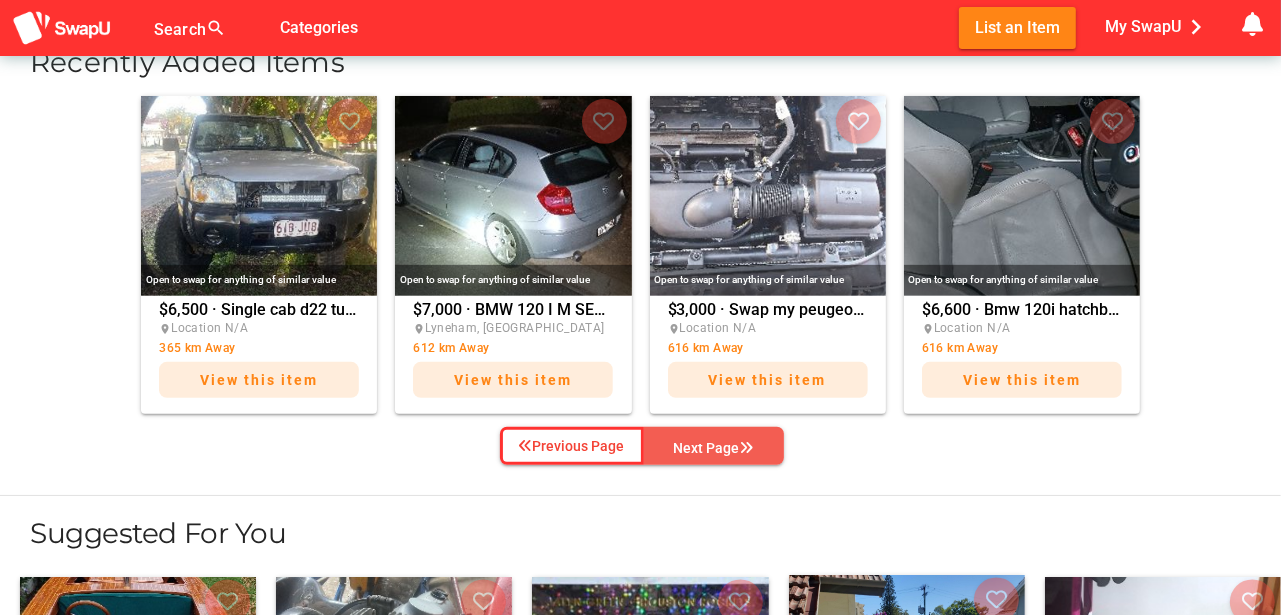 click on "Next Page" at bounding box center [714, 448] 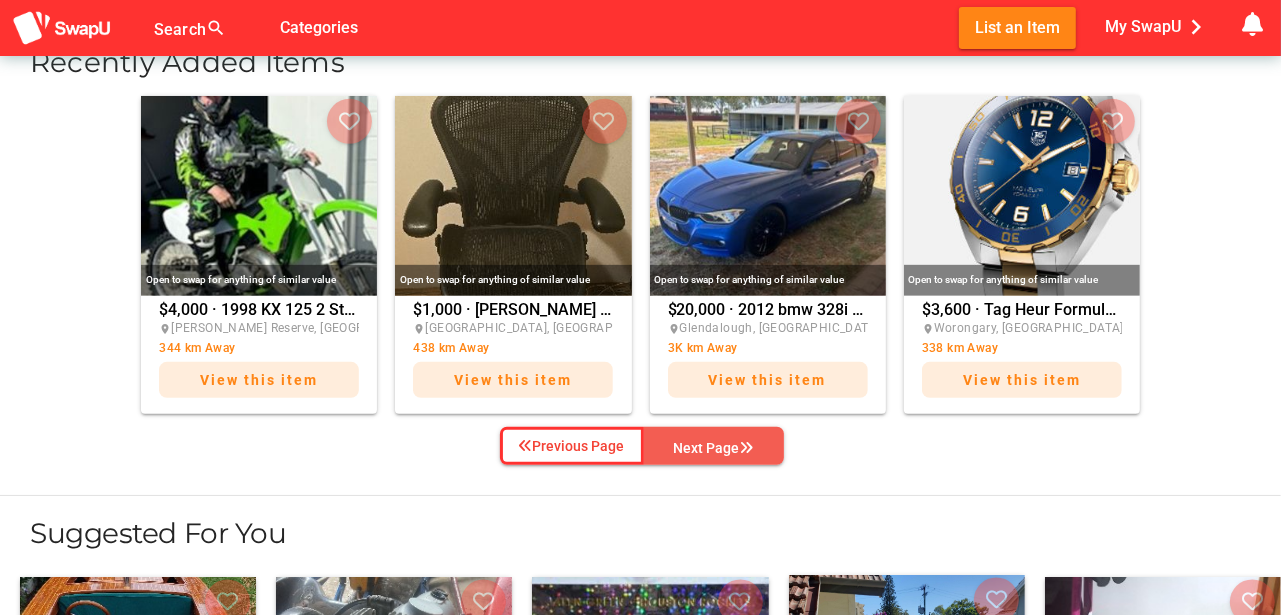 click on "Next Page" at bounding box center [714, 448] 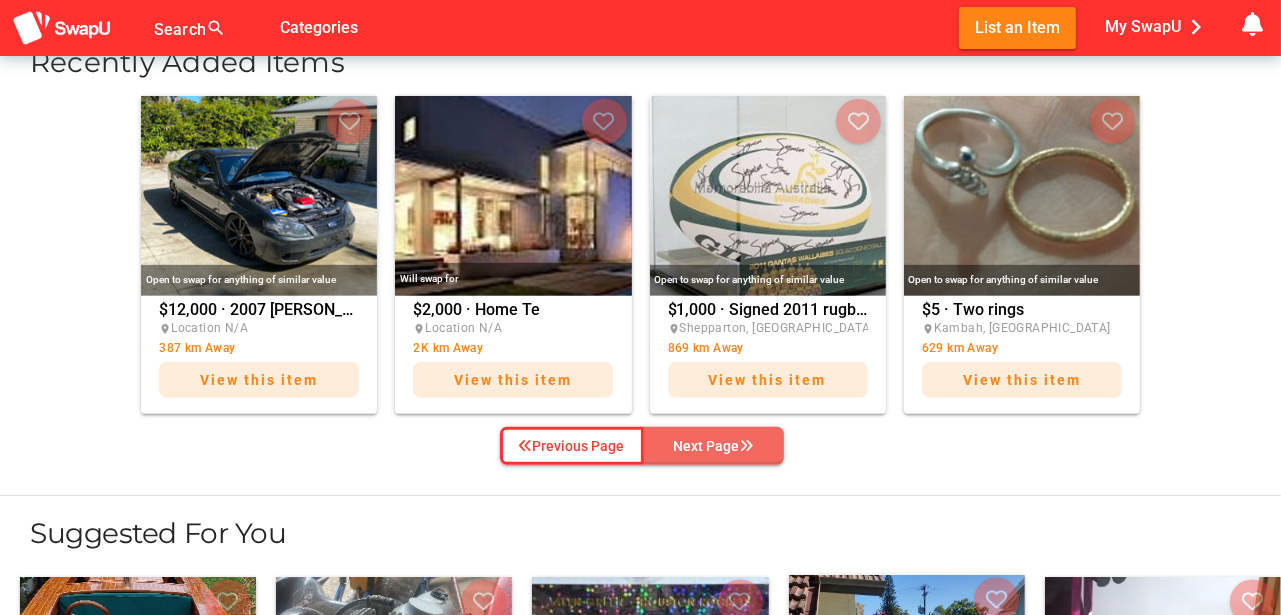 click on "Next Page" at bounding box center (714, 446) 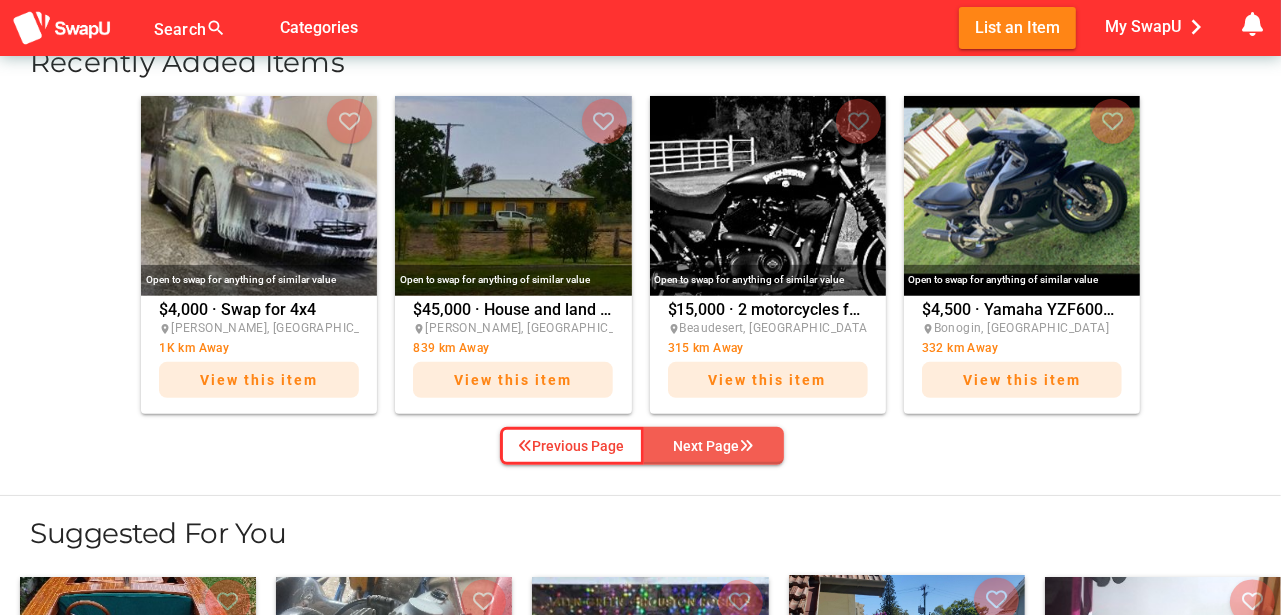 click on "Next Page" at bounding box center [714, 446] 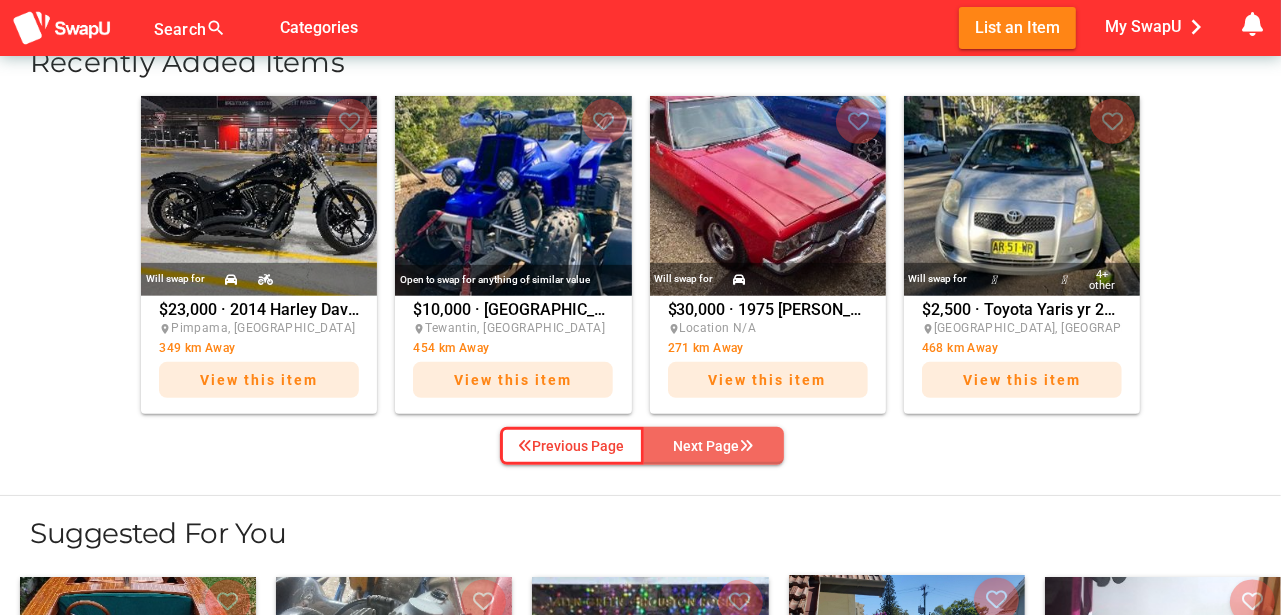 click on "Next Page" at bounding box center (714, 446) 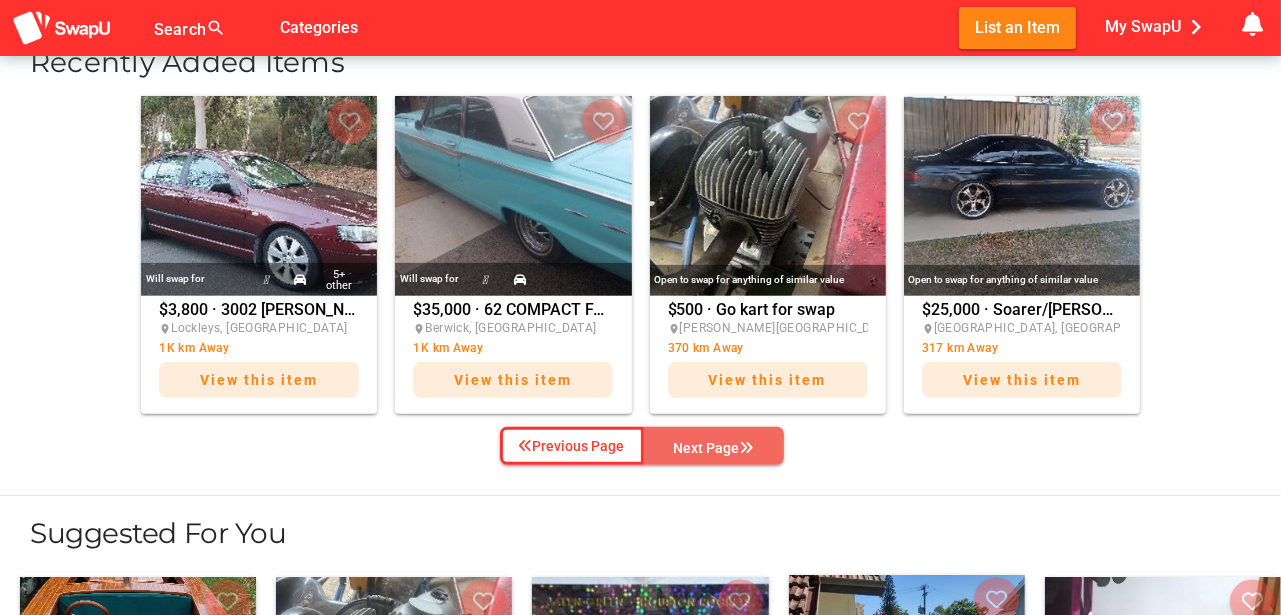 click on "Next Page" at bounding box center (714, 448) 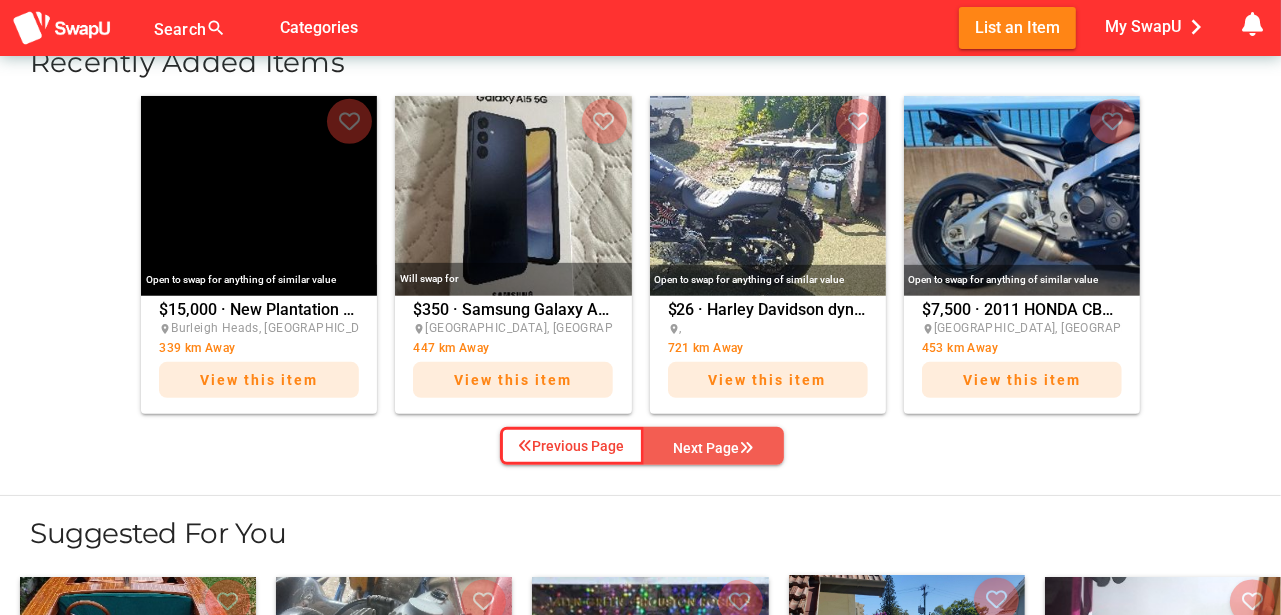 click on "Next Page" at bounding box center (714, 448) 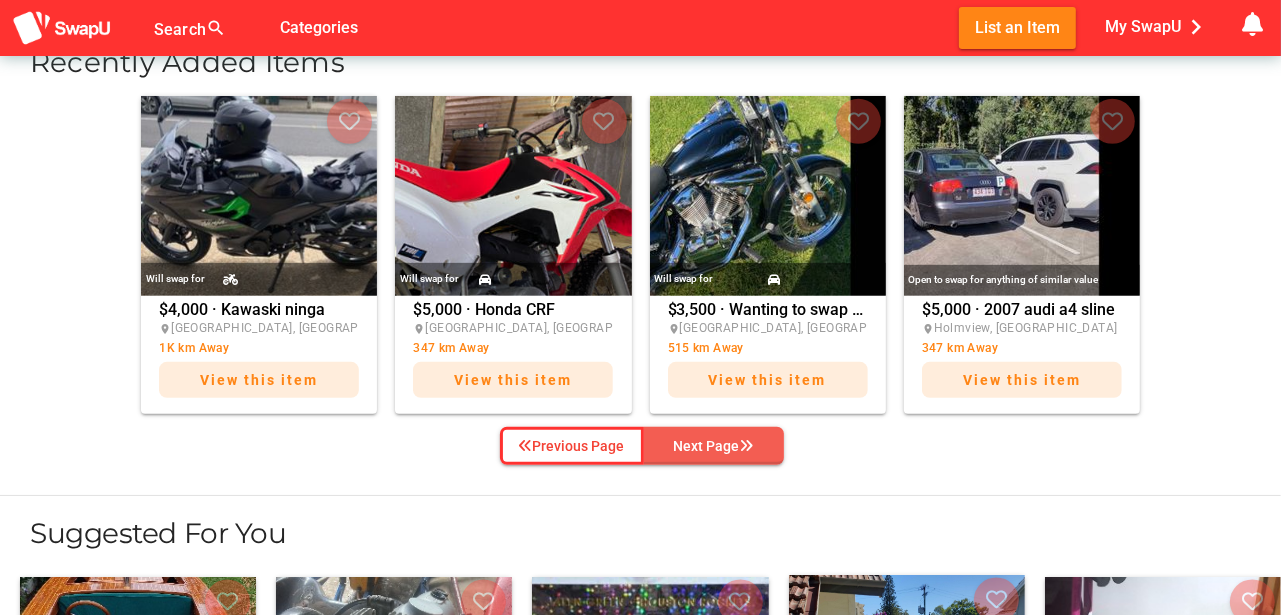 click on "Next Page" at bounding box center (714, 446) 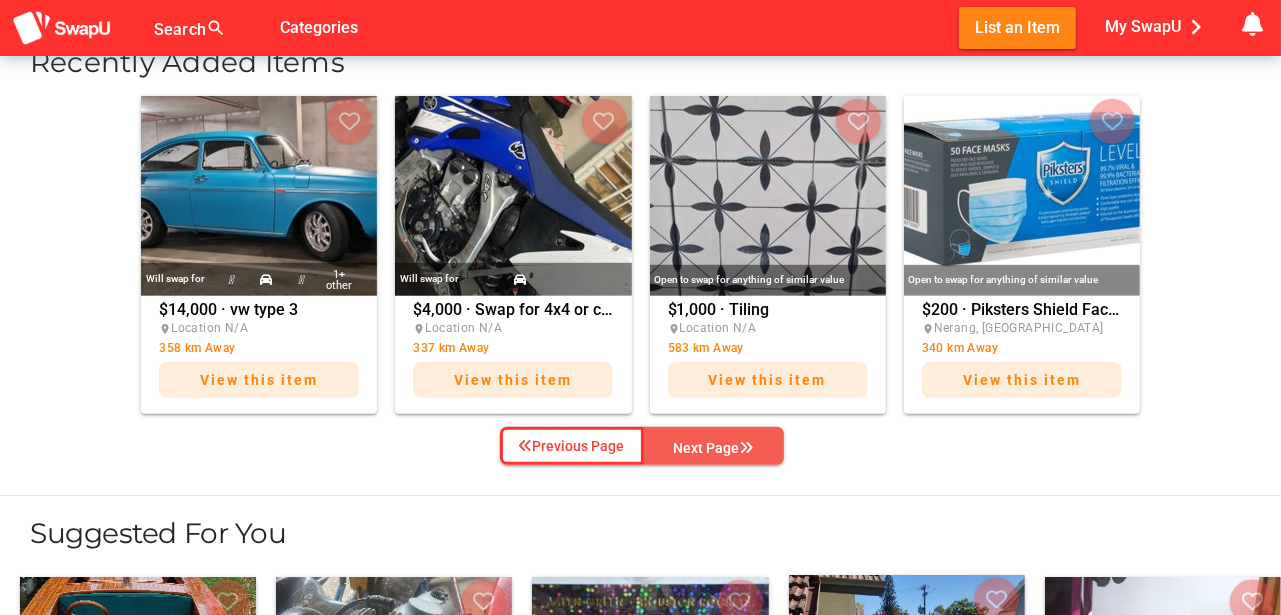 click on "Next Page" at bounding box center (714, 448) 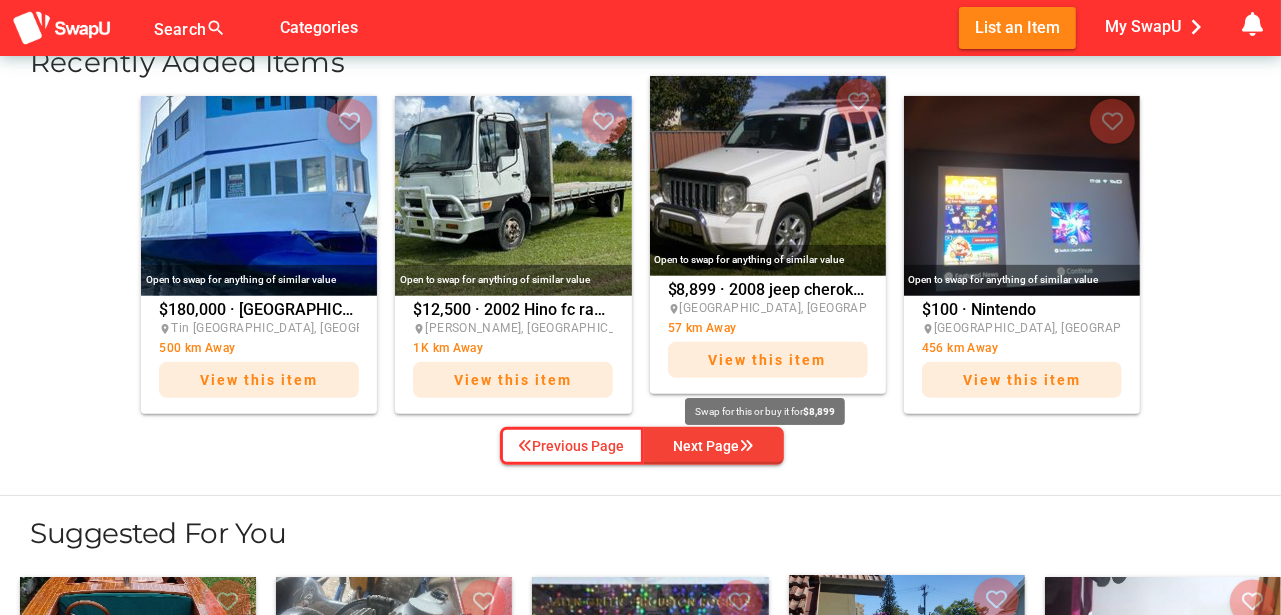 click on "View this item" at bounding box center (768, 360) 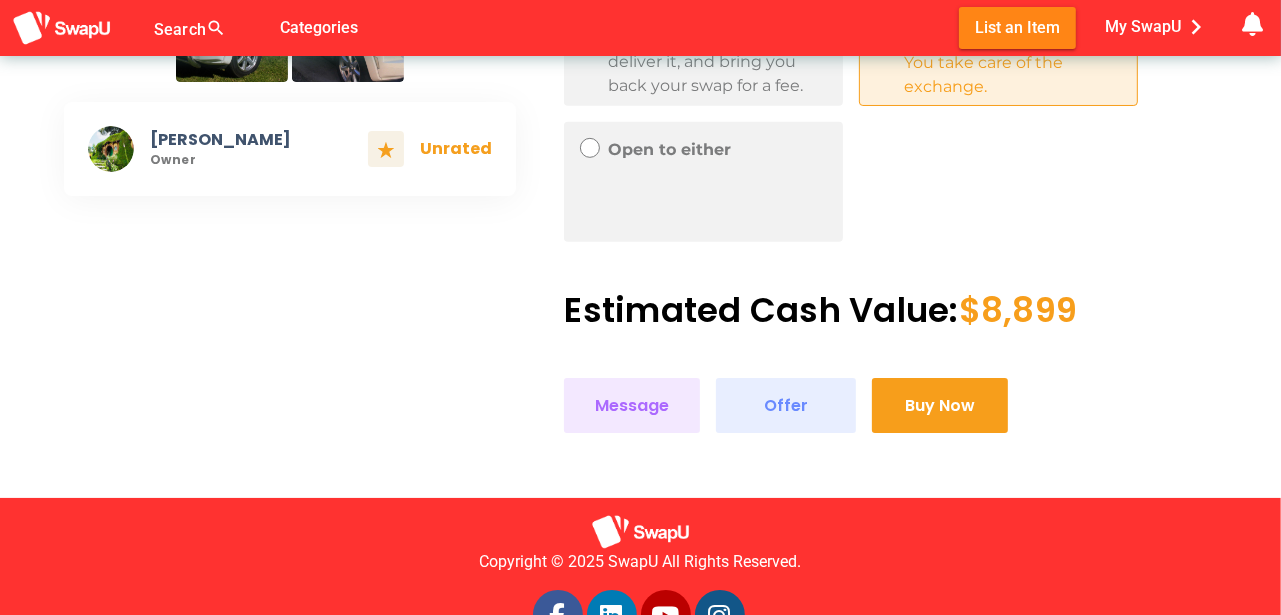 scroll, scrollTop: 833, scrollLeft: 0, axis: vertical 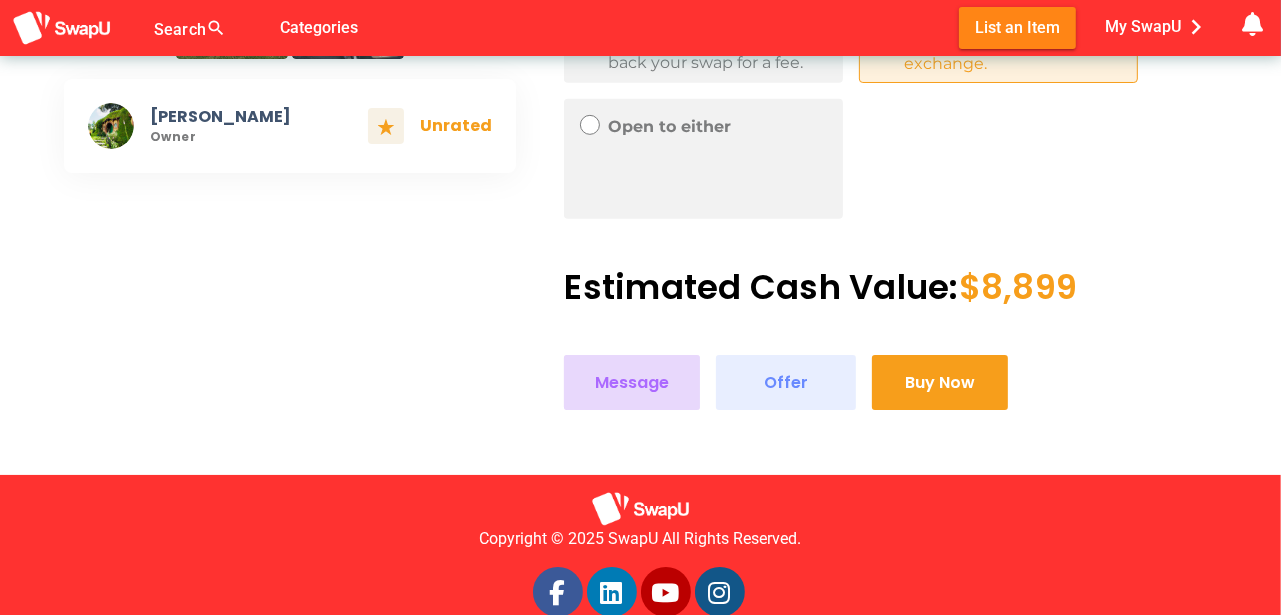 click on "Message" at bounding box center [632, 382] 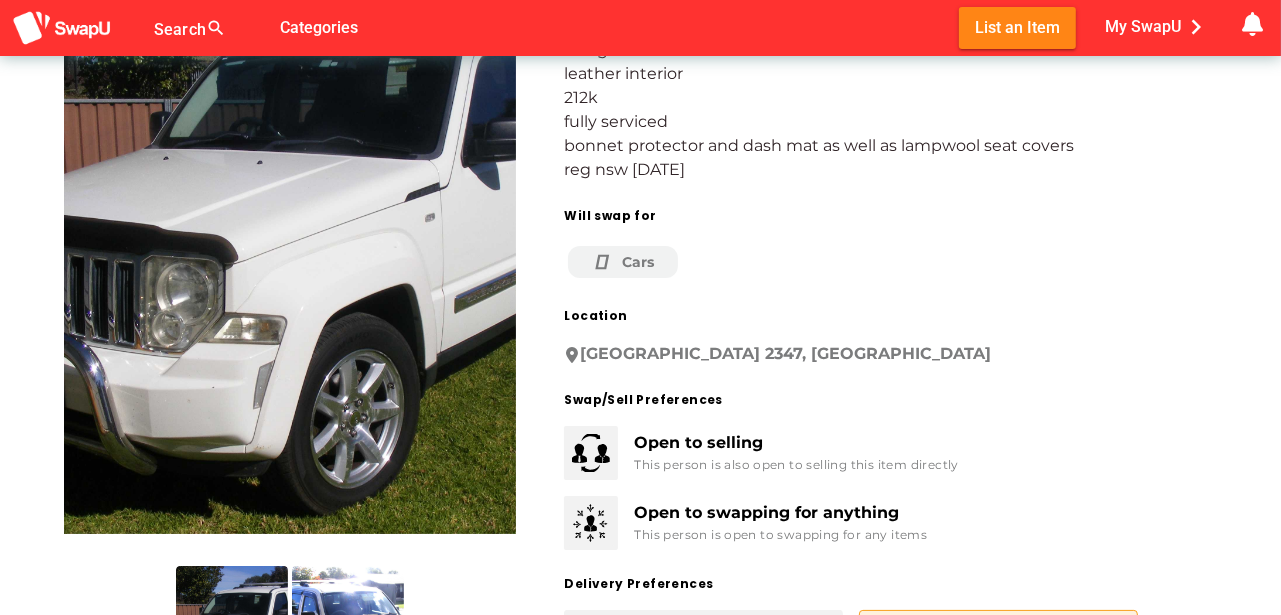 scroll, scrollTop: 137, scrollLeft: 0, axis: vertical 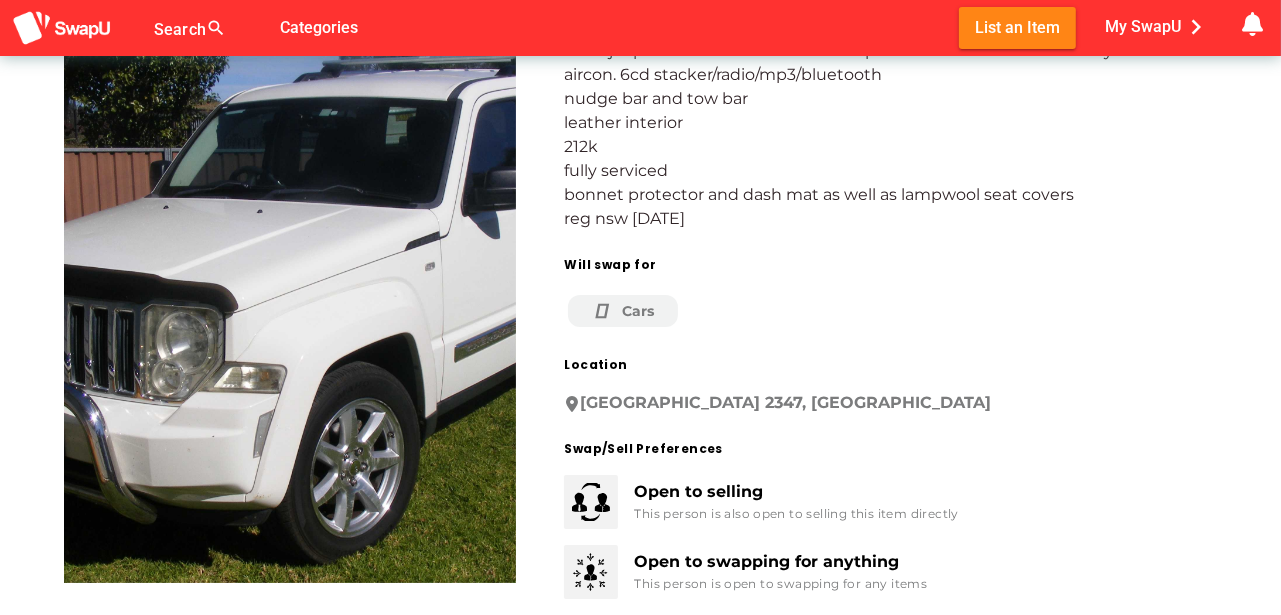 click at bounding box center (607, 311) 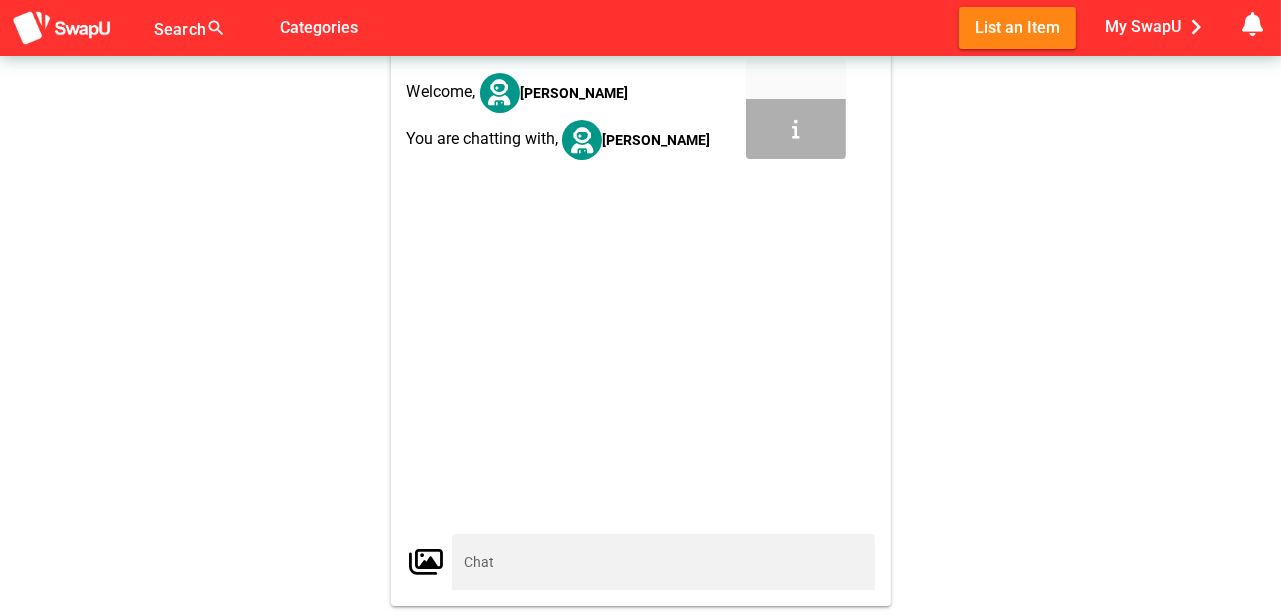 scroll, scrollTop: 55, scrollLeft: 0, axis: vertical 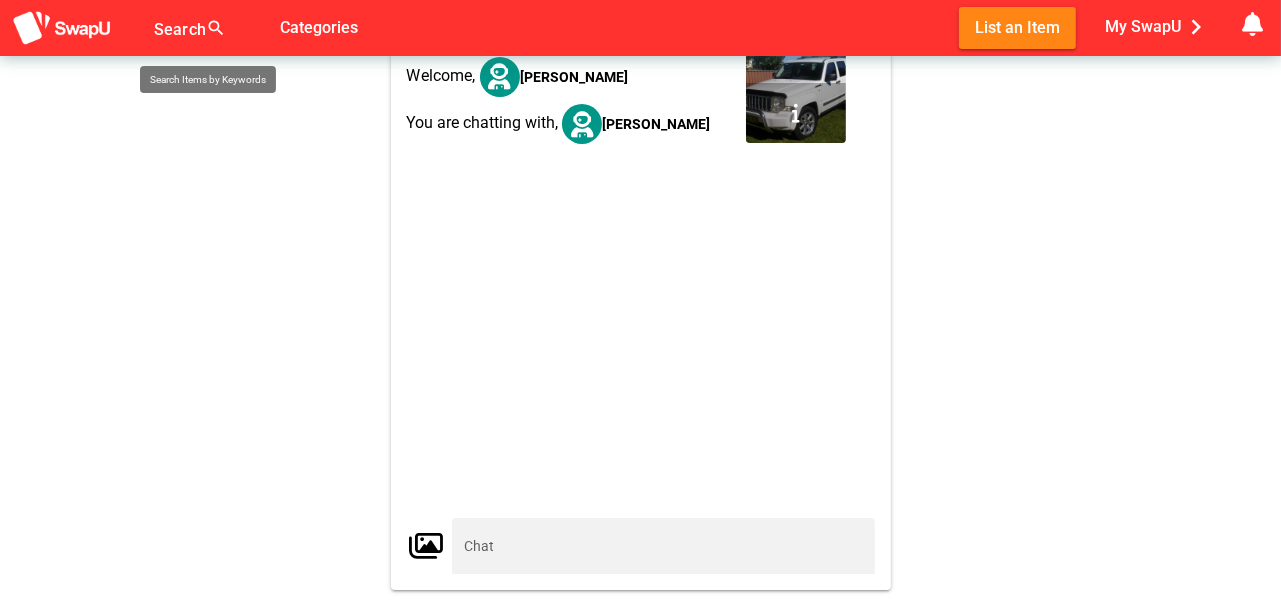 click at bounding box center [196, 40] 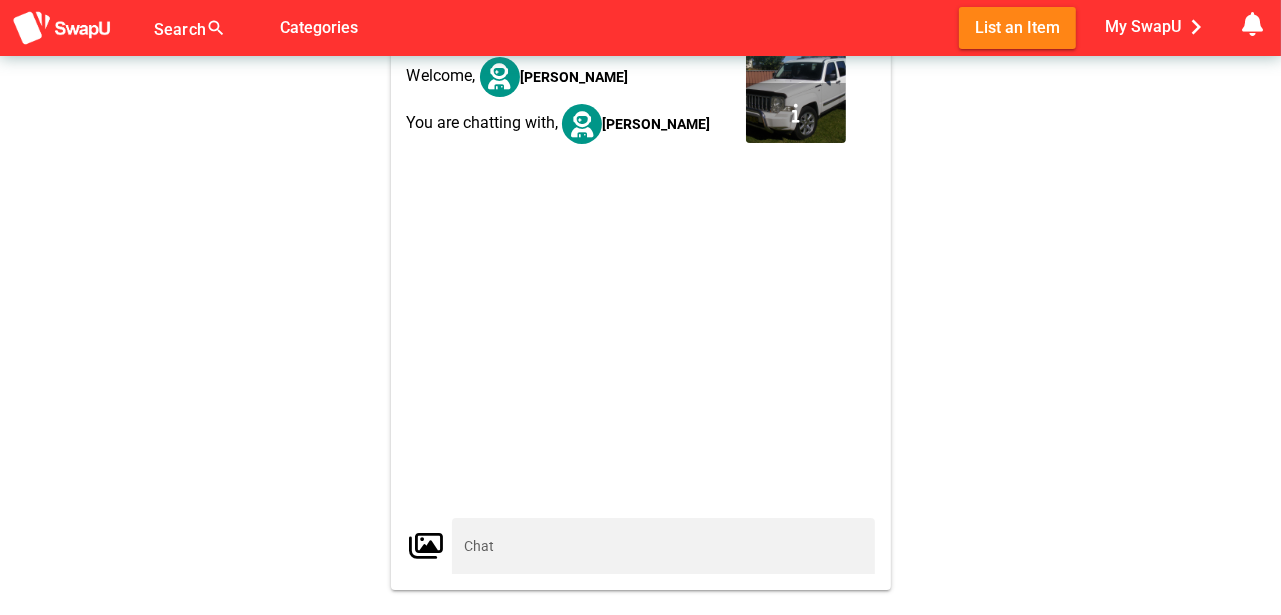 click on "Welcome,    [PERSON_NAME] You are chatting with,   [PERSON_NAME]" at bounding box center (640, 308) 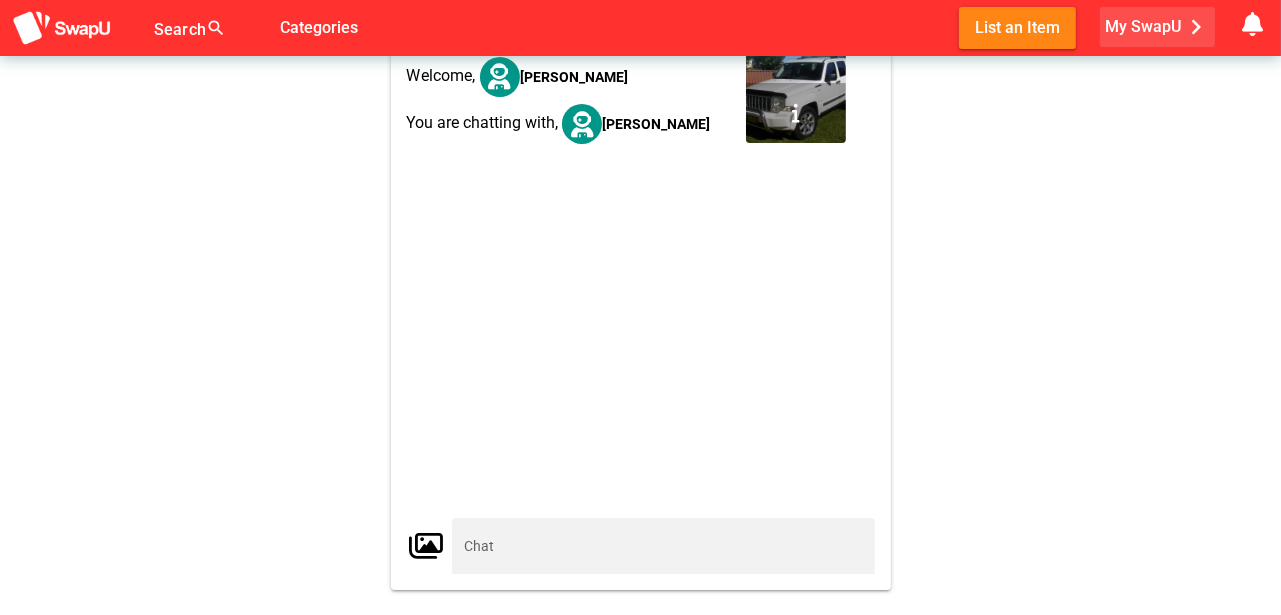 click on "chevron_right" at bounding box center [1196, 27] 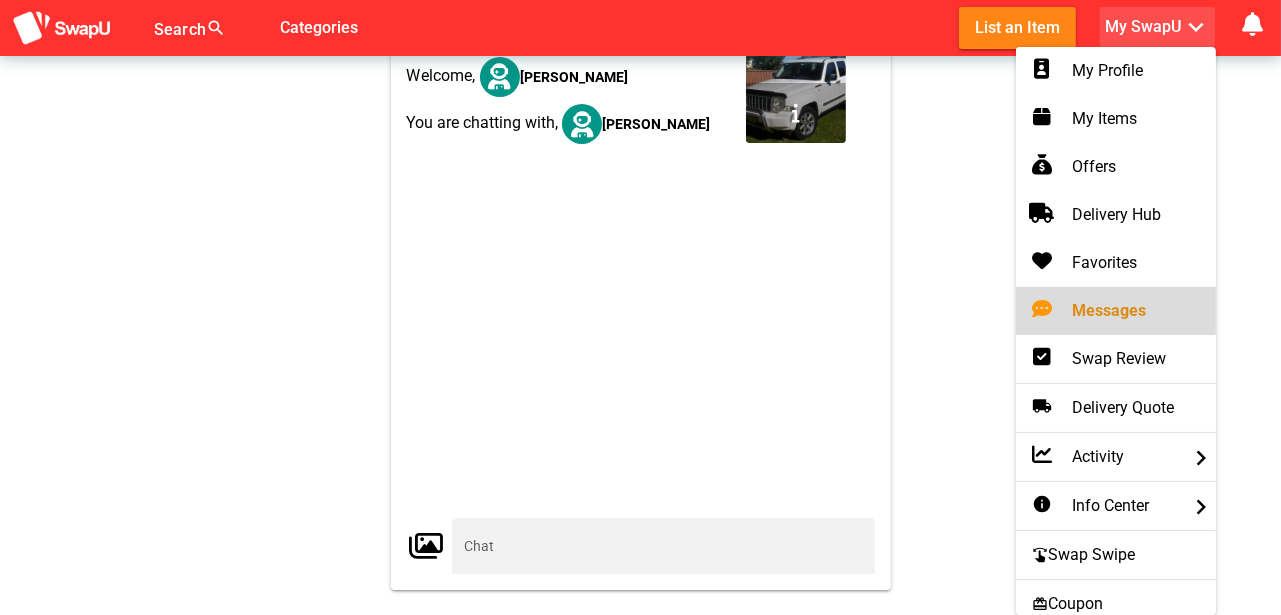 click on "Messages" at bounding box center (1116, 311) 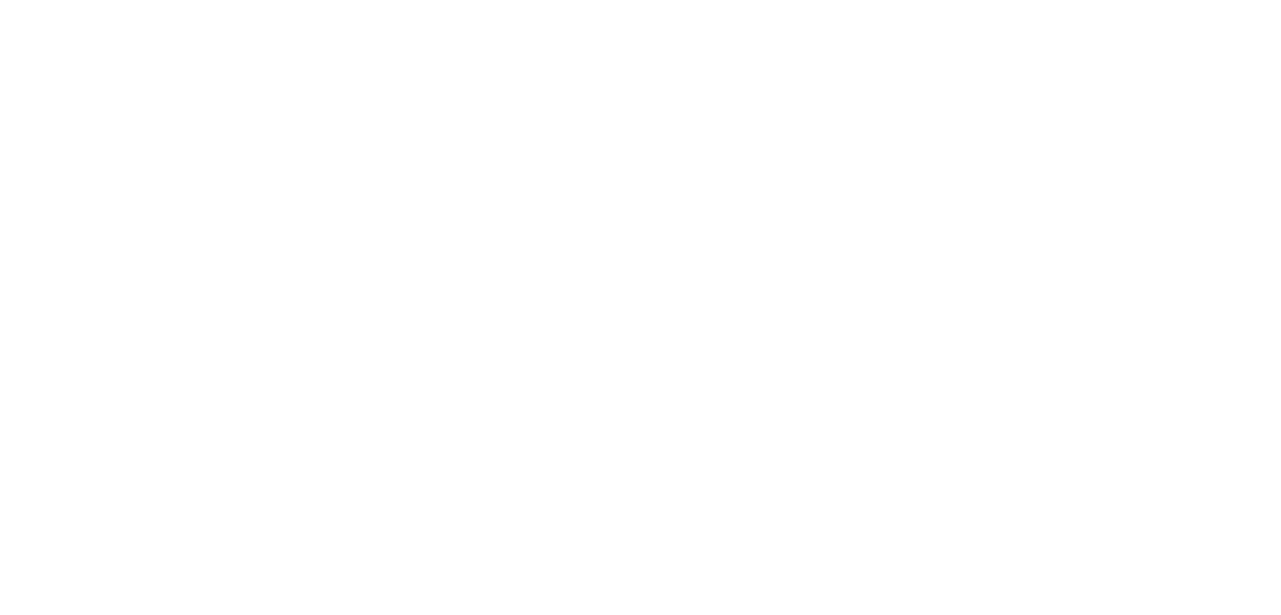 scroll, scrollTop: 0, scrollLeft: 0, axis: both 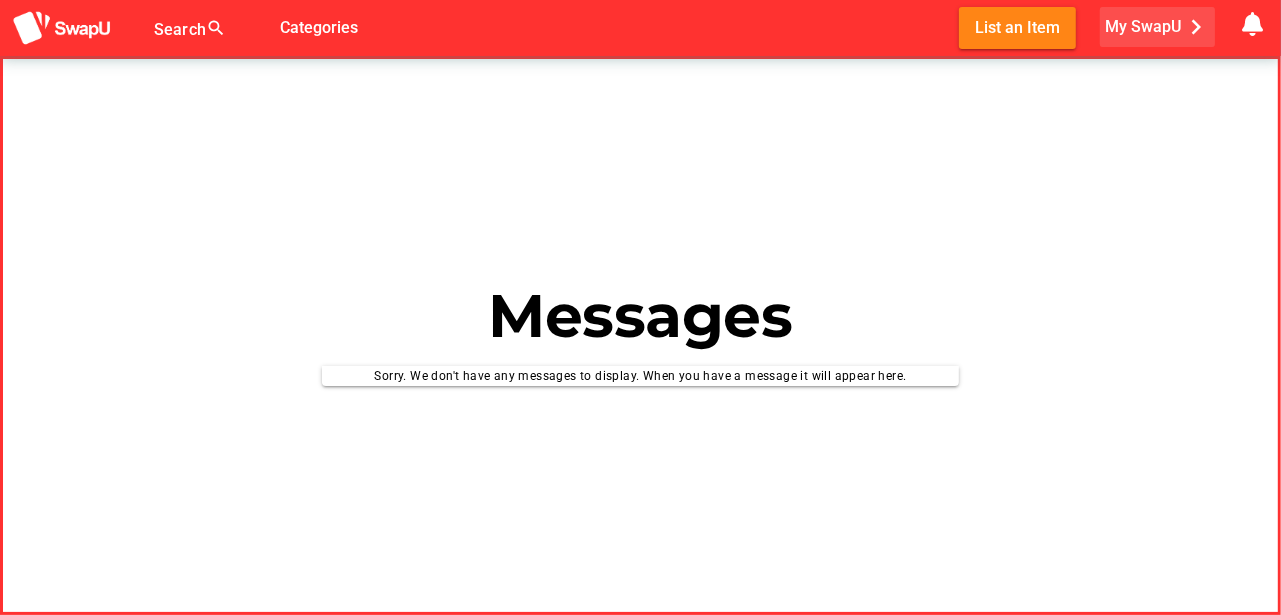 click on "My SwapU  chevron_right" at bounding box center (1158, 27) 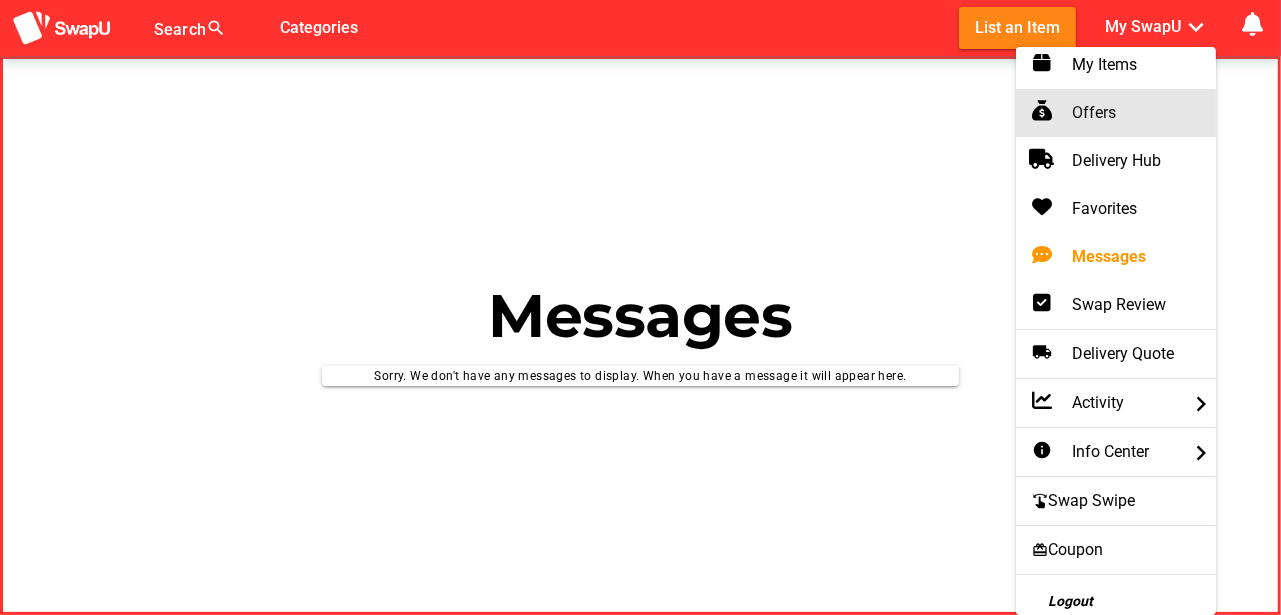 scroll, scrollTop: 65, scrollLeft: 0, axis: vertical 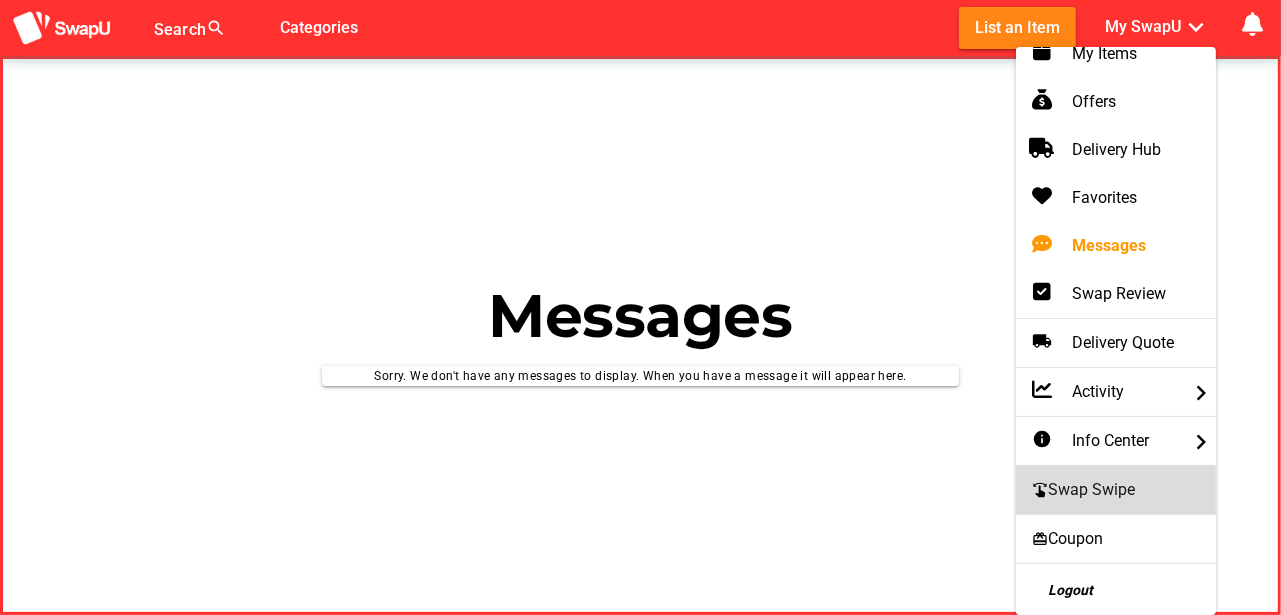 click on "swipe       Swap Swipe" 